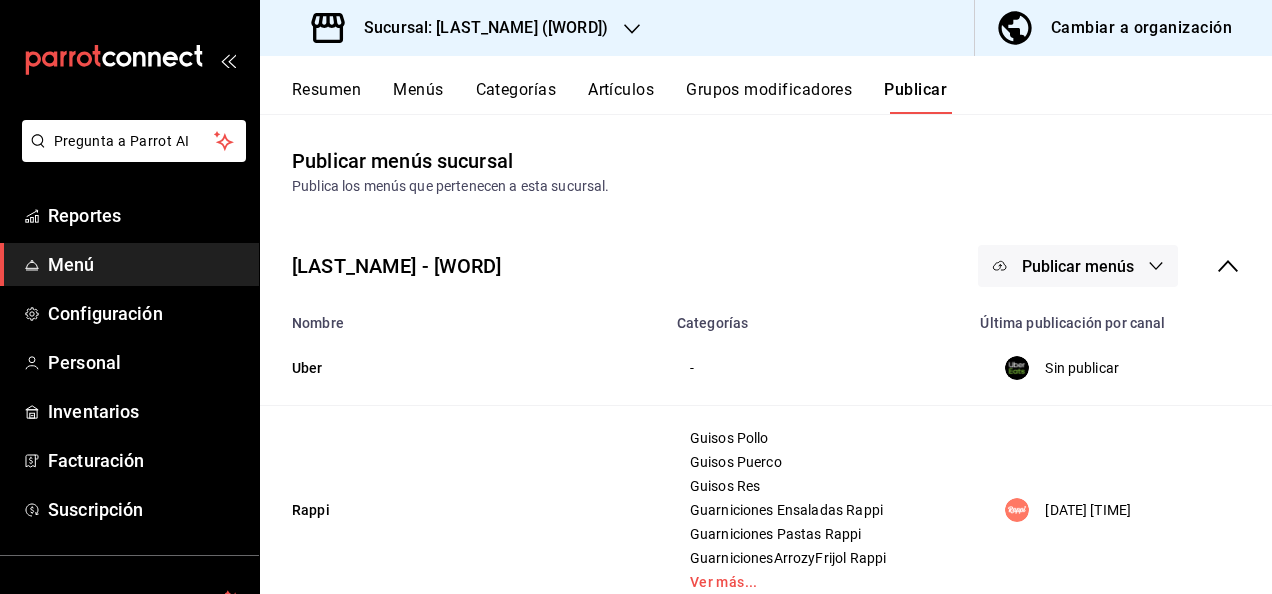 scroll, scrollTop: 0, scrollLeft: 0, axis: both 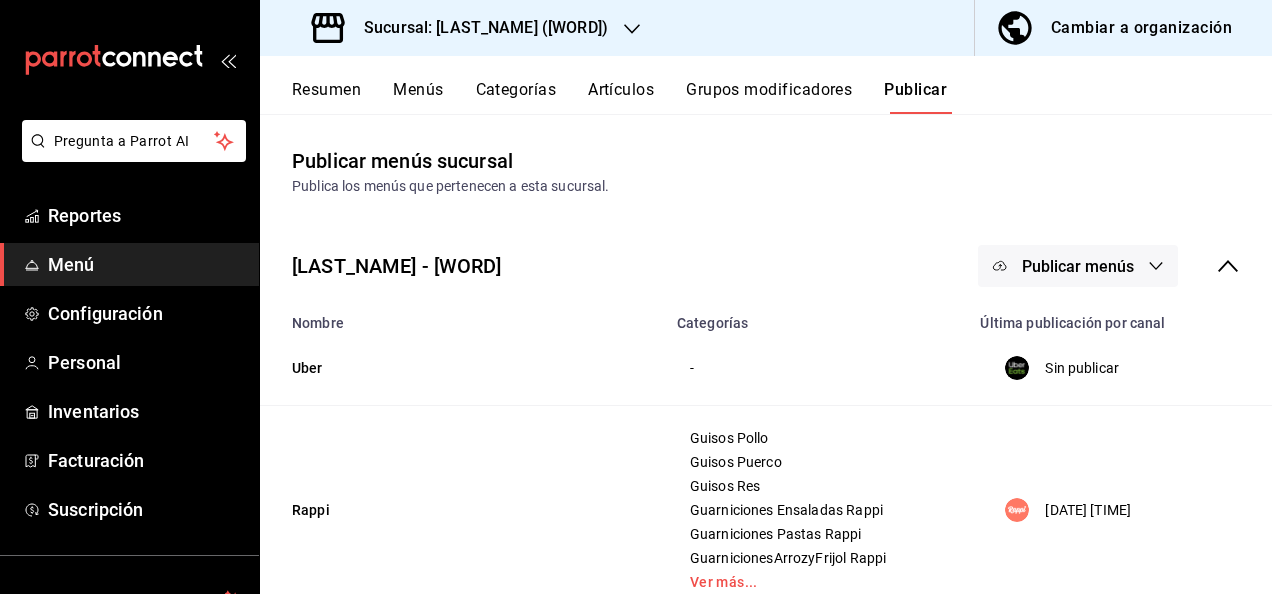 click on "Menú" at bounding box center (145, 264) 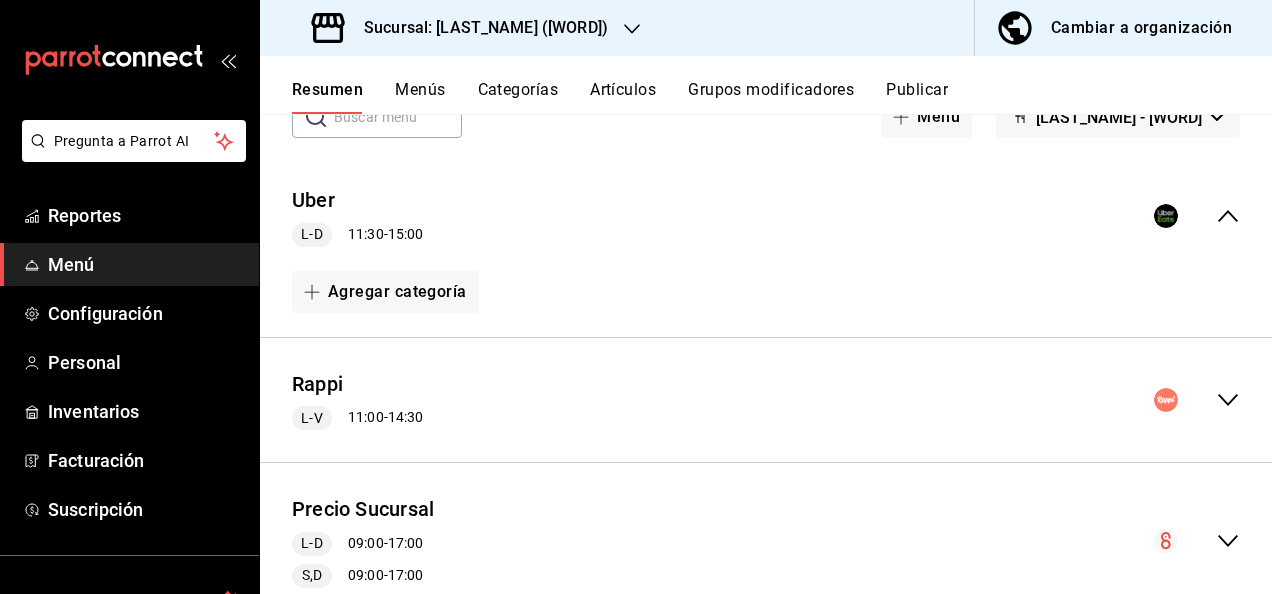 scroll, scrollTop: 199, scrollLeft: 0, axis: vertical 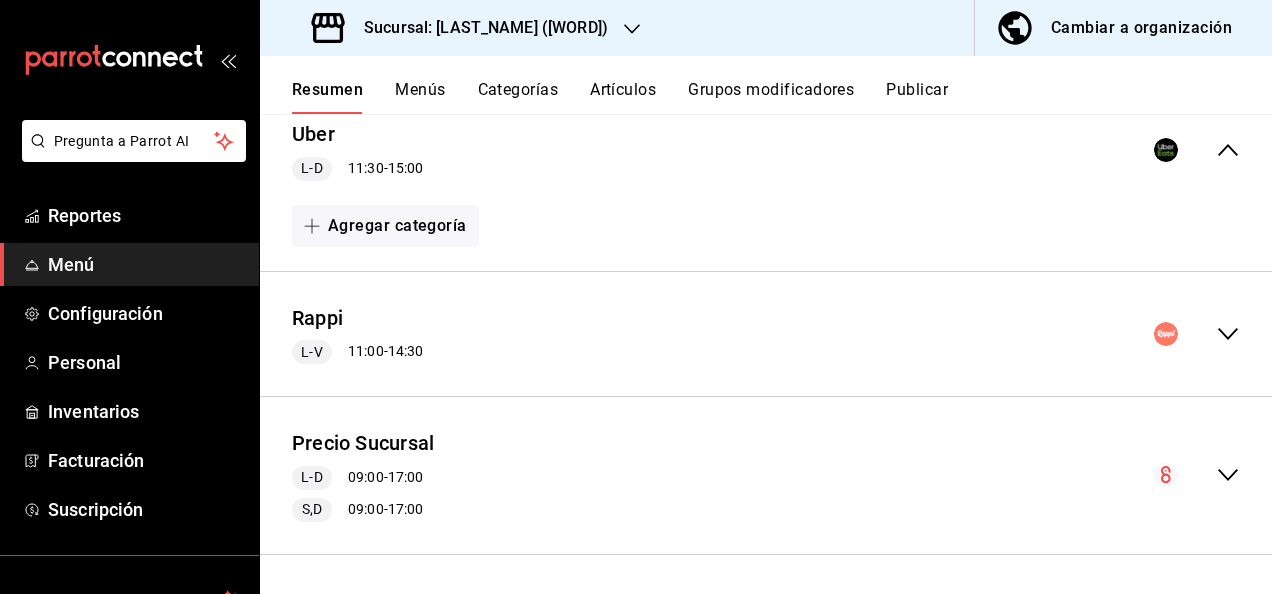 click 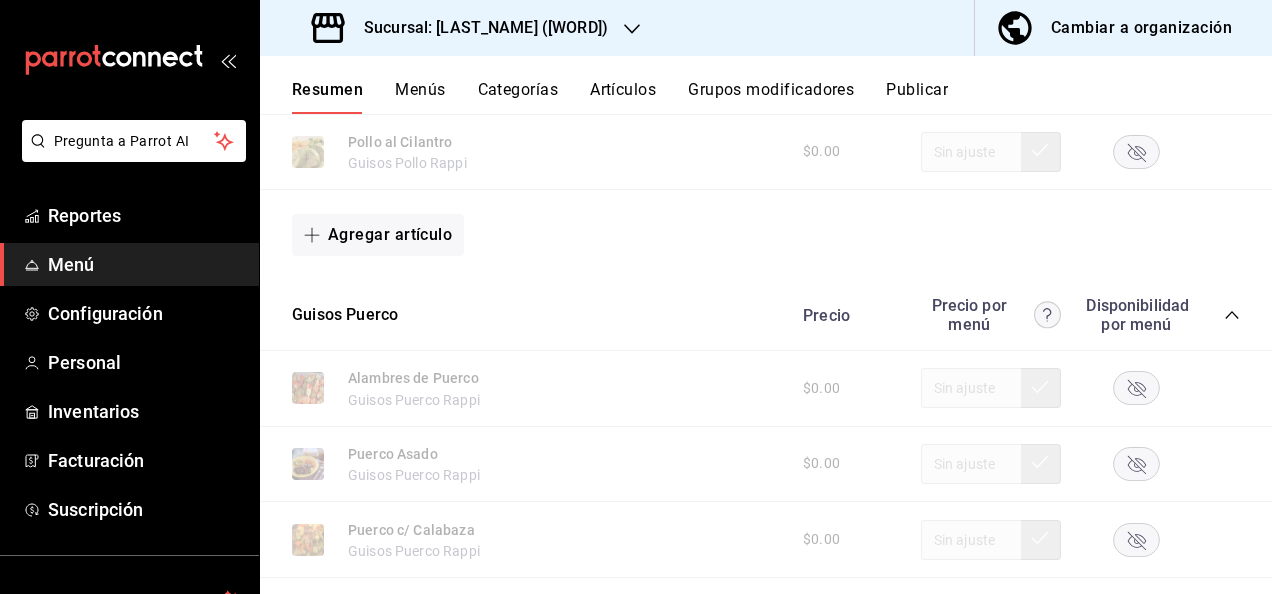 scroll, scrollTop: 1679, scrollLeft: 0, axis: vertical 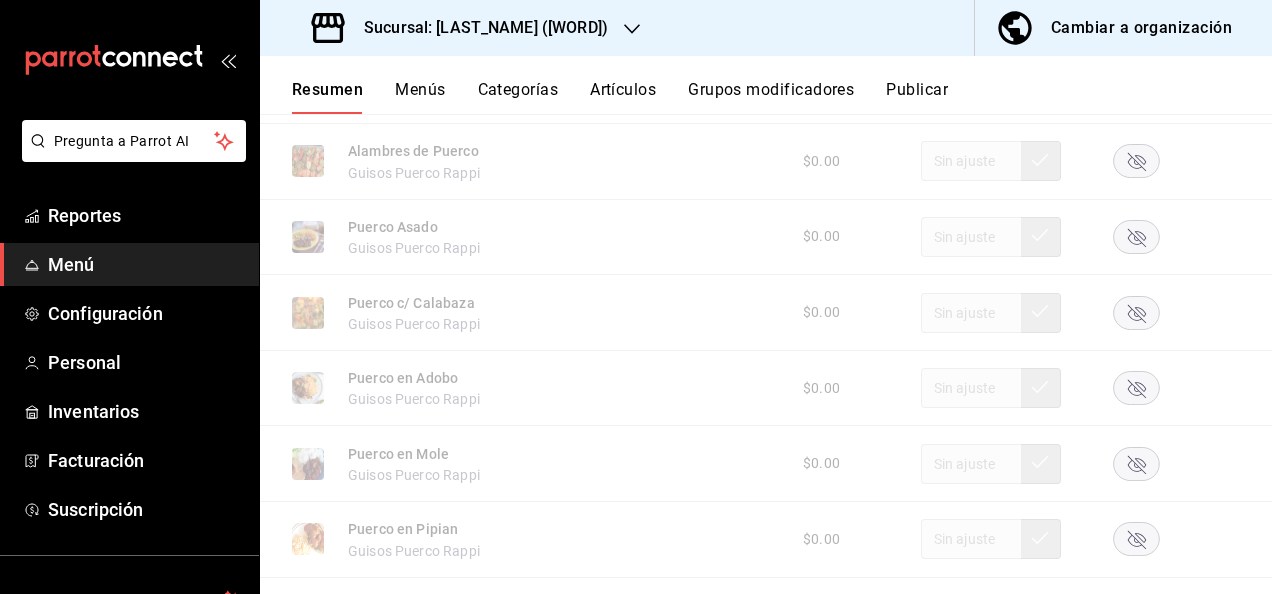 click 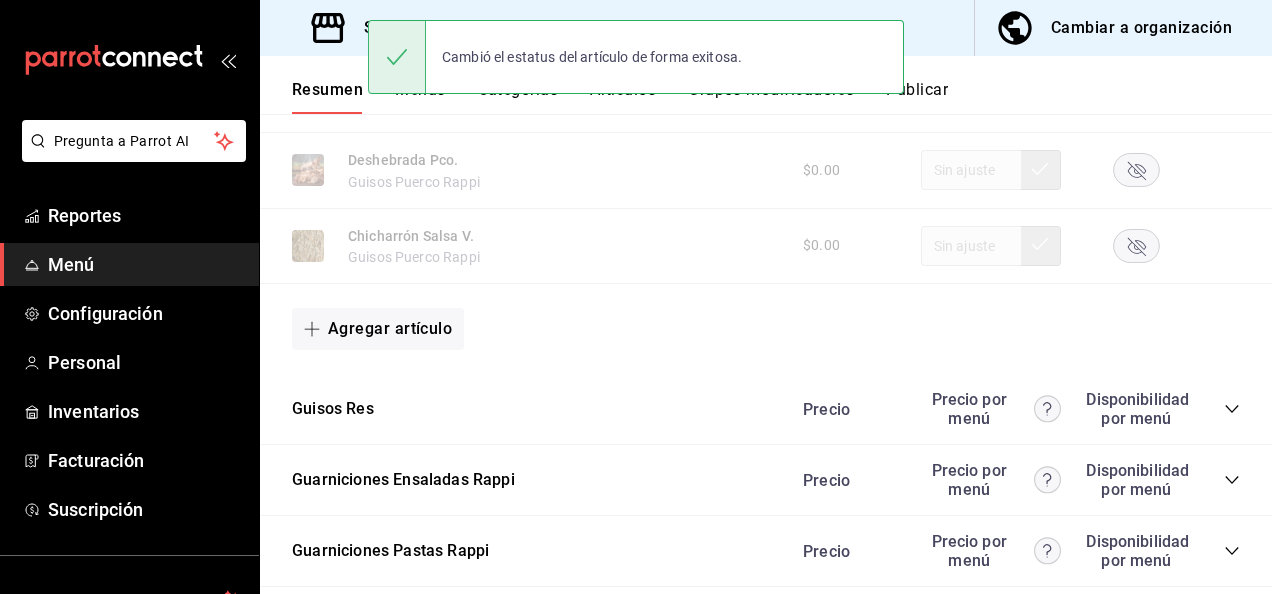 scroll, scrollTop: 2706, scrollLeft: 0, axis: vertical 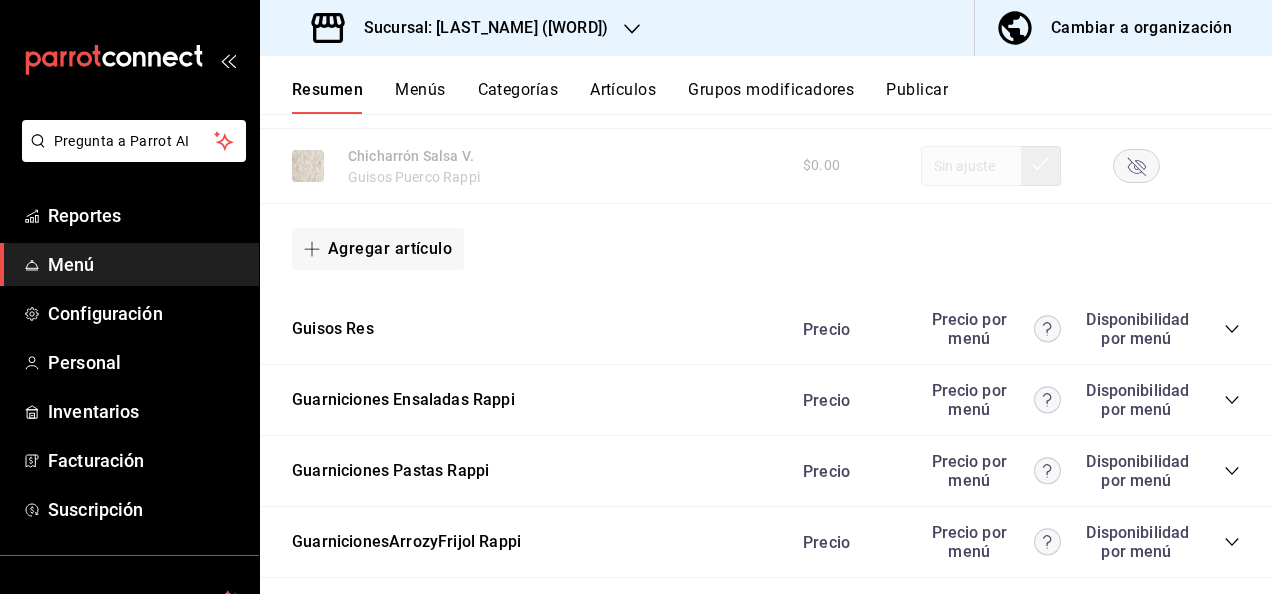 click 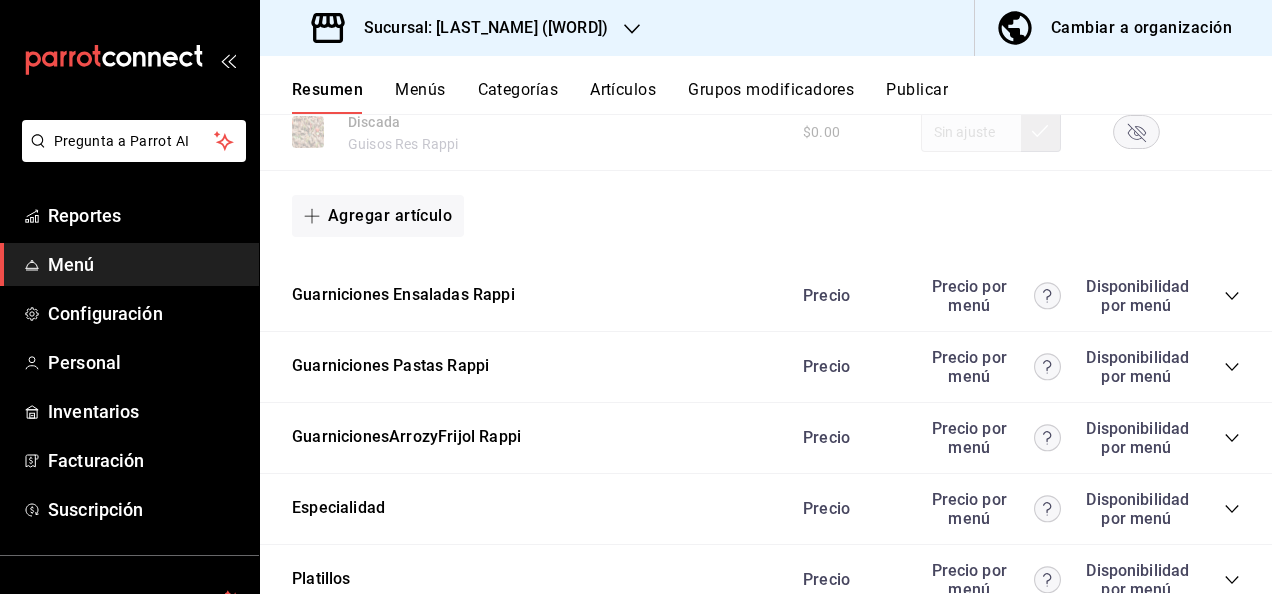 scroll, scrollTop: 4092, scrollLeft: 0, axis: vertical 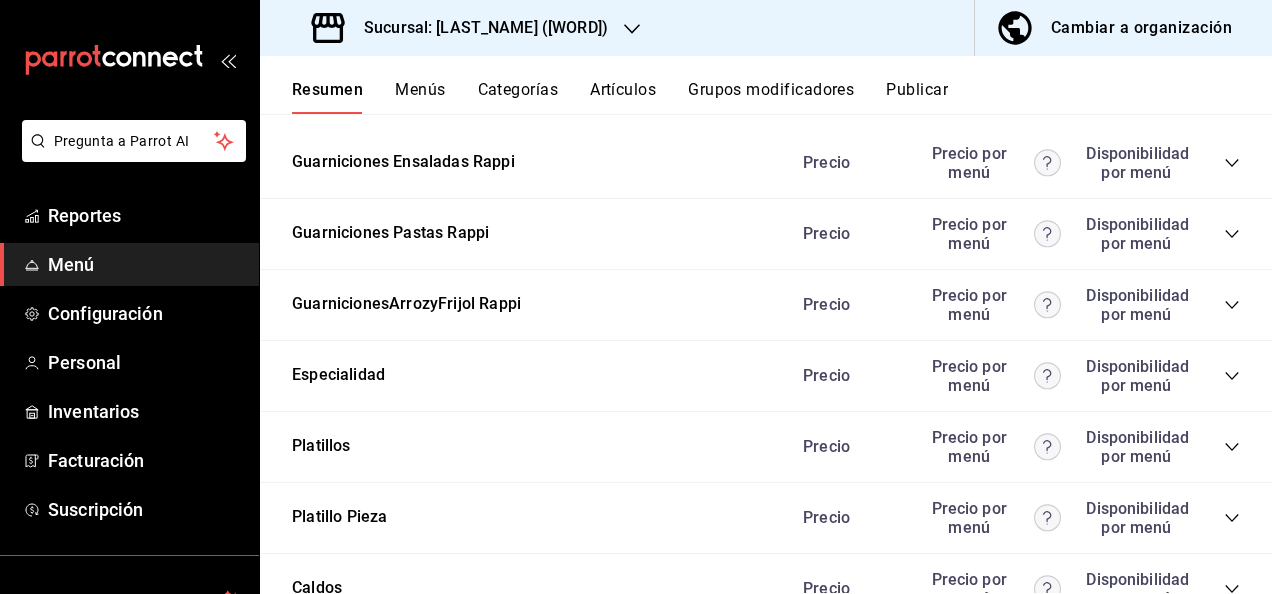 click 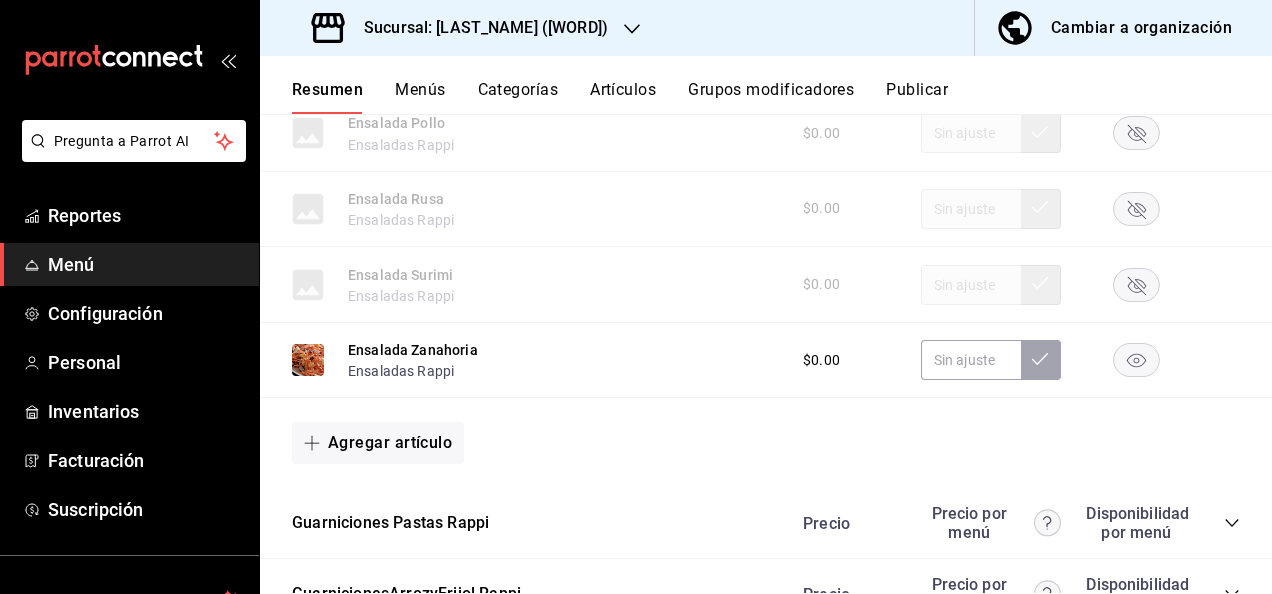 scroll, scrollTop: 5146, scrollLeft: 0, axis: vertical 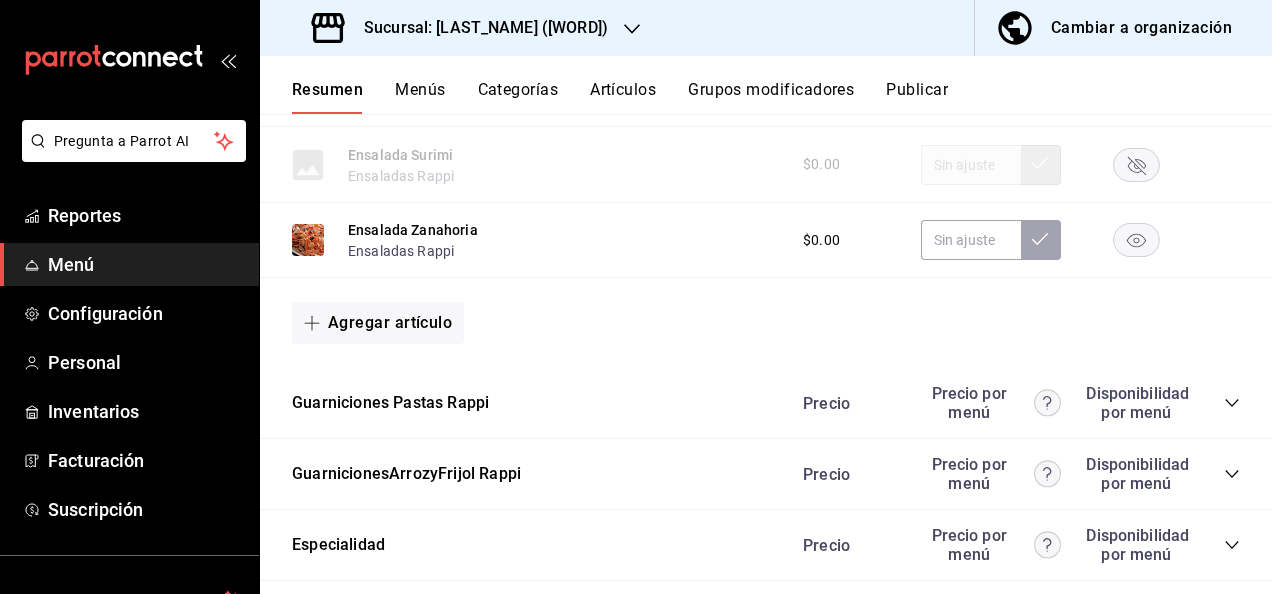 click 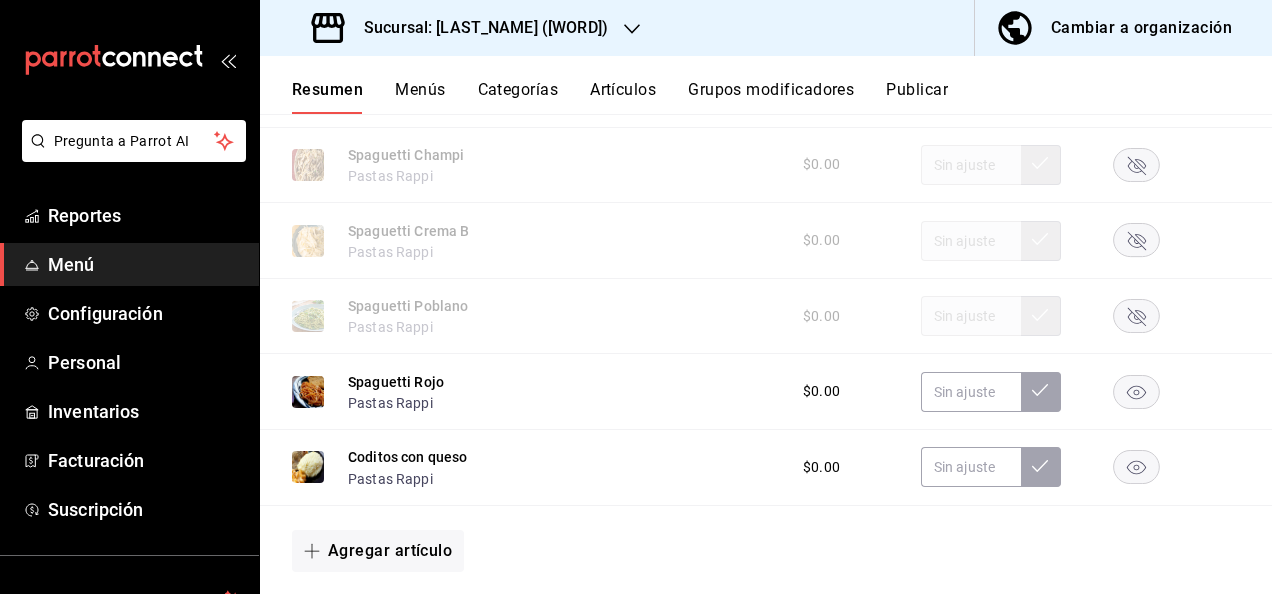 scroll, scrollTop: 5626, scrollLeft: 0, axis: vertical 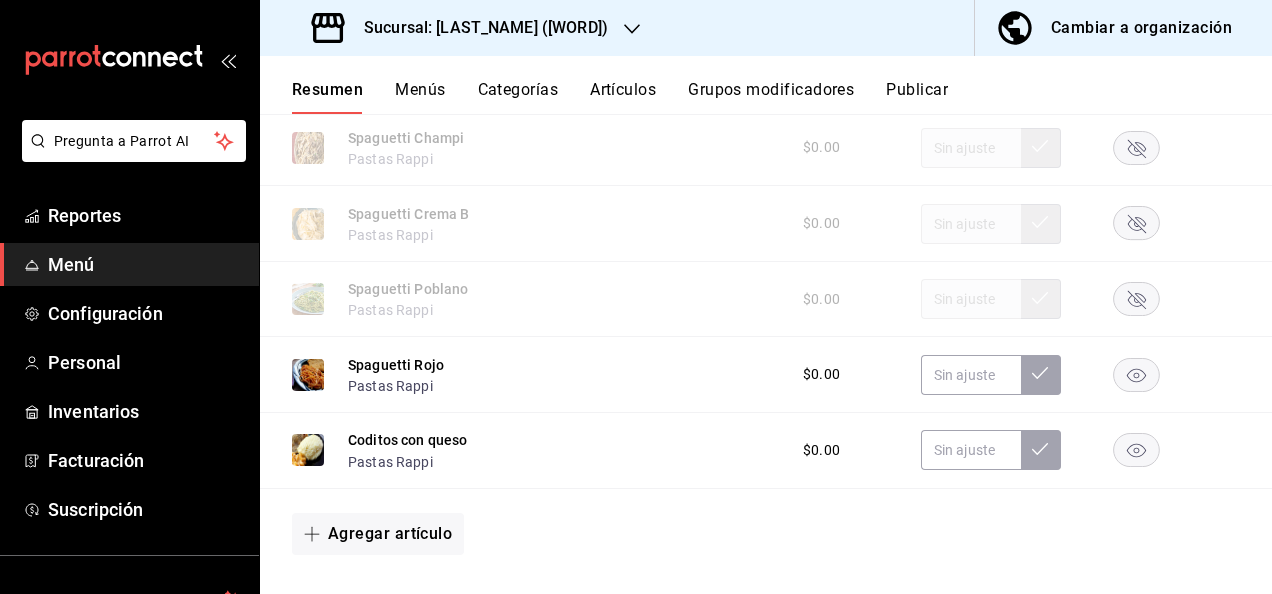 click 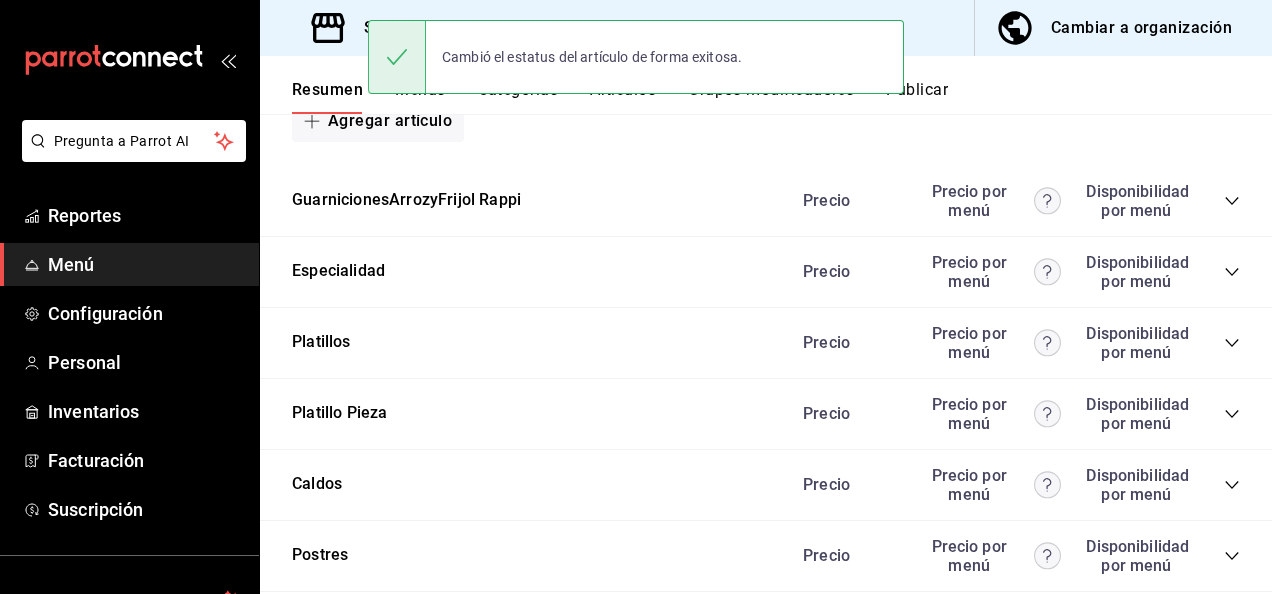 scroll, scrollTop: 6066, scrollLeft: 0, axis: vertical 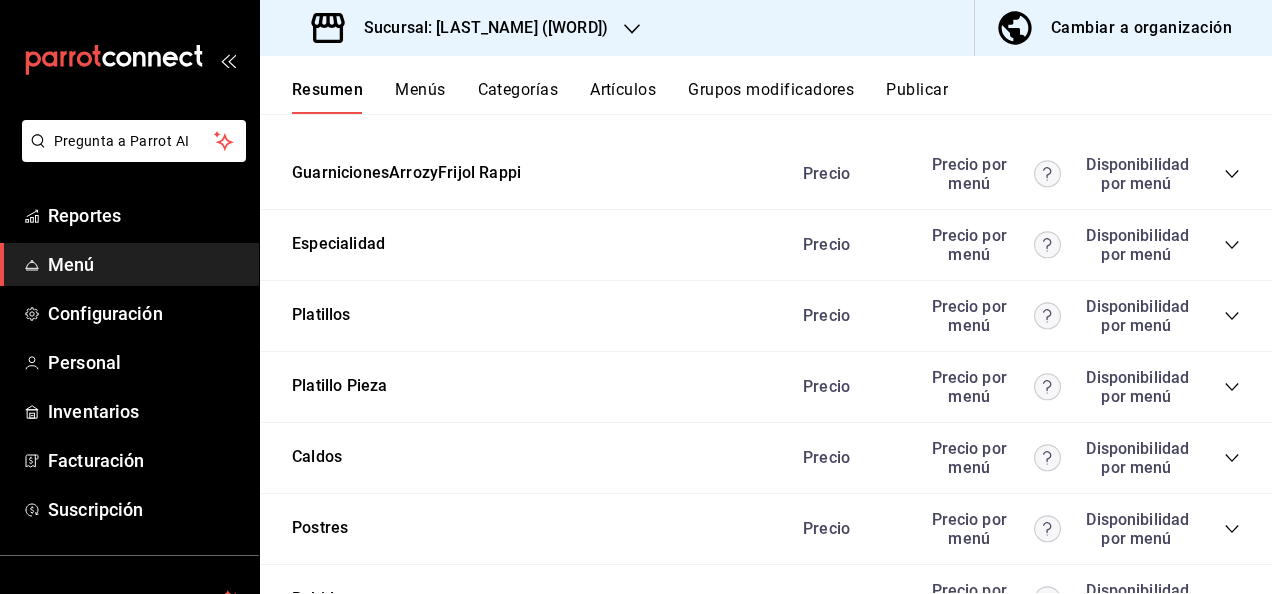 click 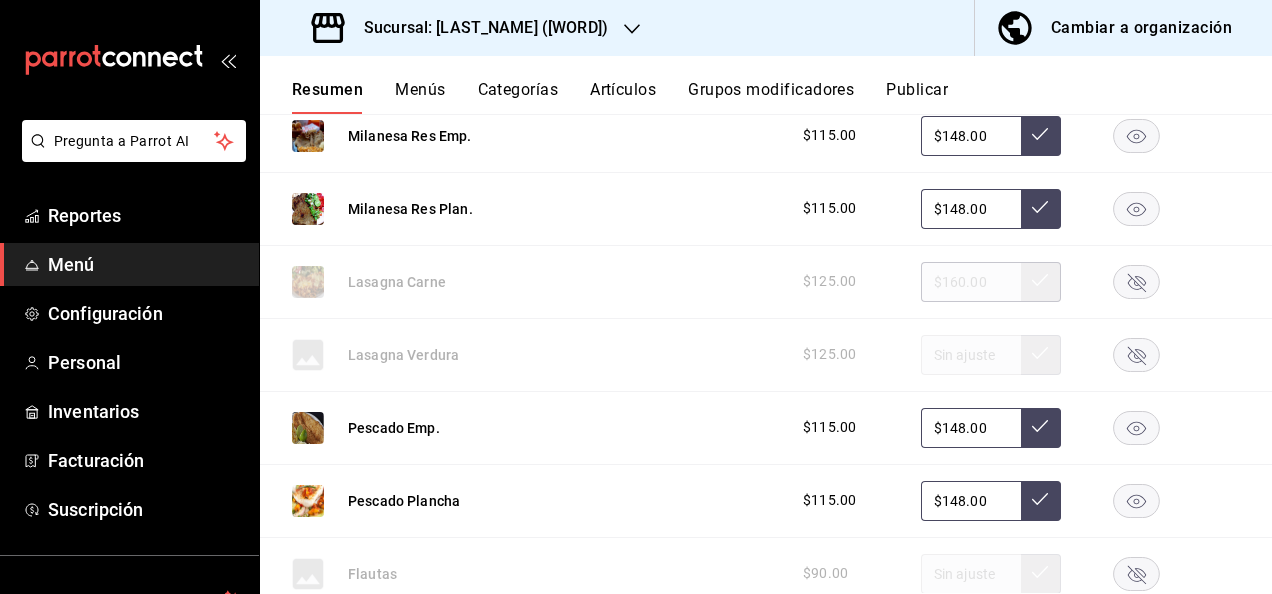 scroll, scrollTop: 7146, scrollLeft: 0, axis: vertical 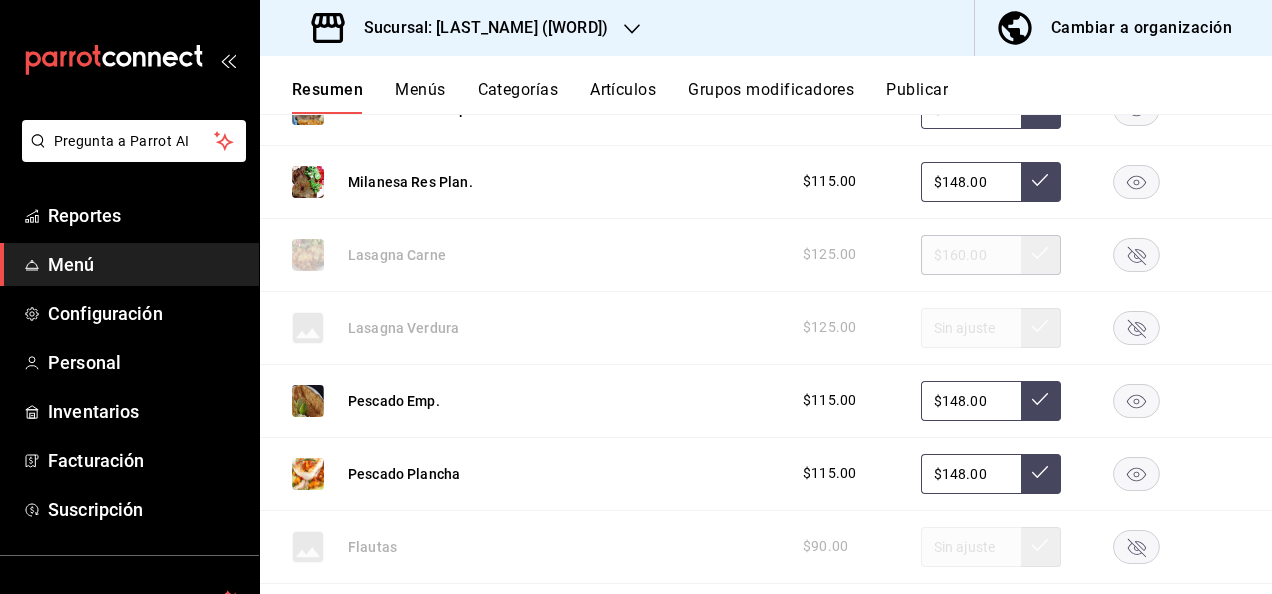 click 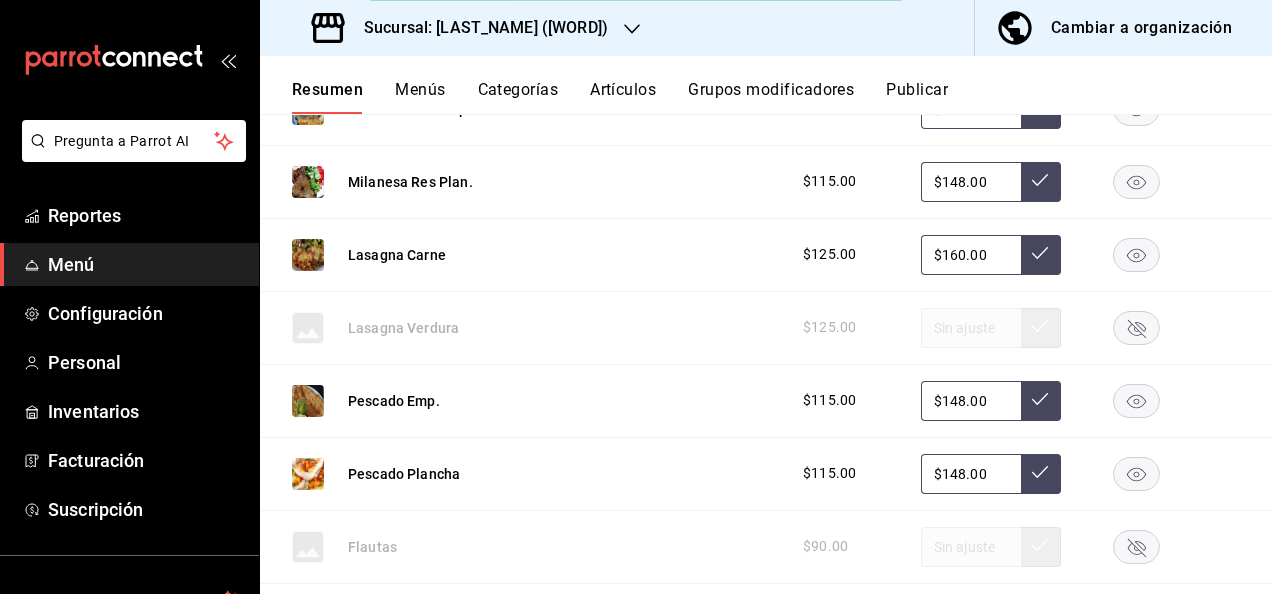 click on "Publicar" at bounding box center (917, 97) 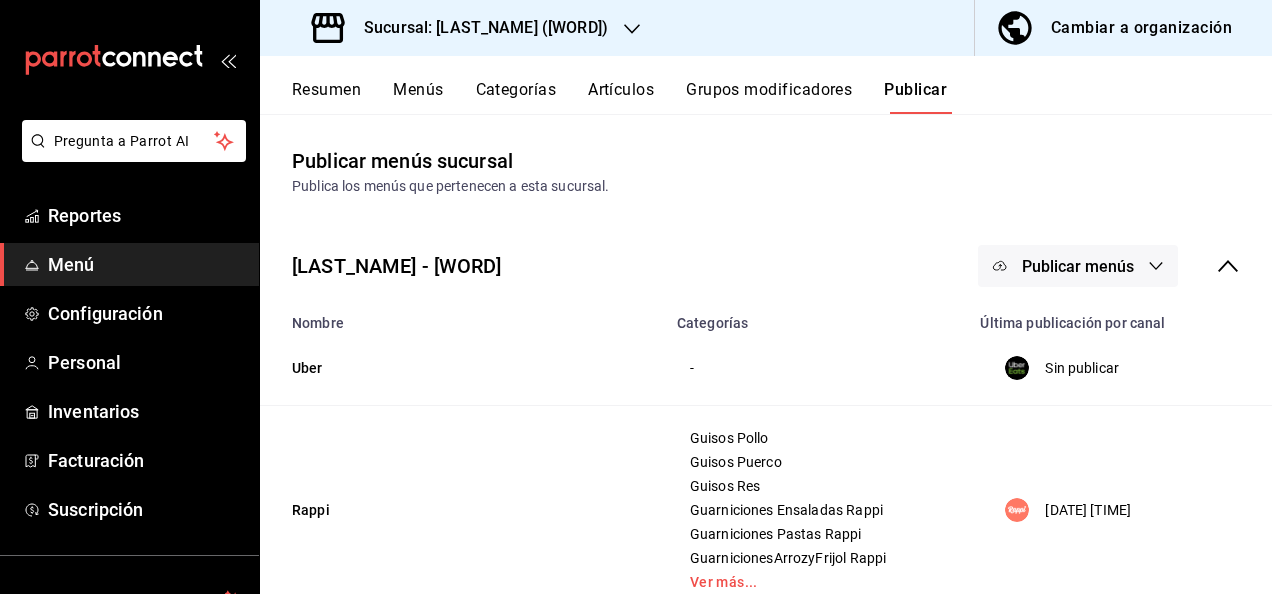 click on "Publicar menús" at bounding box center (1078, 266) 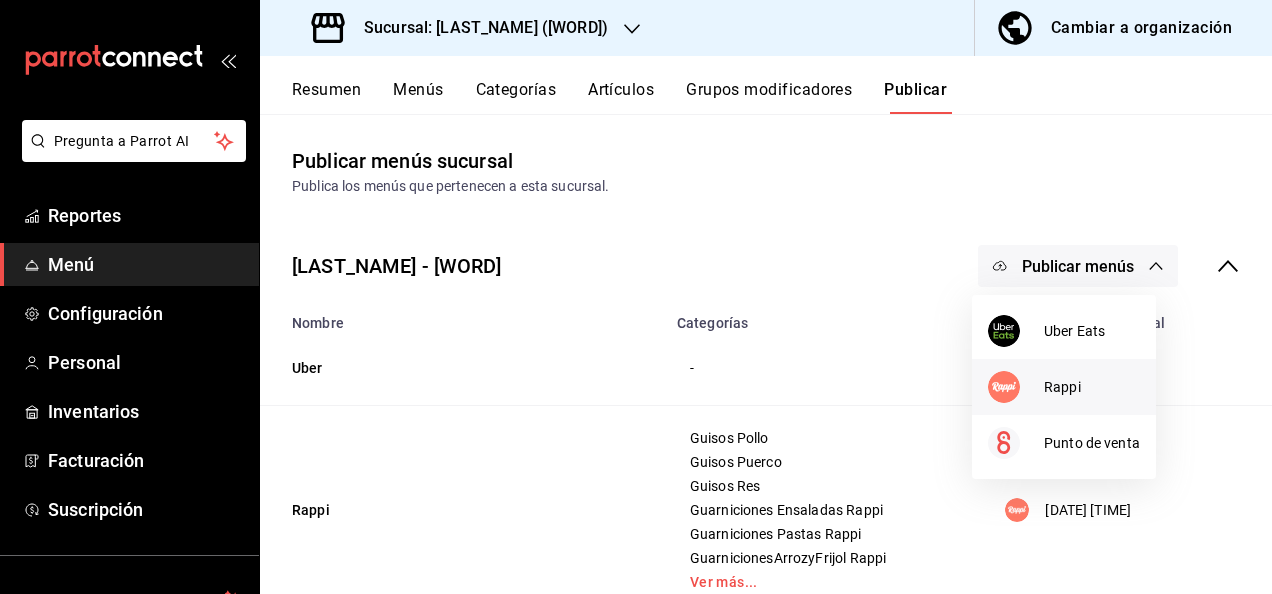 click on "Rappi" at bounding box center [1092, 387] 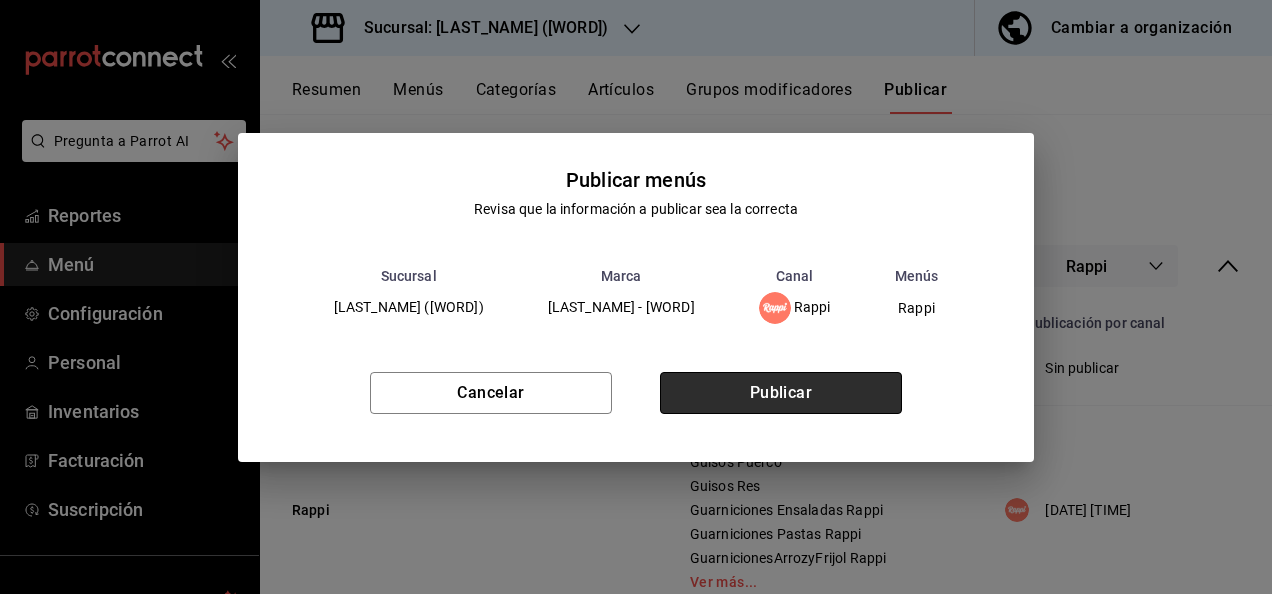 click on "Publicar" at bounding box center [781, 393] 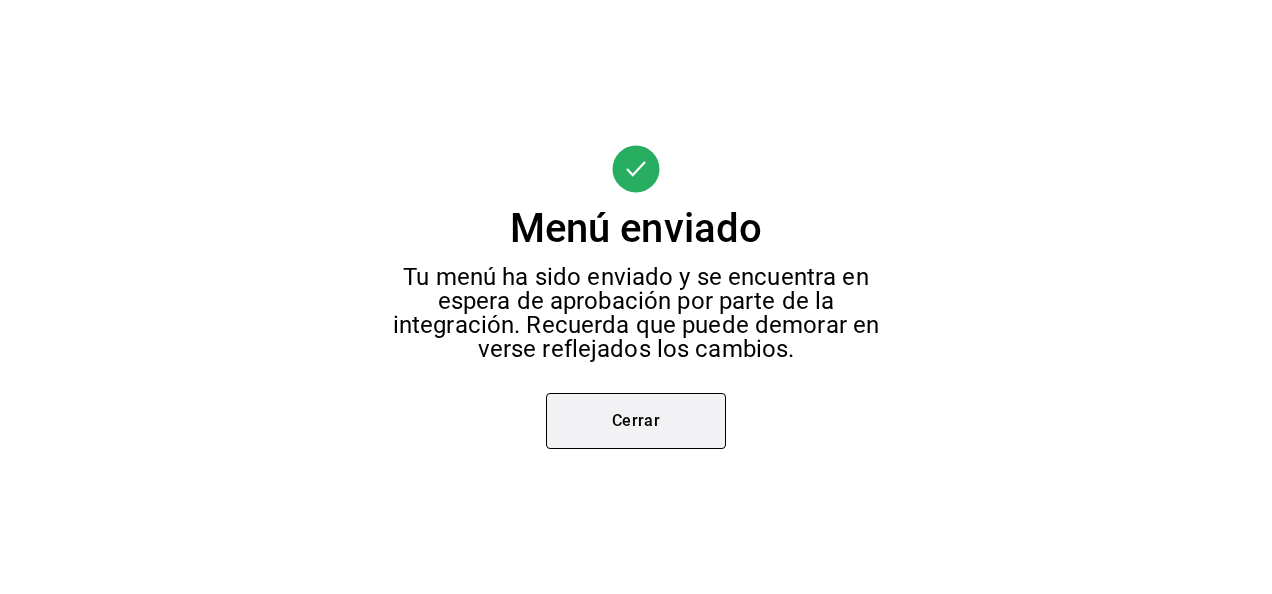 click on "Cerrar" at bounding box center (636, 421) 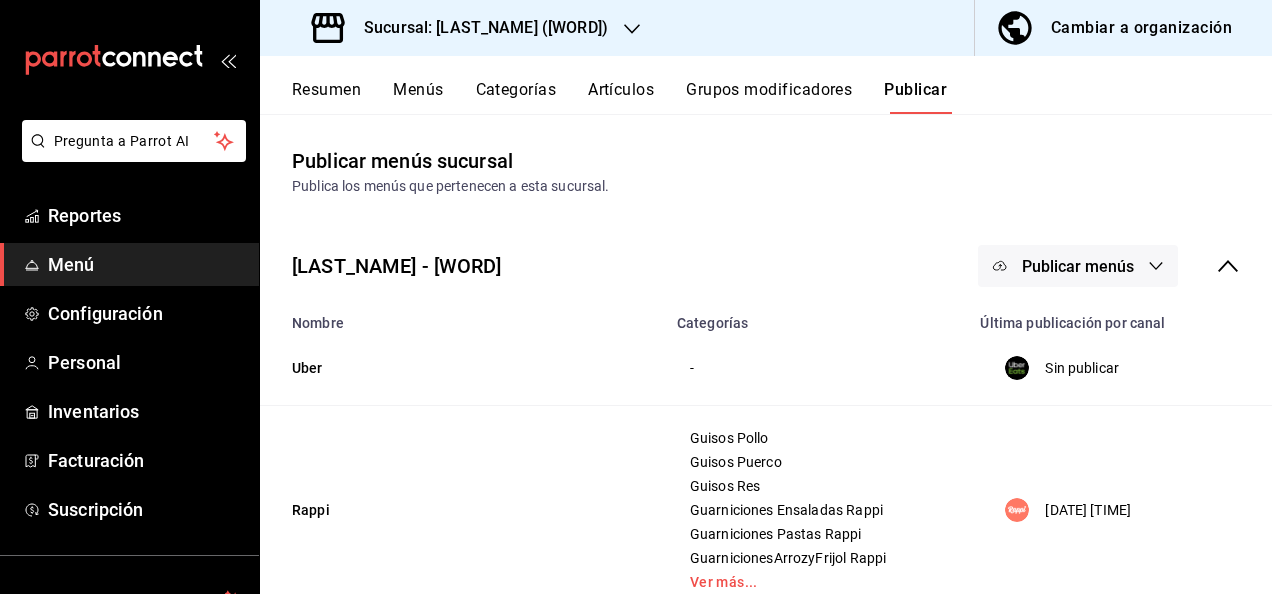 click on "Sucursal: [LAST_NAME] ([WORD])" at bounding box center (478, 28) 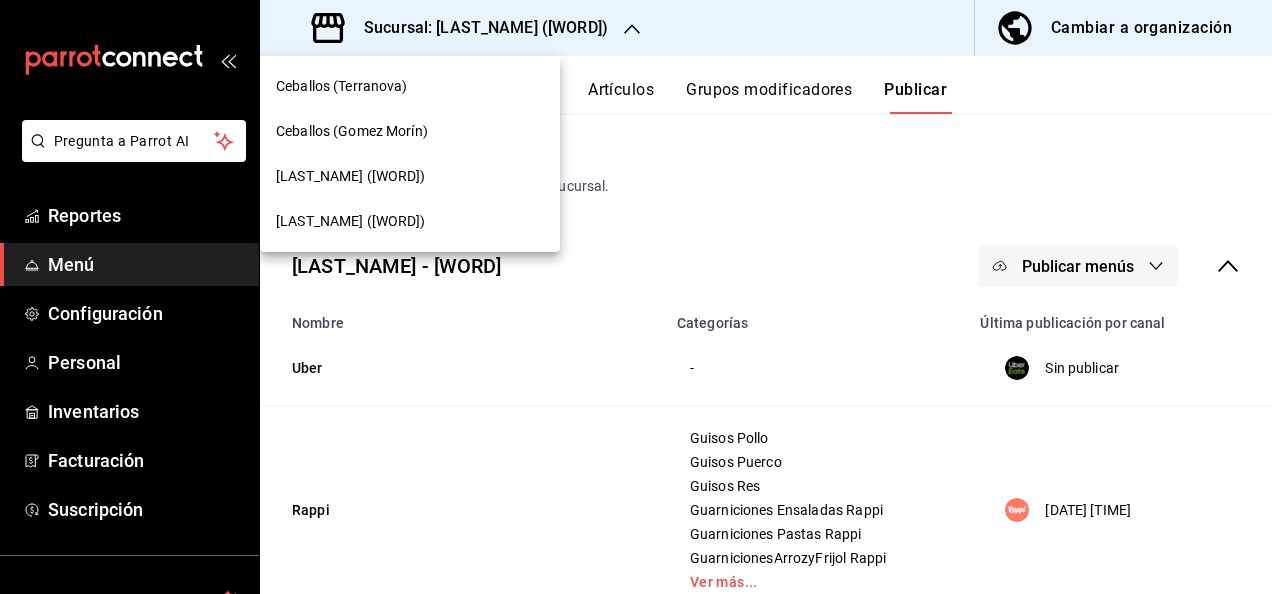 click on "Ceballos (Terranova)" at bounding box center [342, 86] 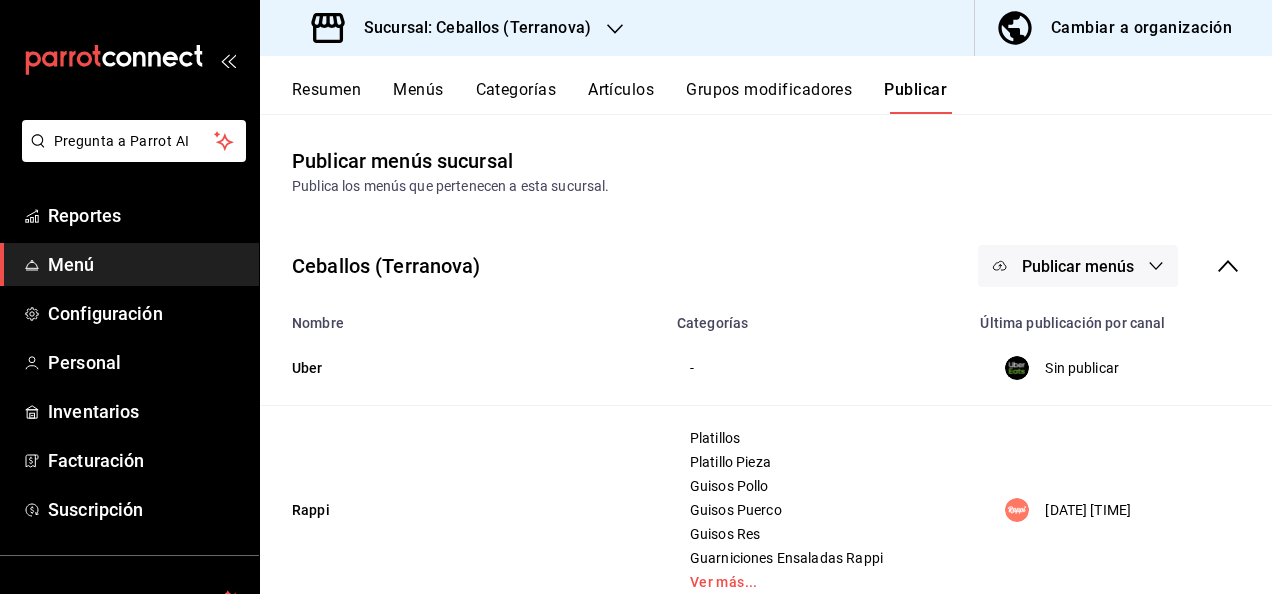 click on "Resumen Menús Categorías Artículos Grupos modificadores Publicar" at bounding box center [766, 85] 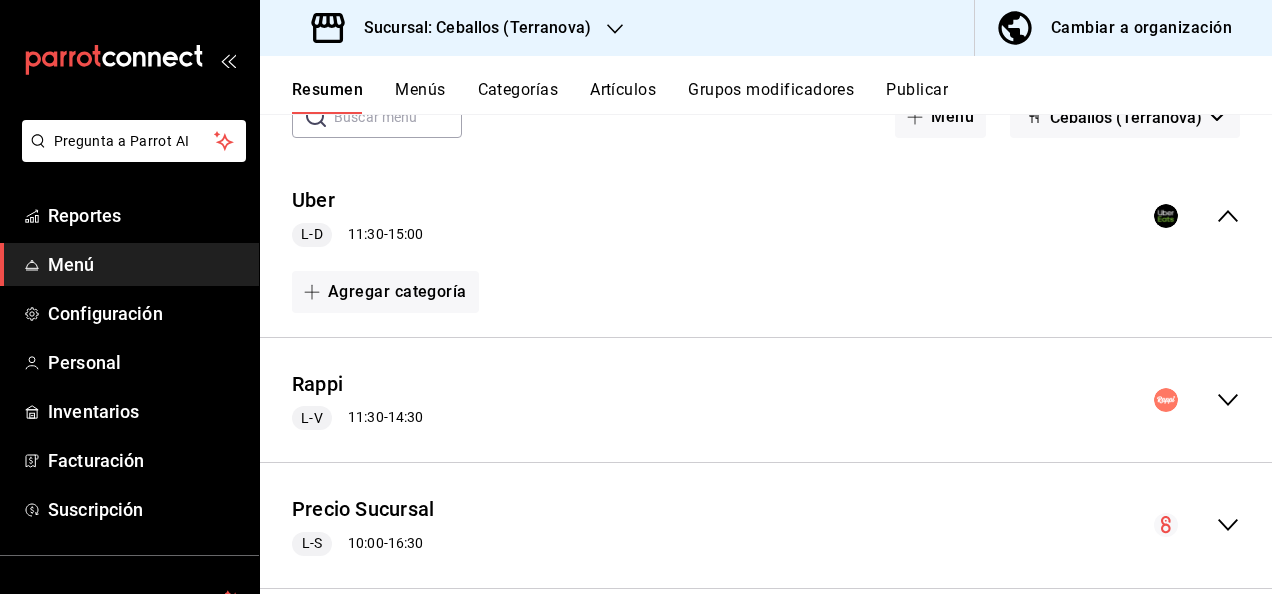 scroll, scrollTop: 167, scrollLeft: 0, axis: vertical 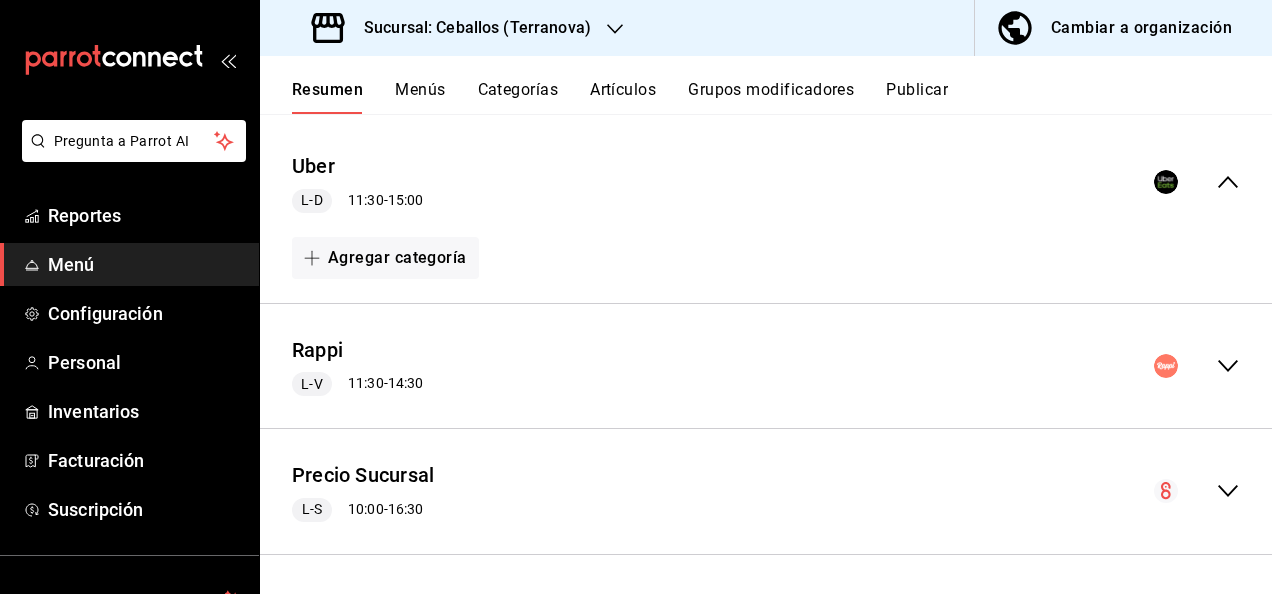 click 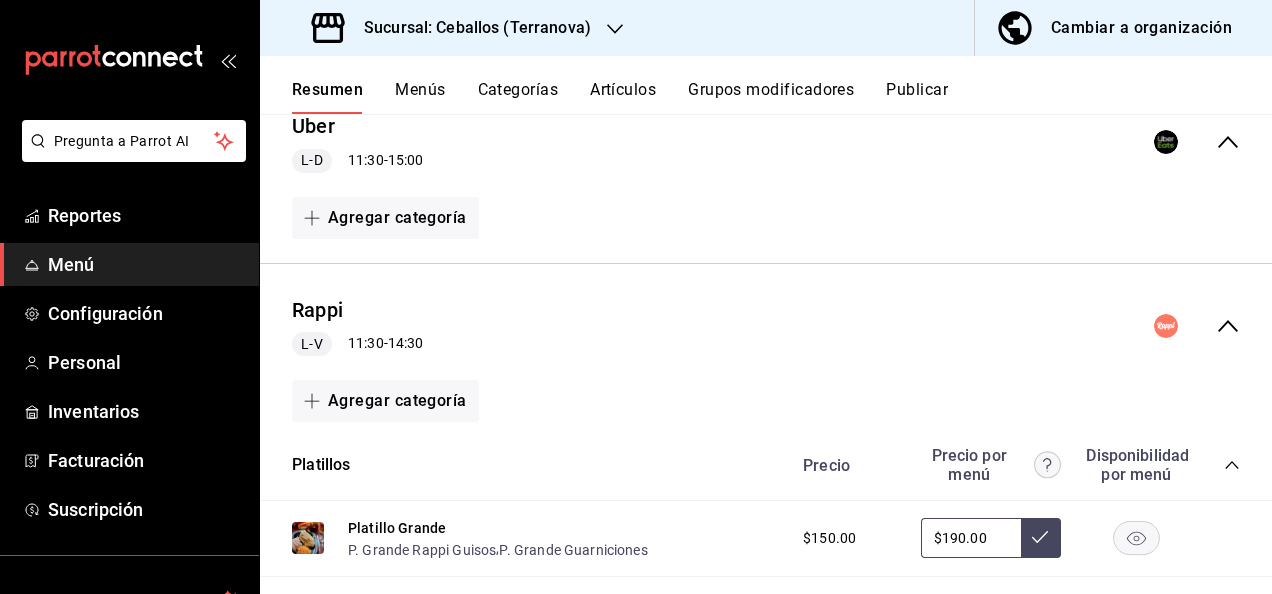 scroll, scrollTop: 380, scrollLeft: 0, axis: vertical 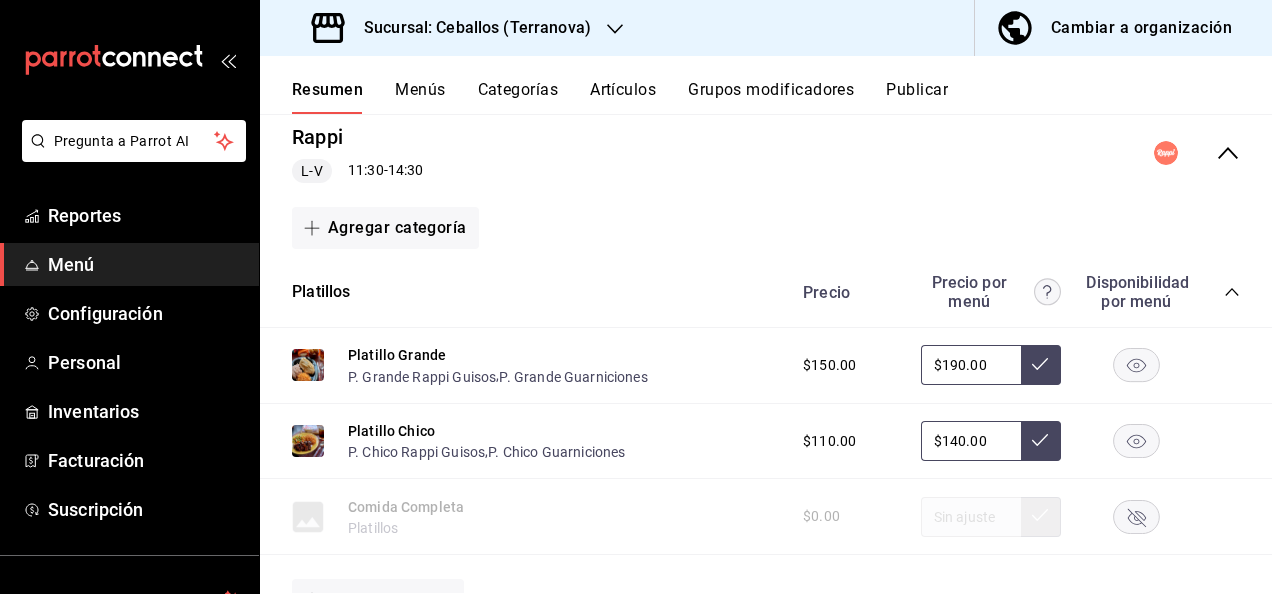 click 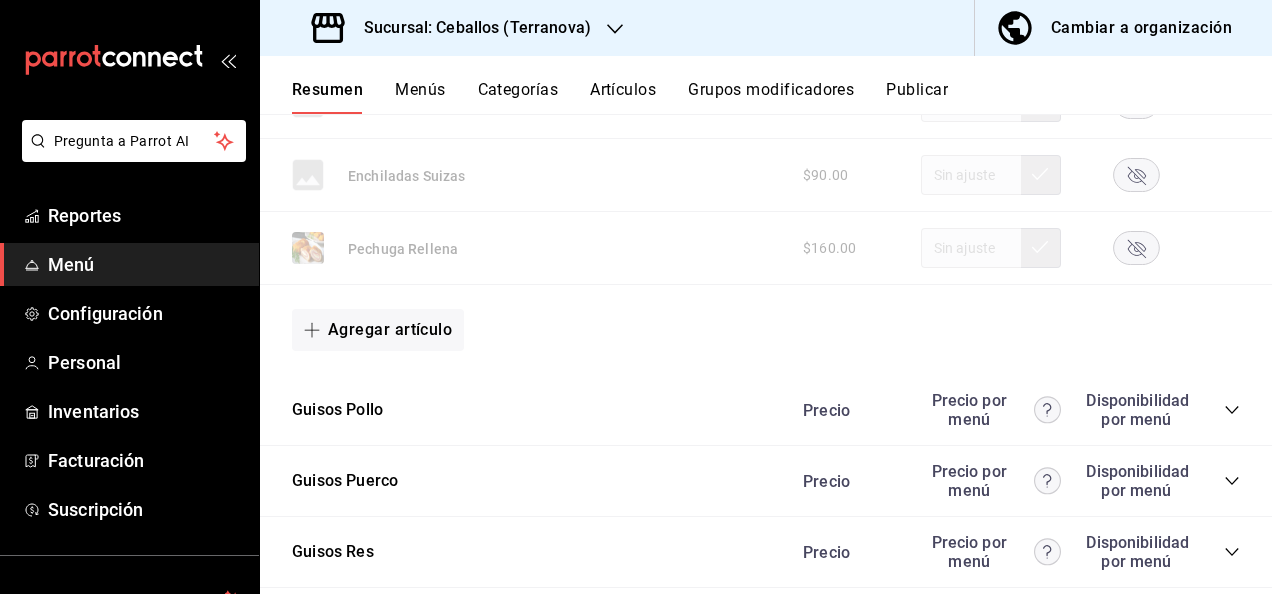 scroll, scrollTop: 2047, scrollLeft: 0, axis: vertical 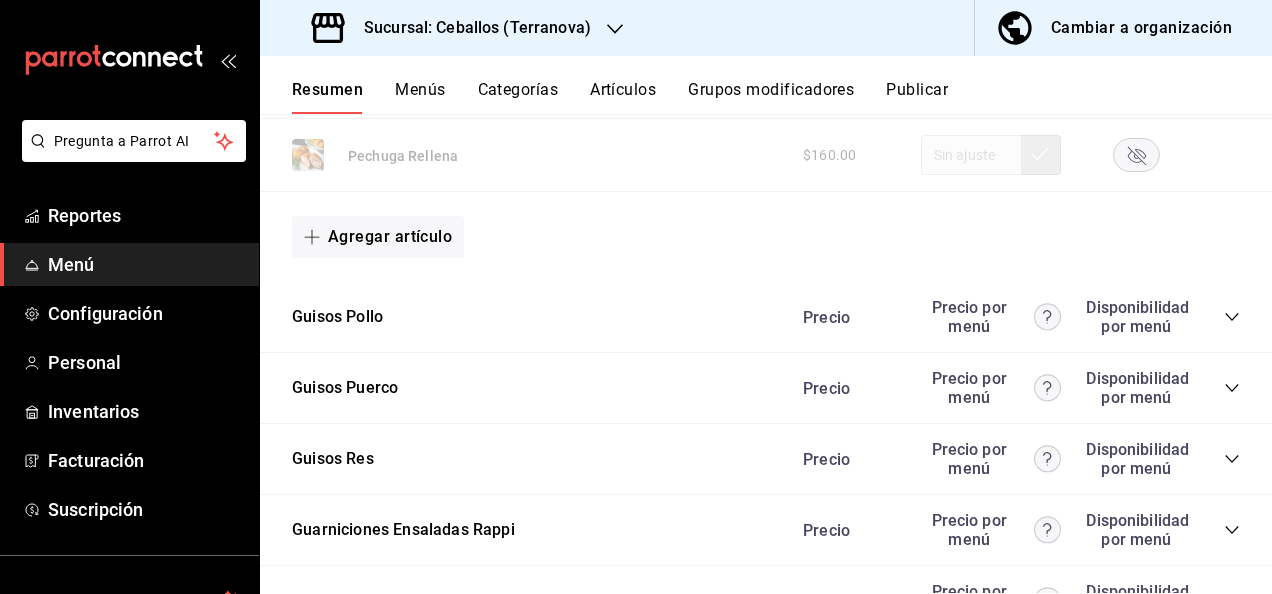 click 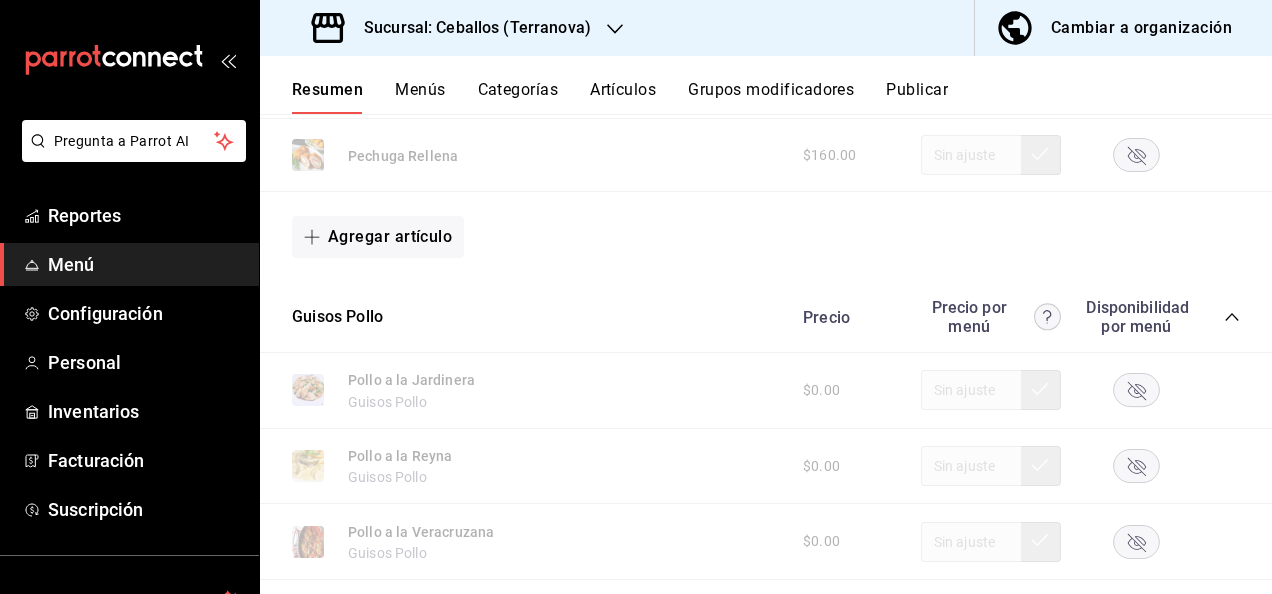 click 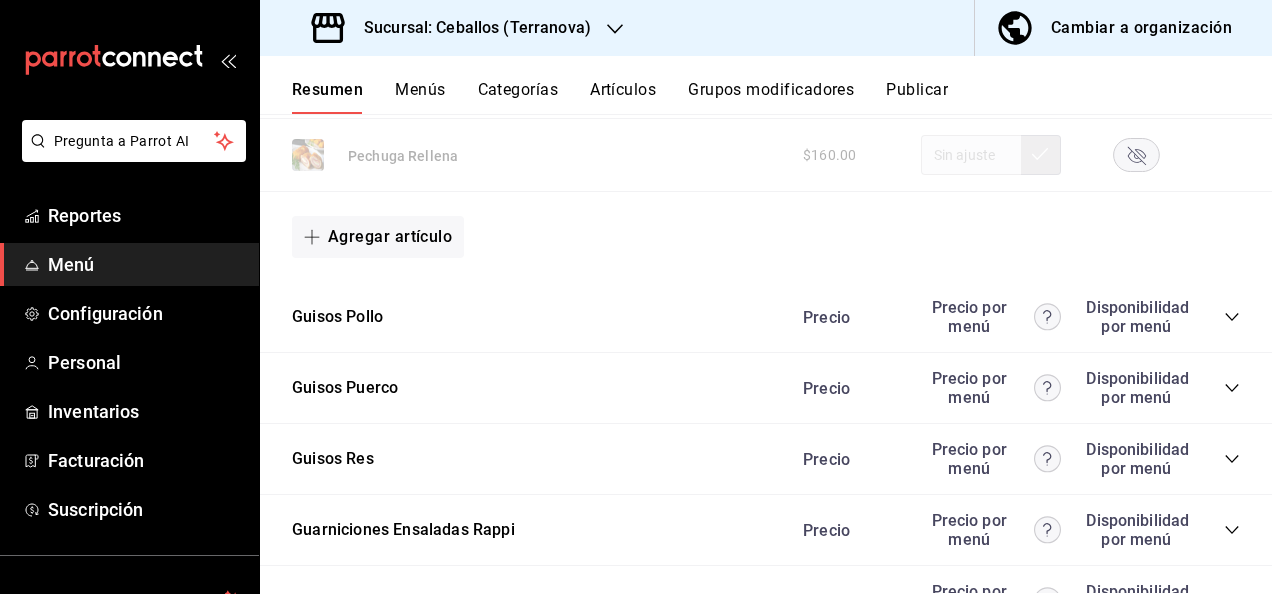 click 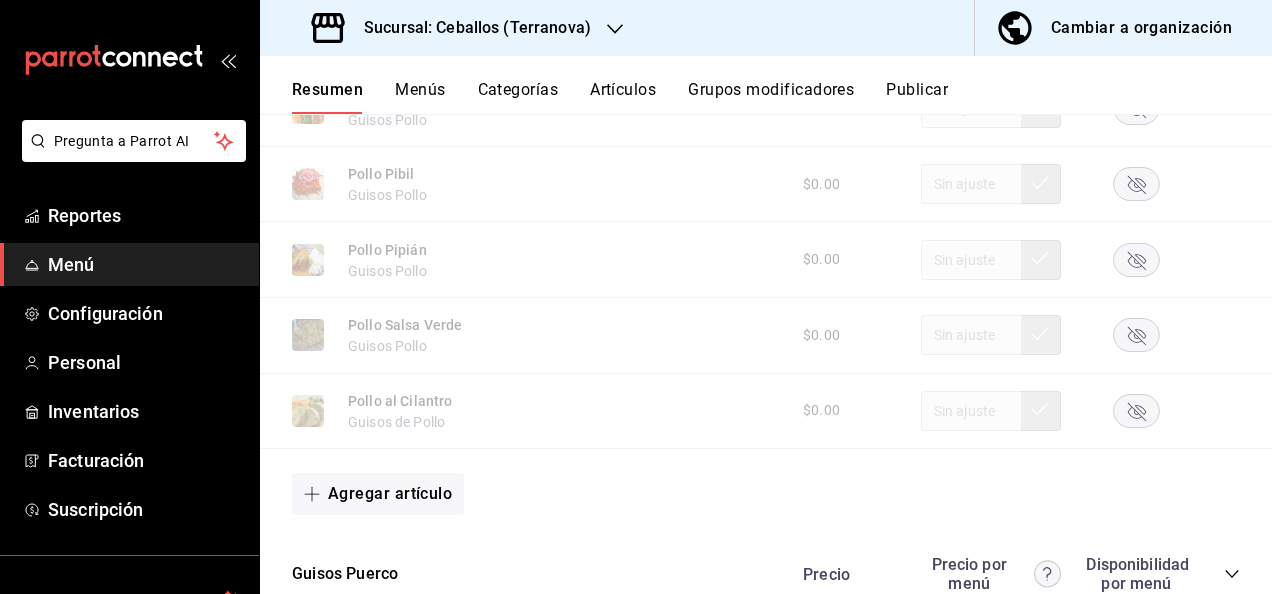 scroll, scrollTop: 3087, scrollLeft: 0, axis: vertical 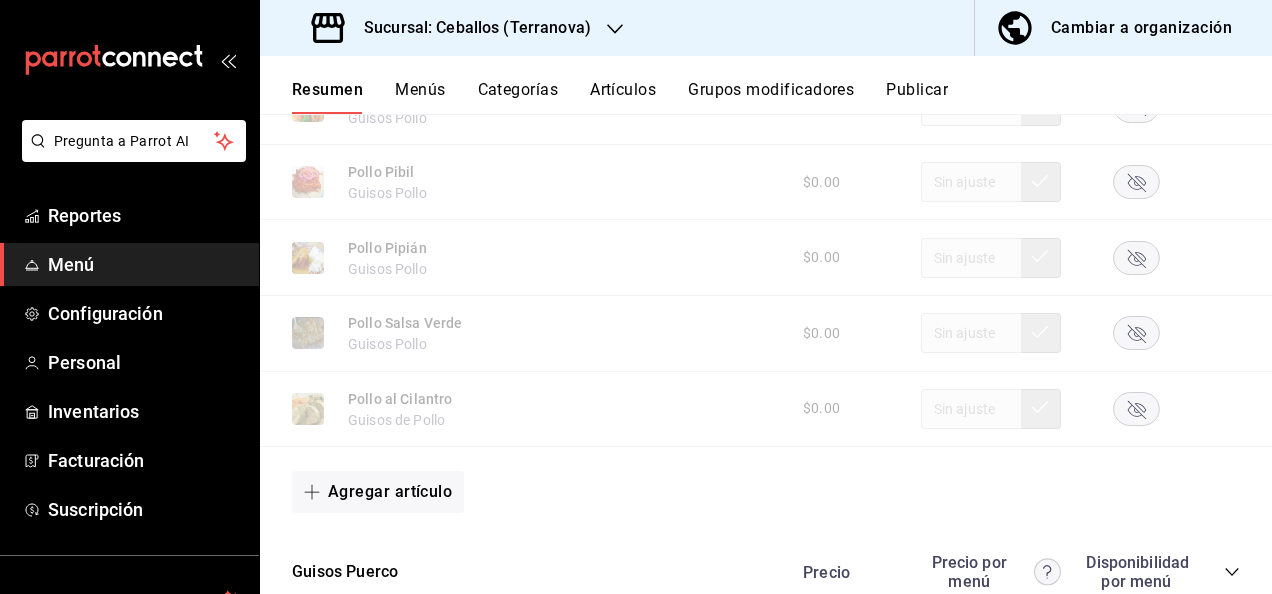click 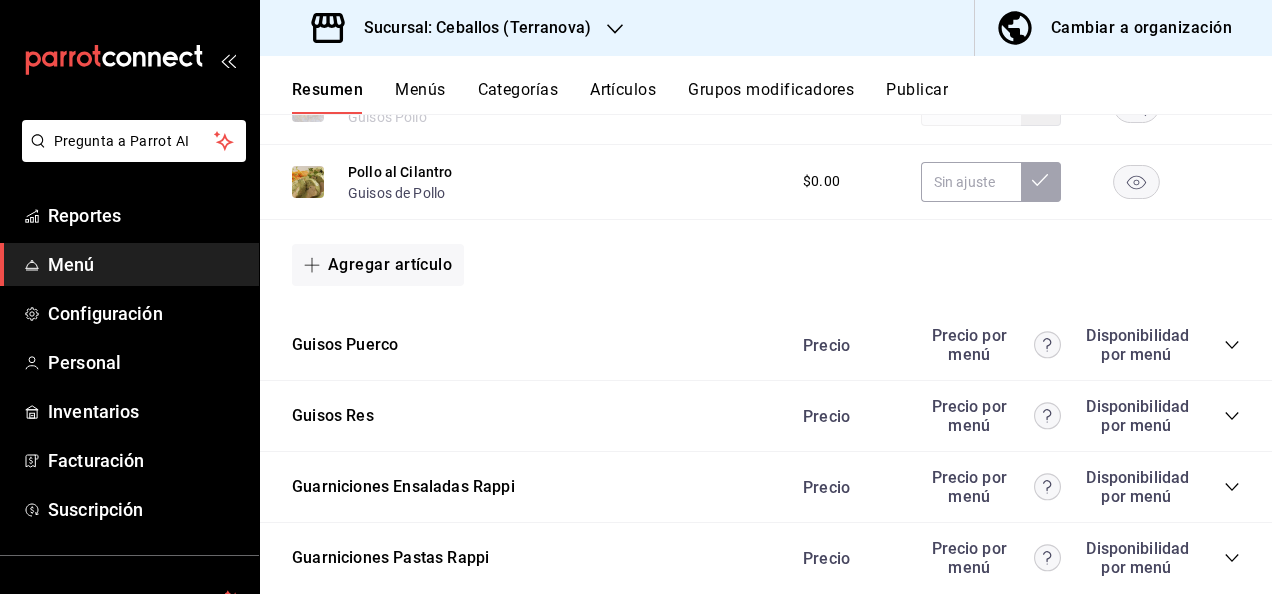 scroll, scrollTop: 3327, scrollLeft: 0, axis: vertical 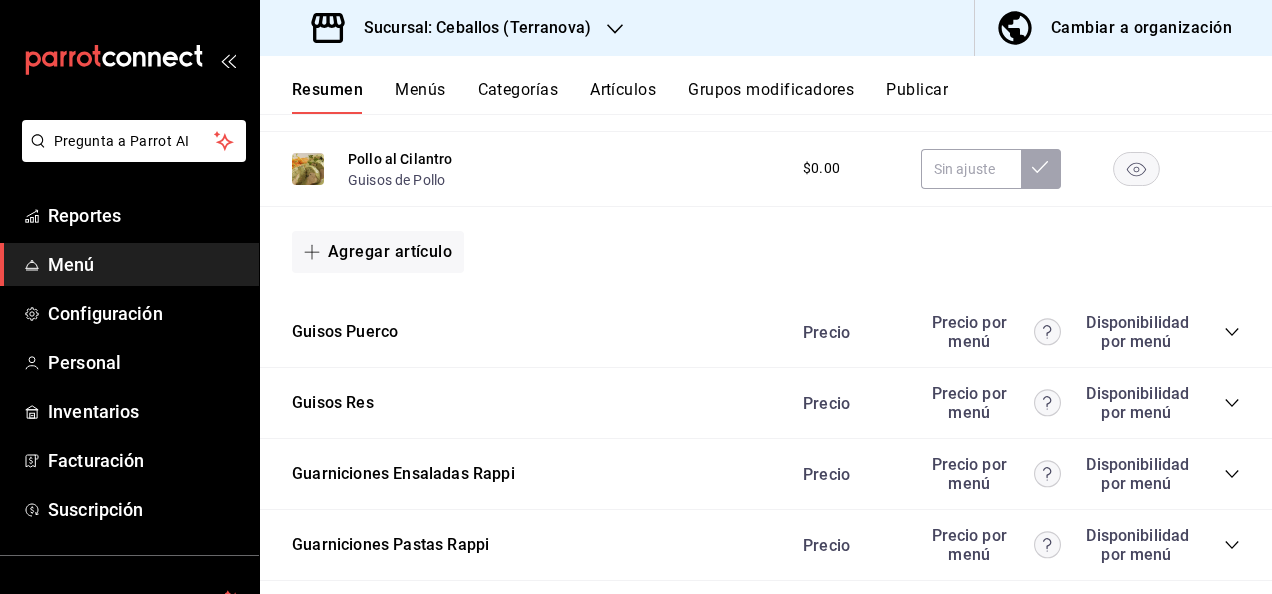 click 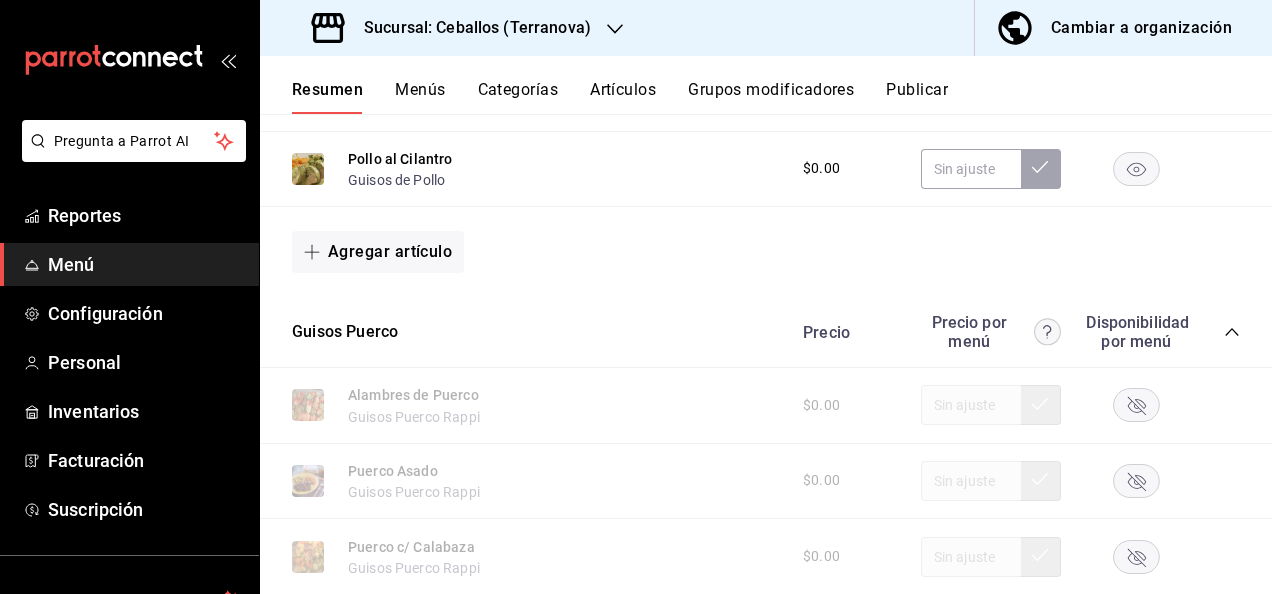 click 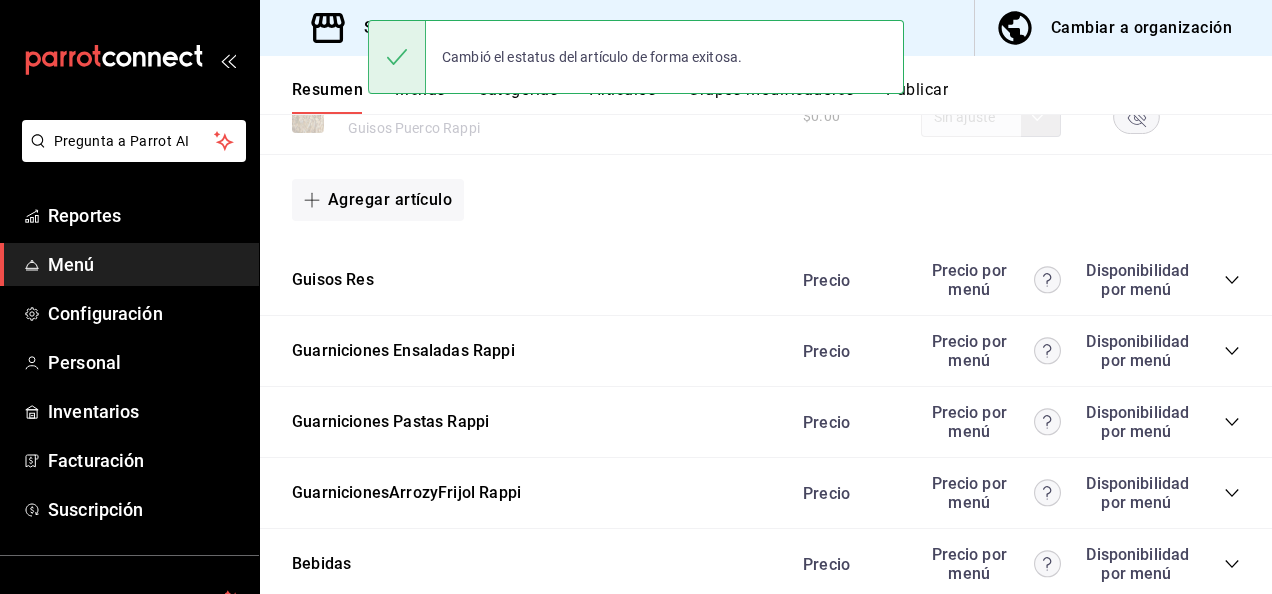 scroll, scrollTop: 4487, scrollLeft: 0, axis: vertical 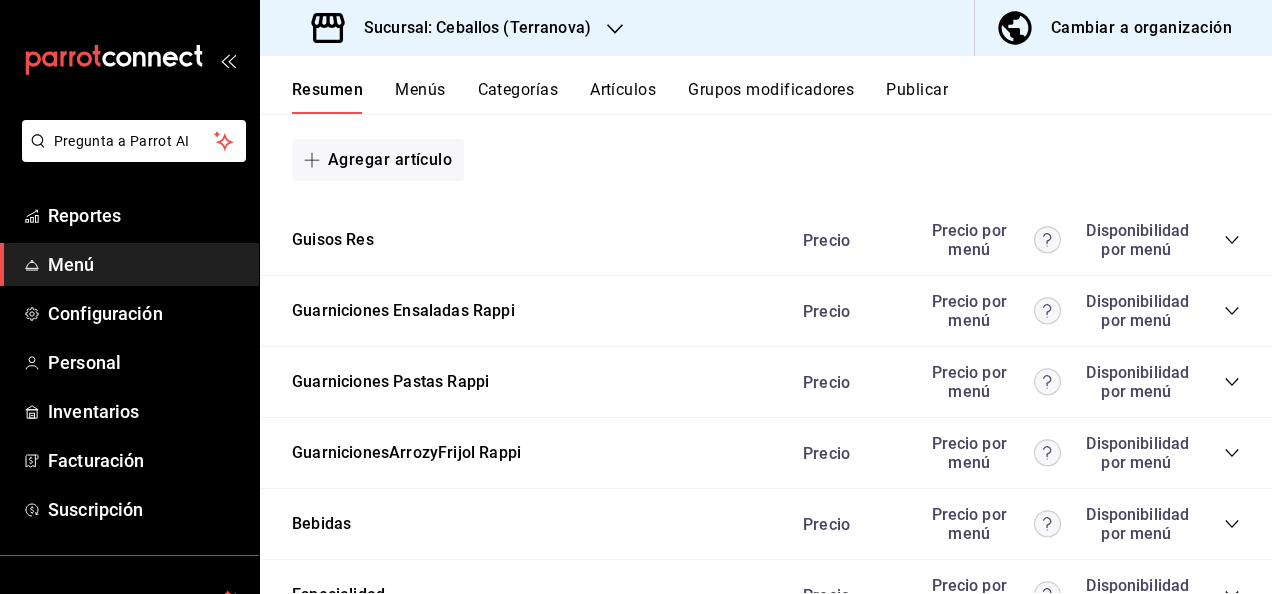 click 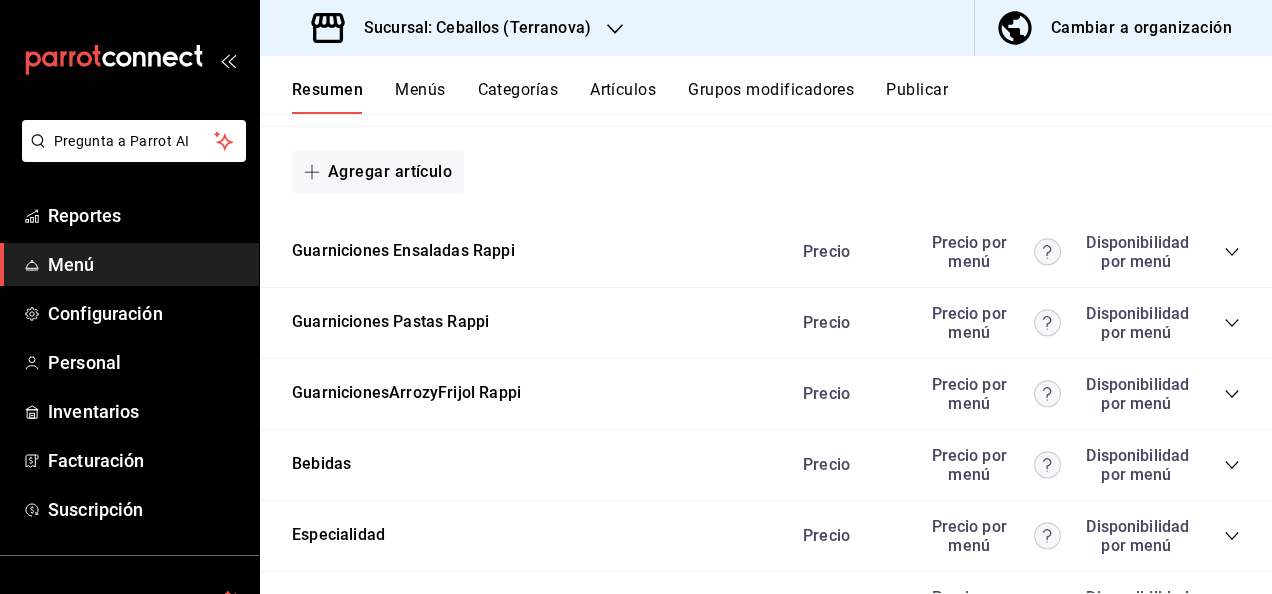 scroll, scrollTop: 5728, scrollLeft: 0, axis: vertical 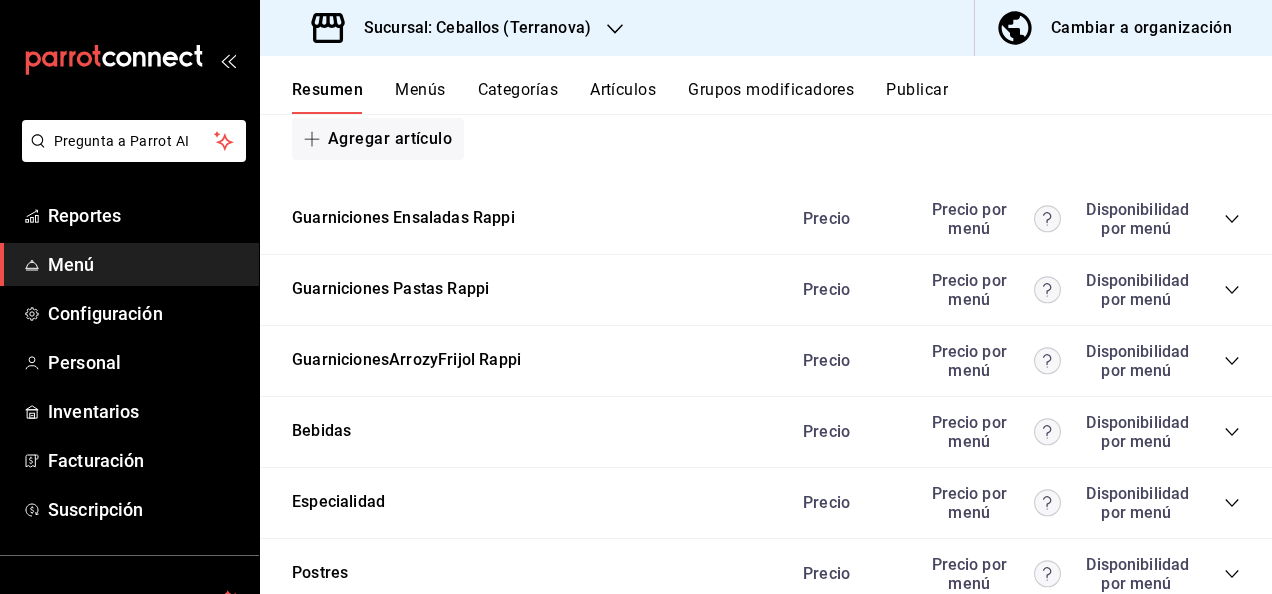 click 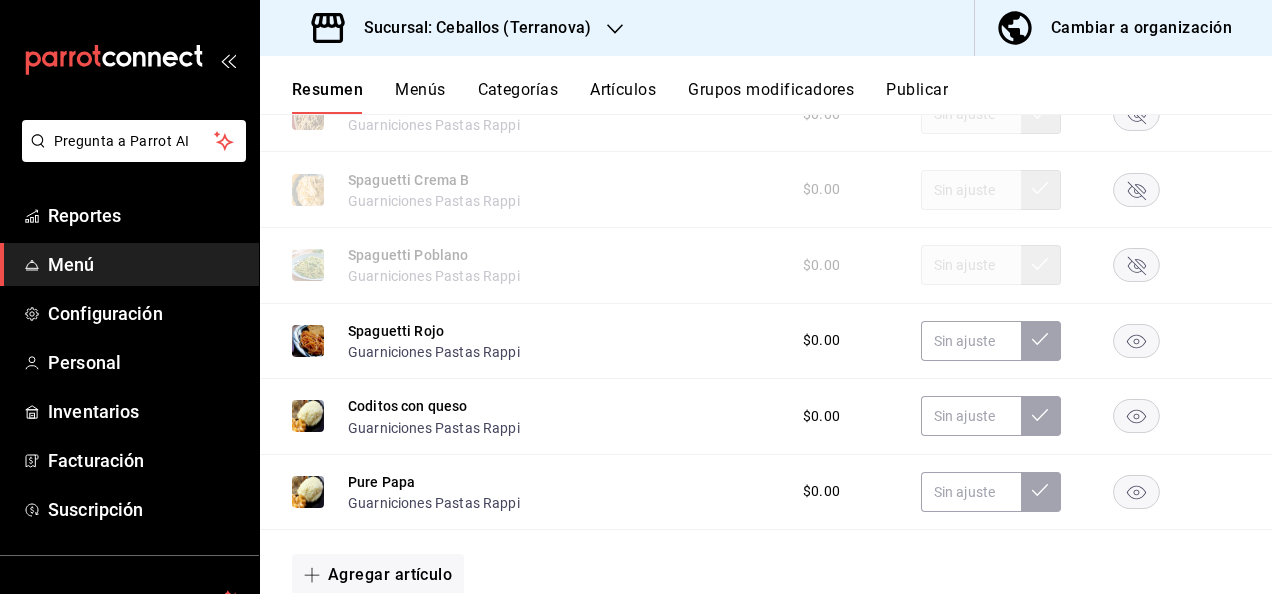 scroll, scrollTop: 6180, scrollLeft: 0, axis: vertical 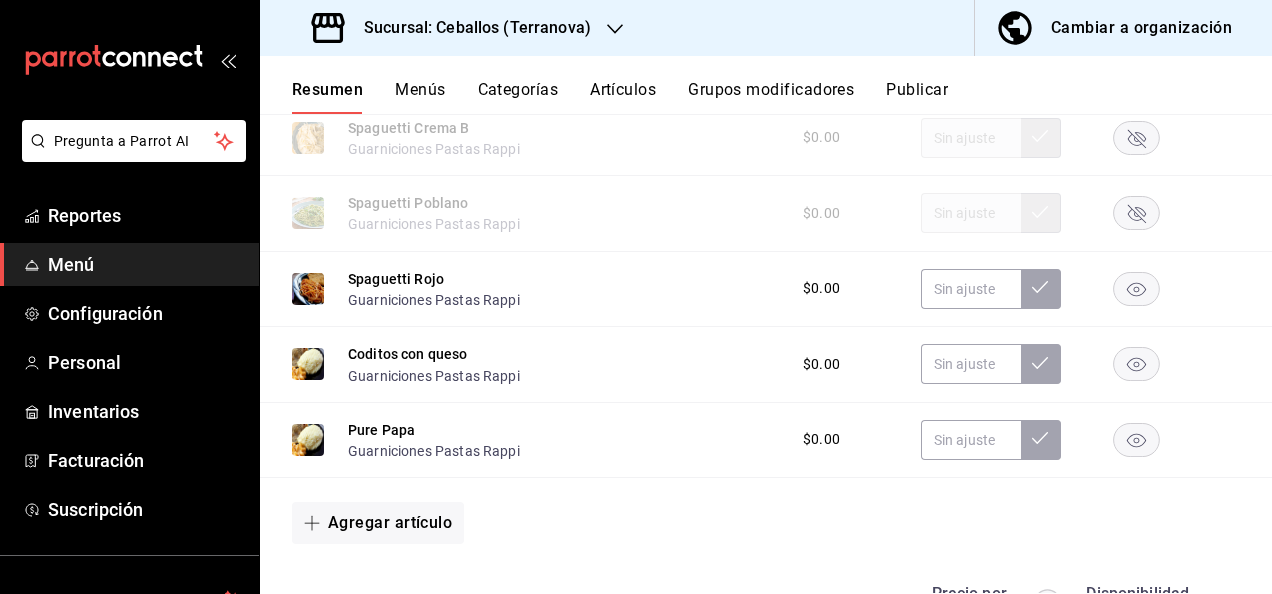 click 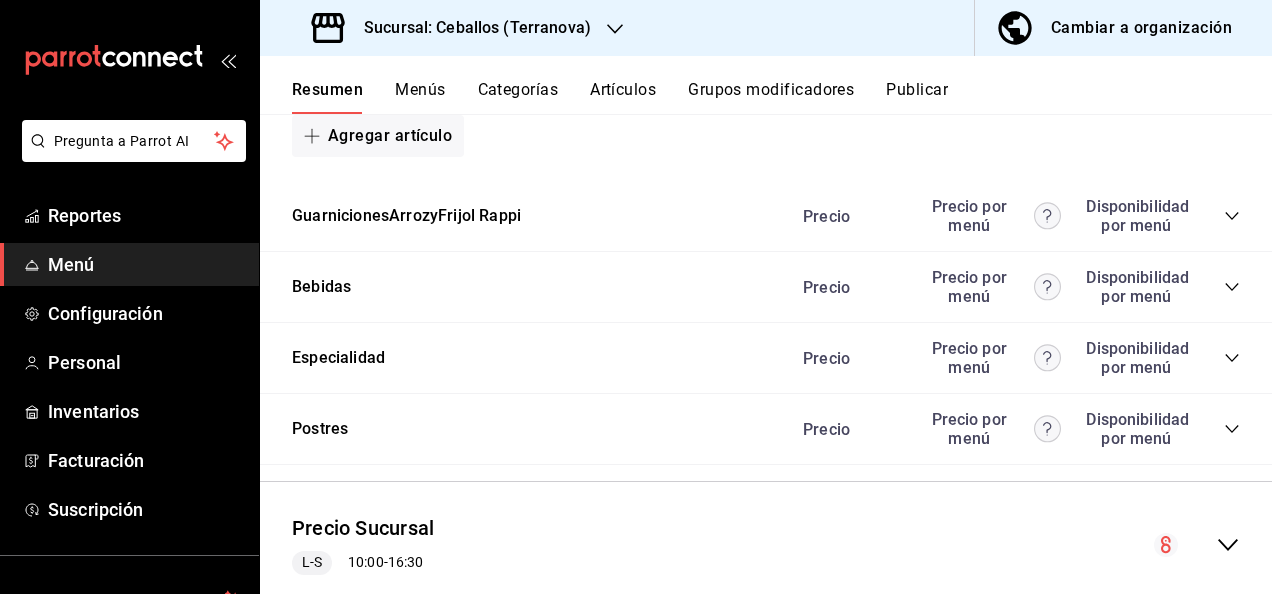 scroll, scrollTop: 6634, scrollLeft: 0, axis: vertical 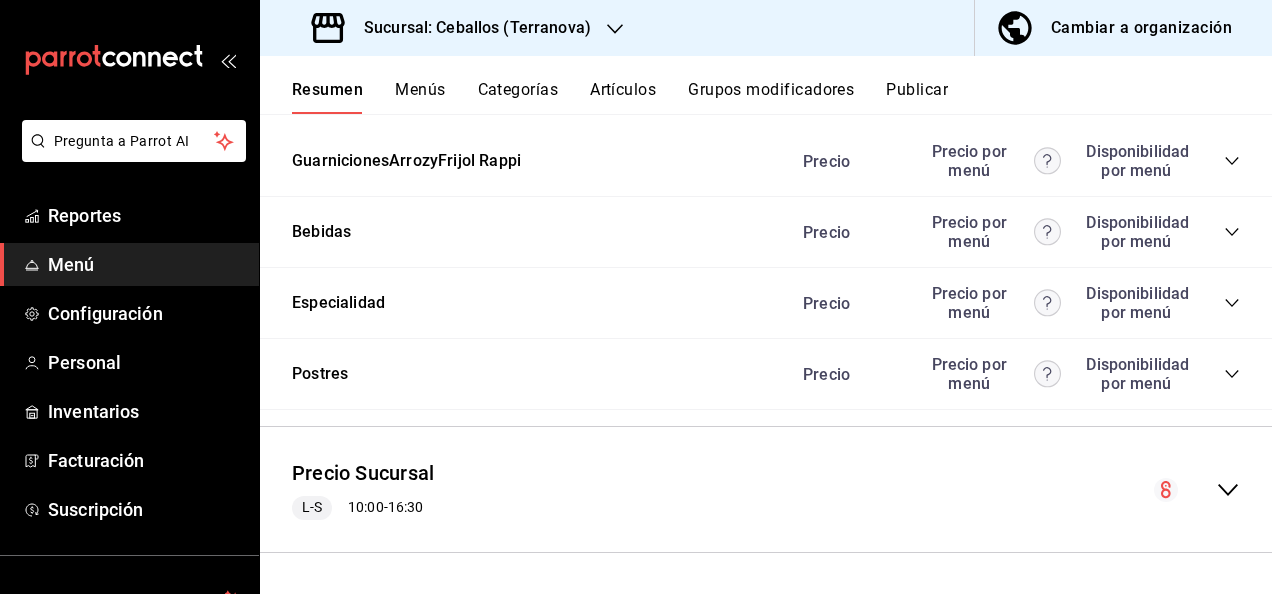 click 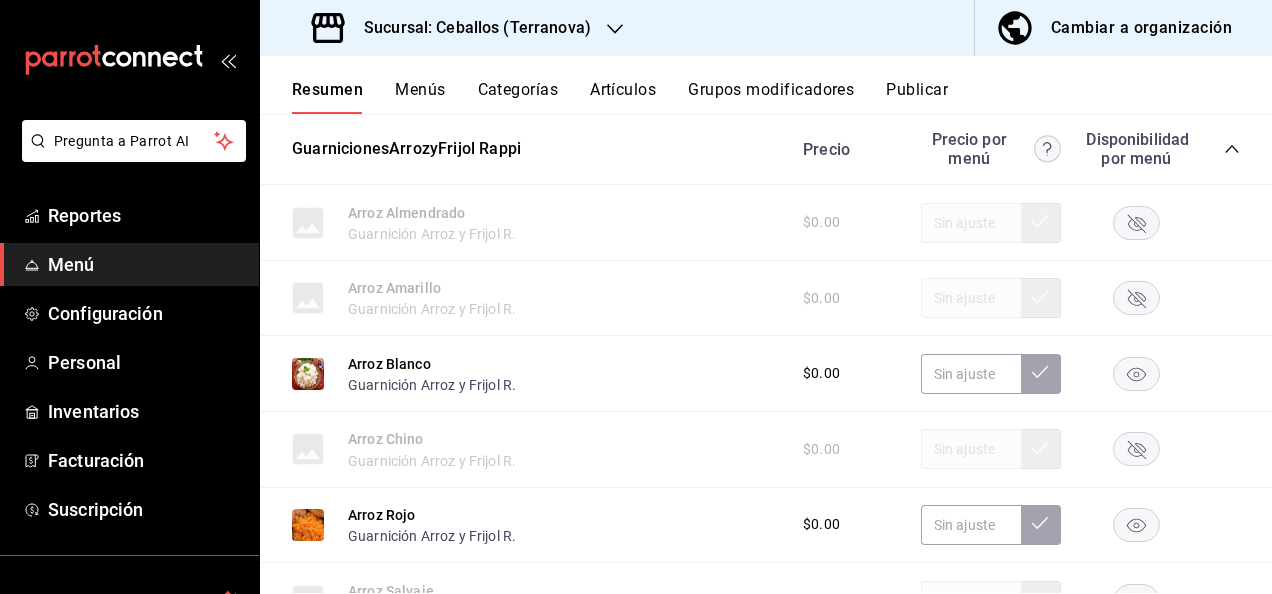 click on "Publicar" at bounding box center [917, 97] 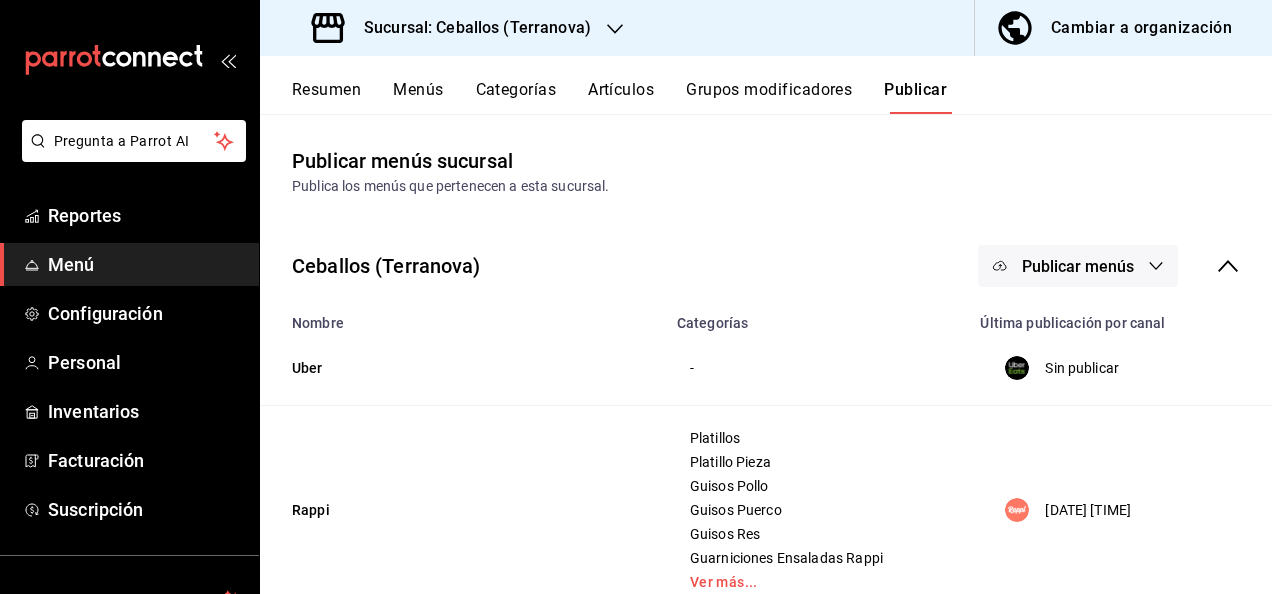 click on "Publicar menús" at bounding box center (1078, 266) 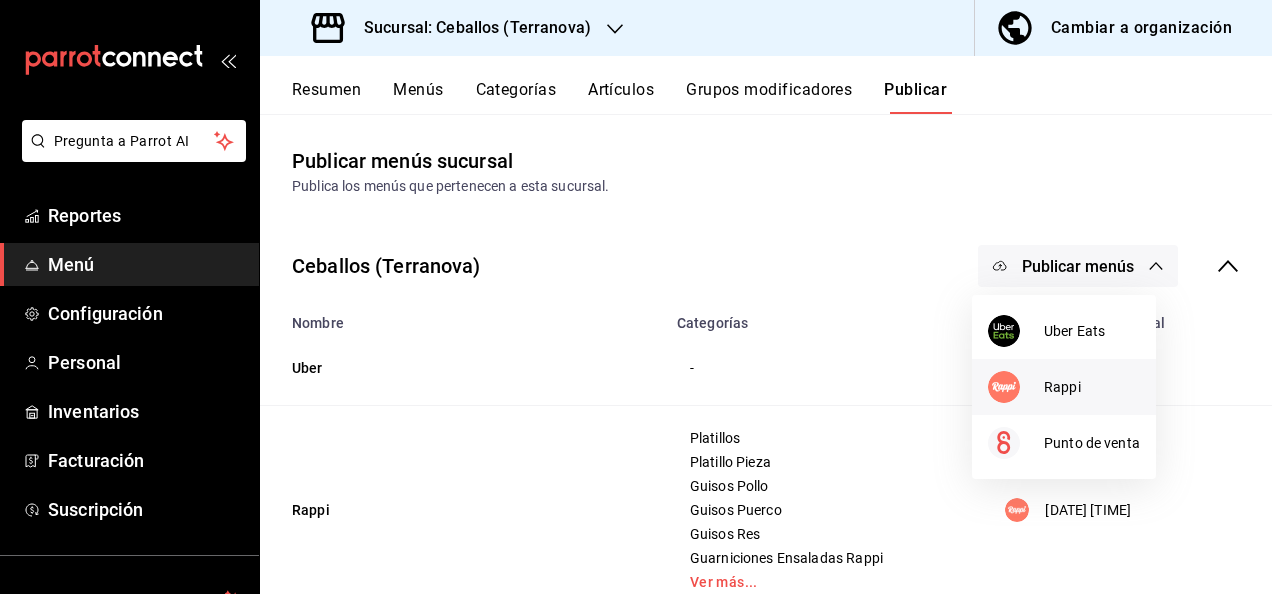 click on "Rappi" at bounding box center (1092, 387) 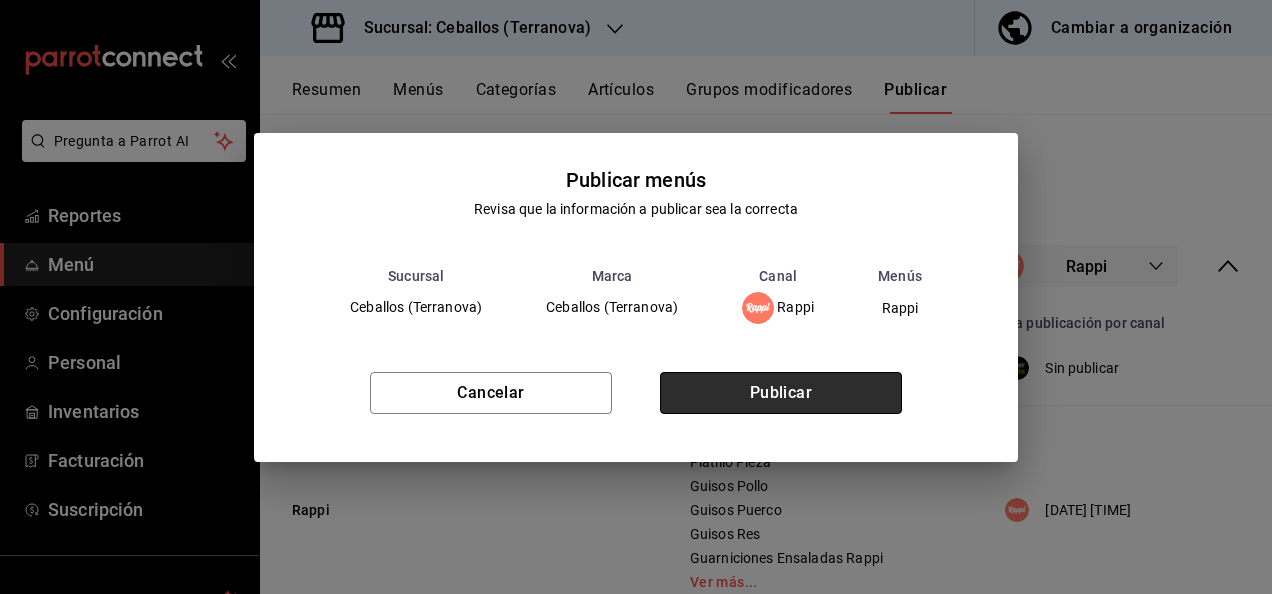 click on "Publicar" at bounding box center (781, 393) 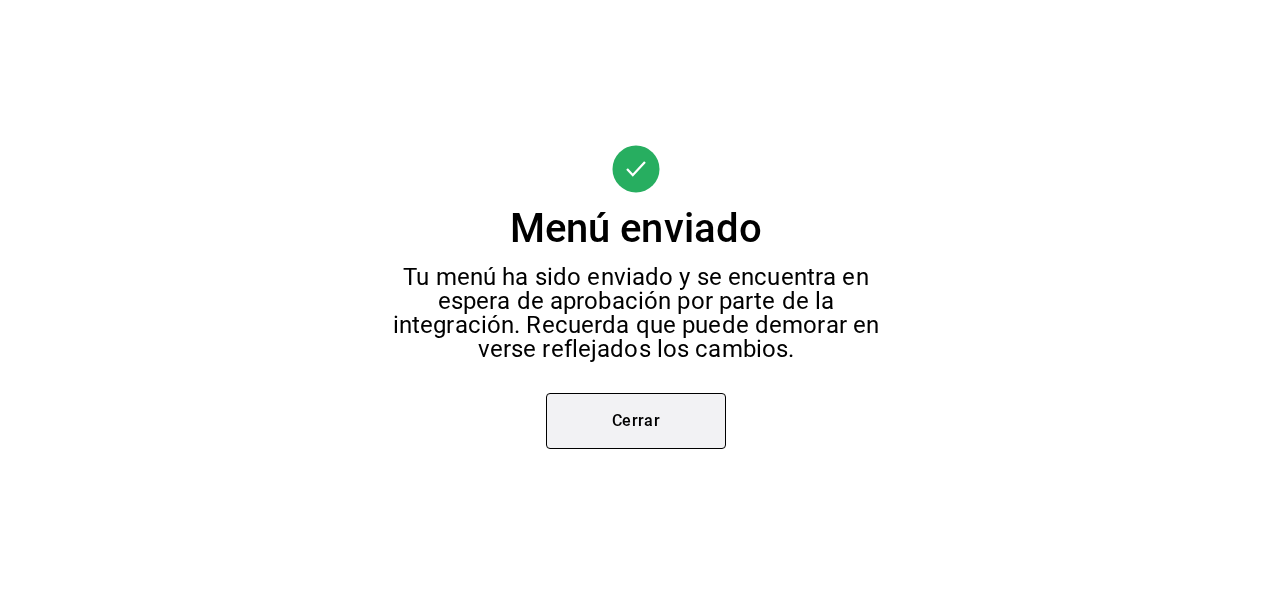 click on "Cerrar" at bounding box center [636, 421] 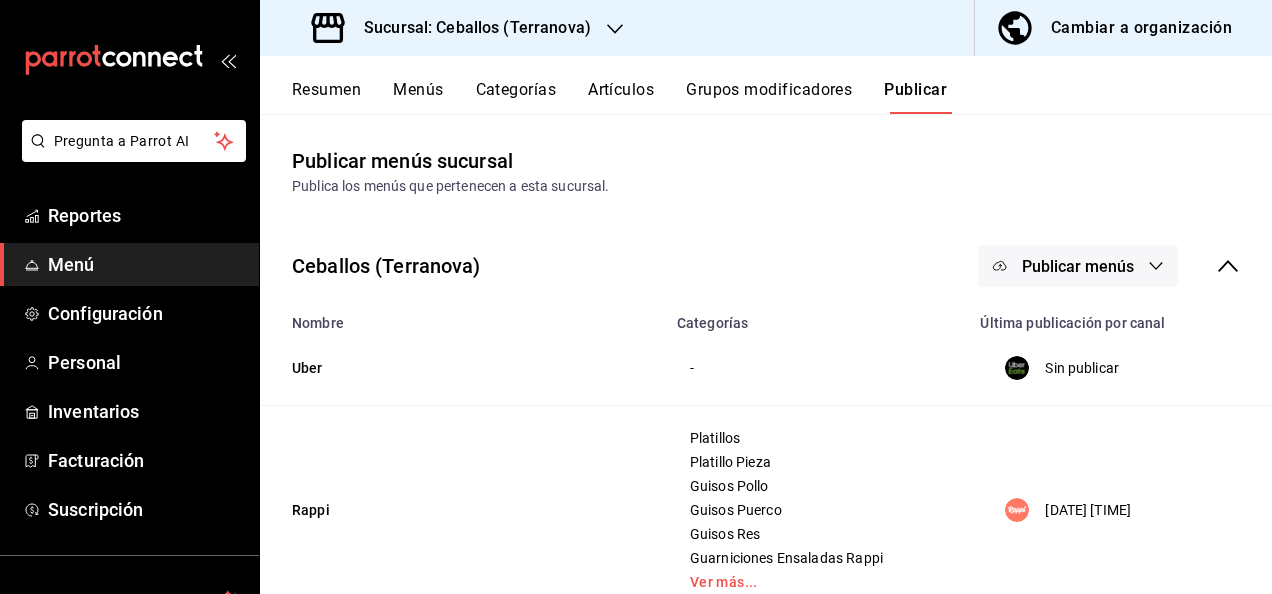 click on "Sucursal: Ceballos (Terranova)" at bounding box center [453, 28] 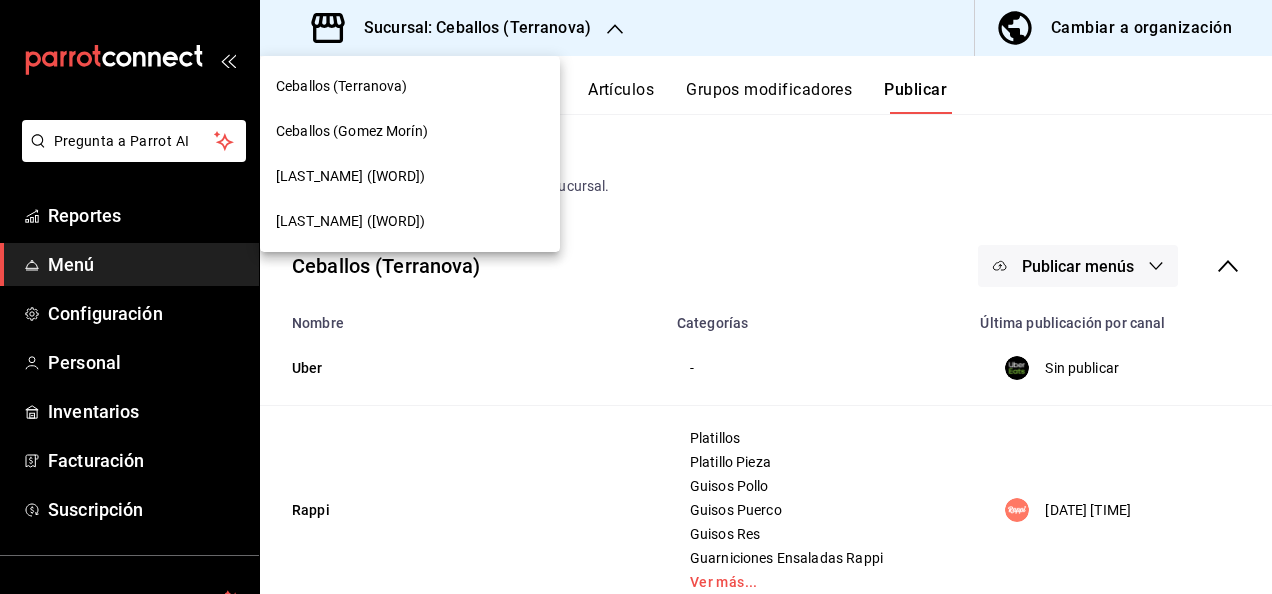 click on "[LAST_NAME] ([WORD])" at bounding box center (351, 176) 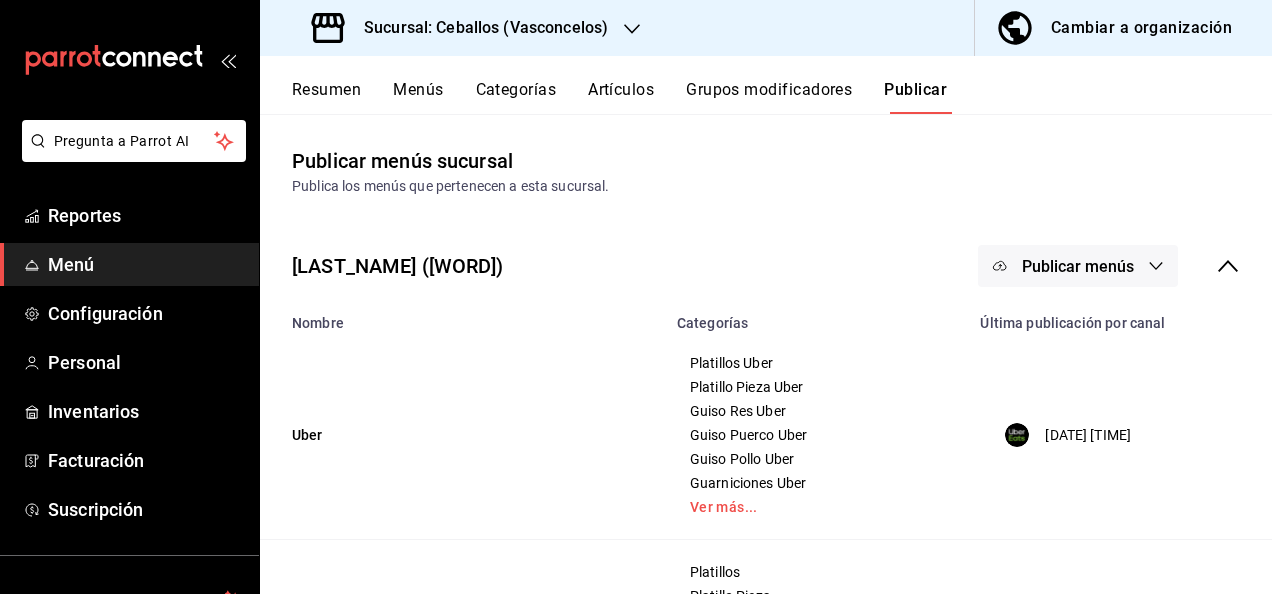 click on "Resumen" at bounding box center [326, 97] 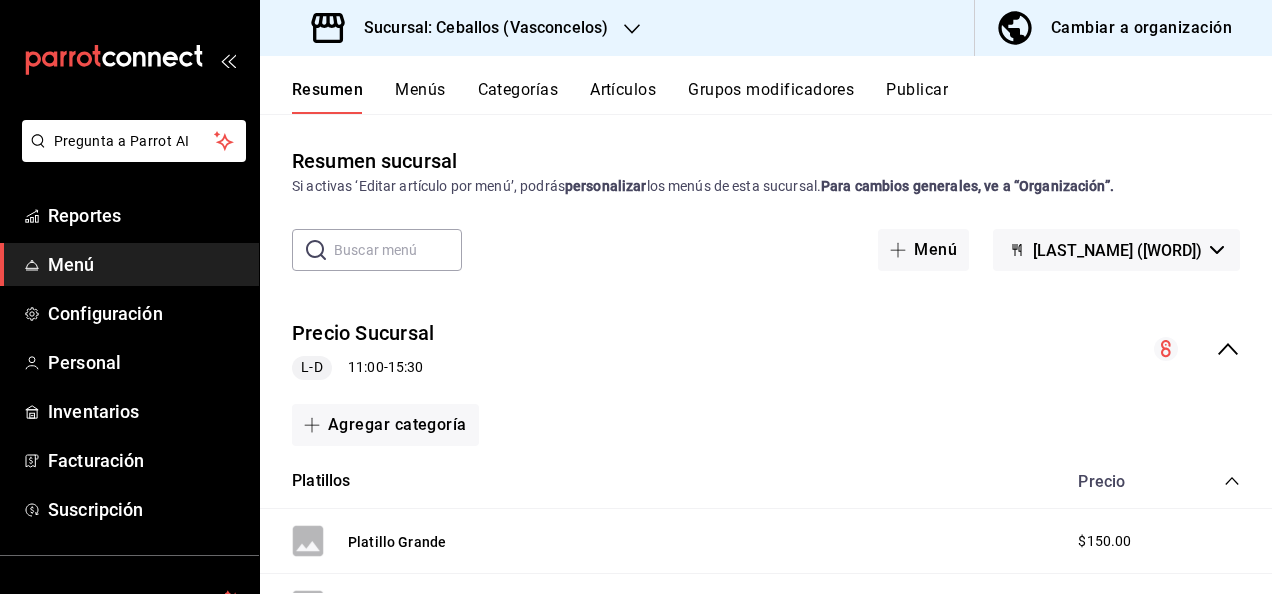 click 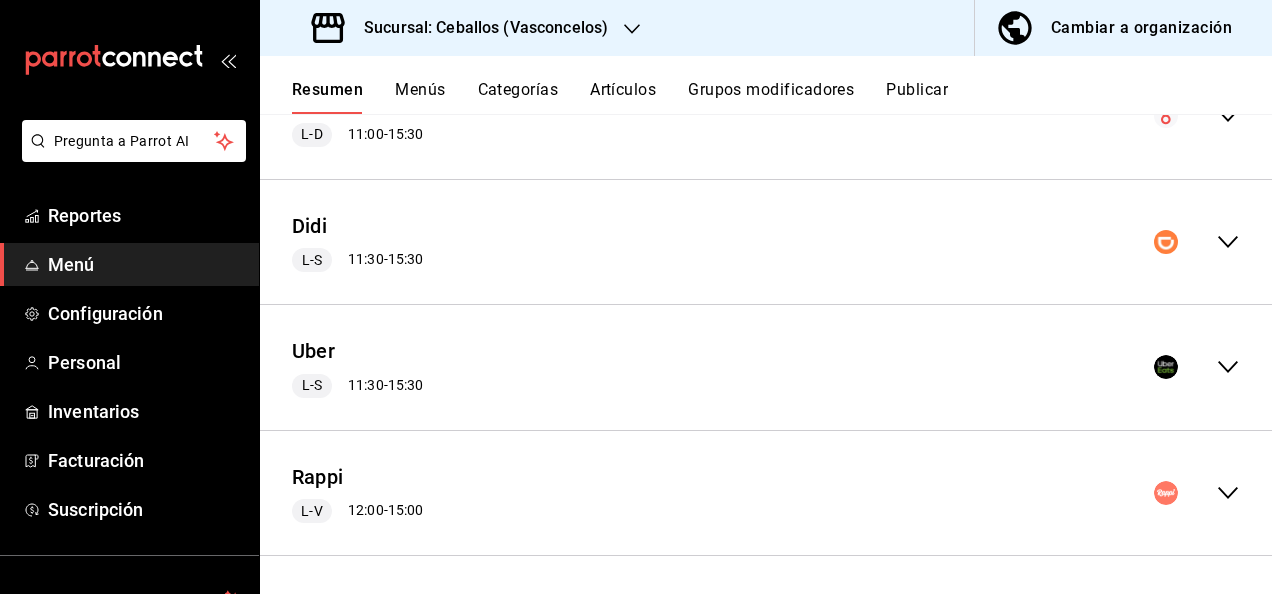 scroll, scrollTop: 234, scrollLeft: 0, axis: vertical 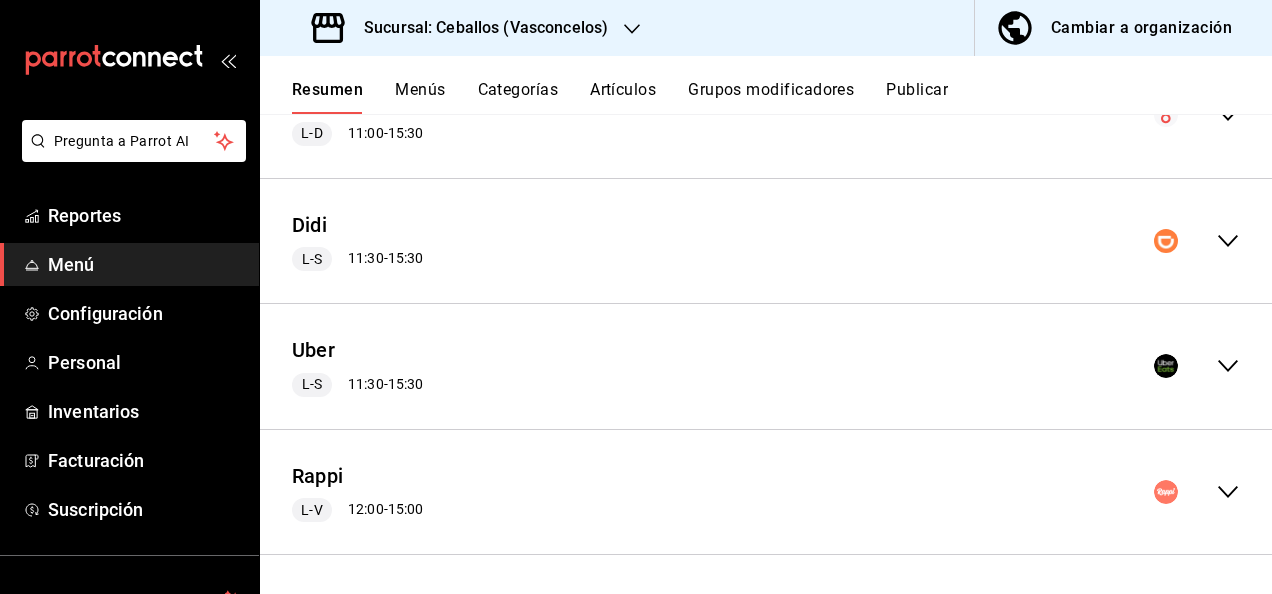 click 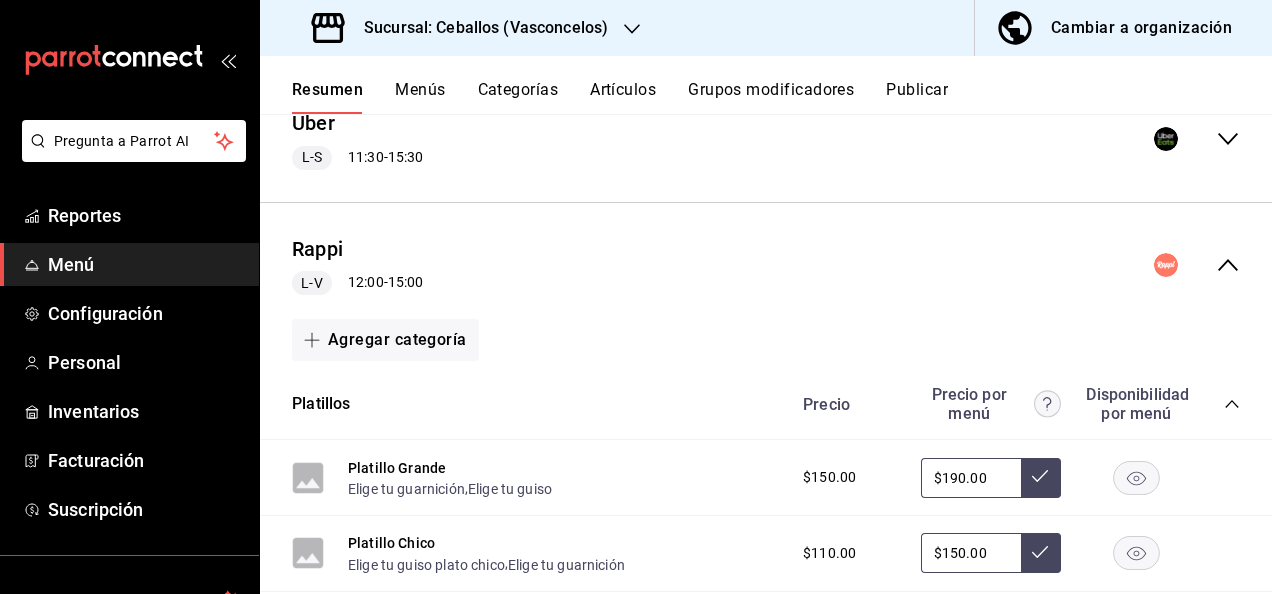 scroll, scrollTop: 474, scrollLeft: 0, axis: vertical 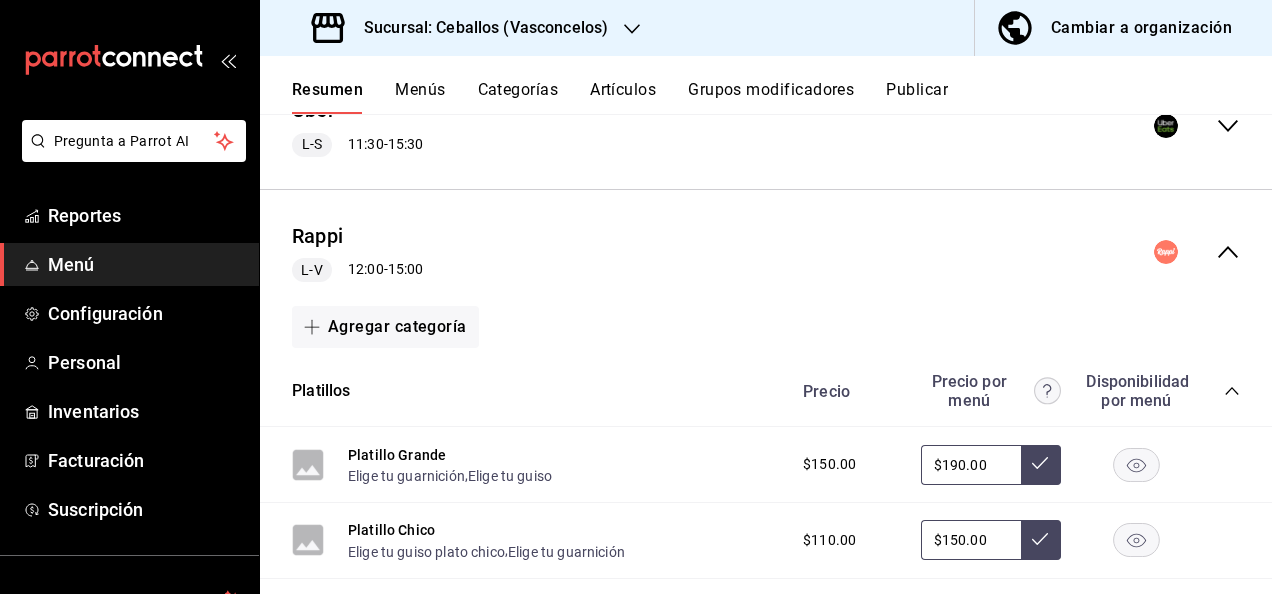 click 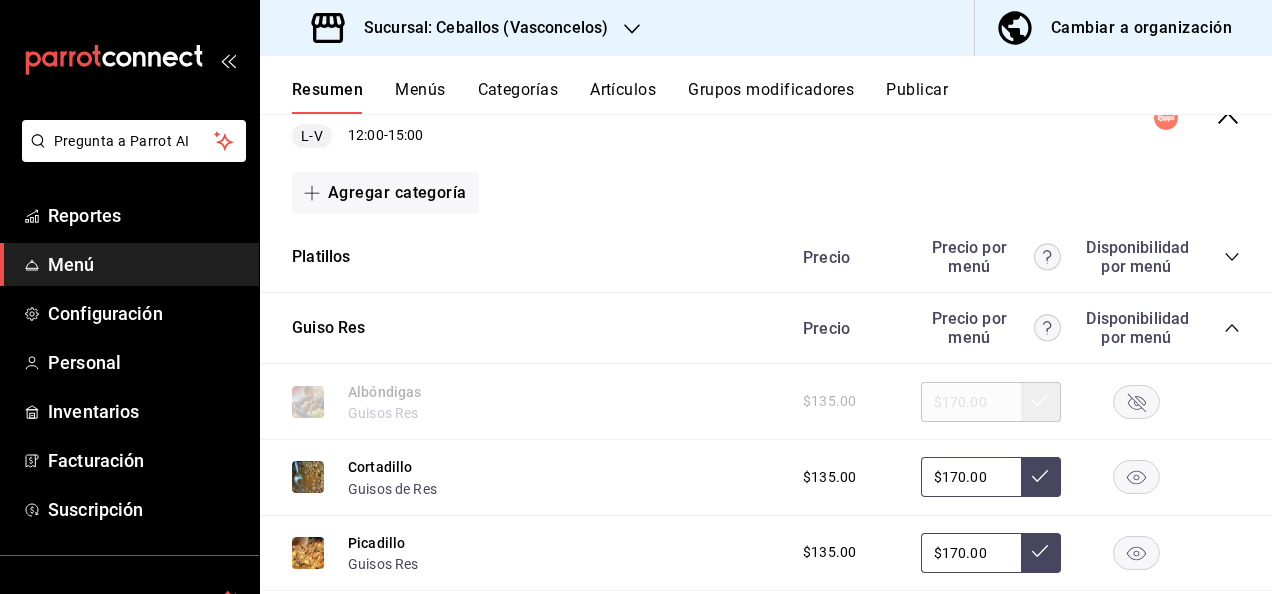scroll, scrollTop: 648, scrollLeft: 0, axis: vertical 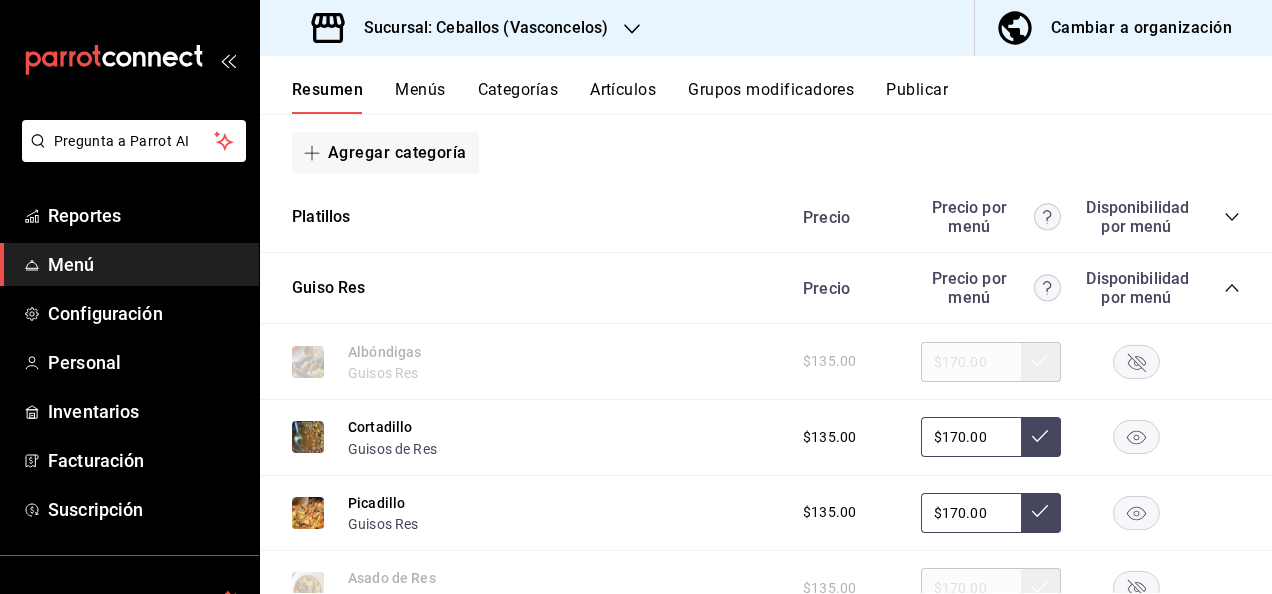 click 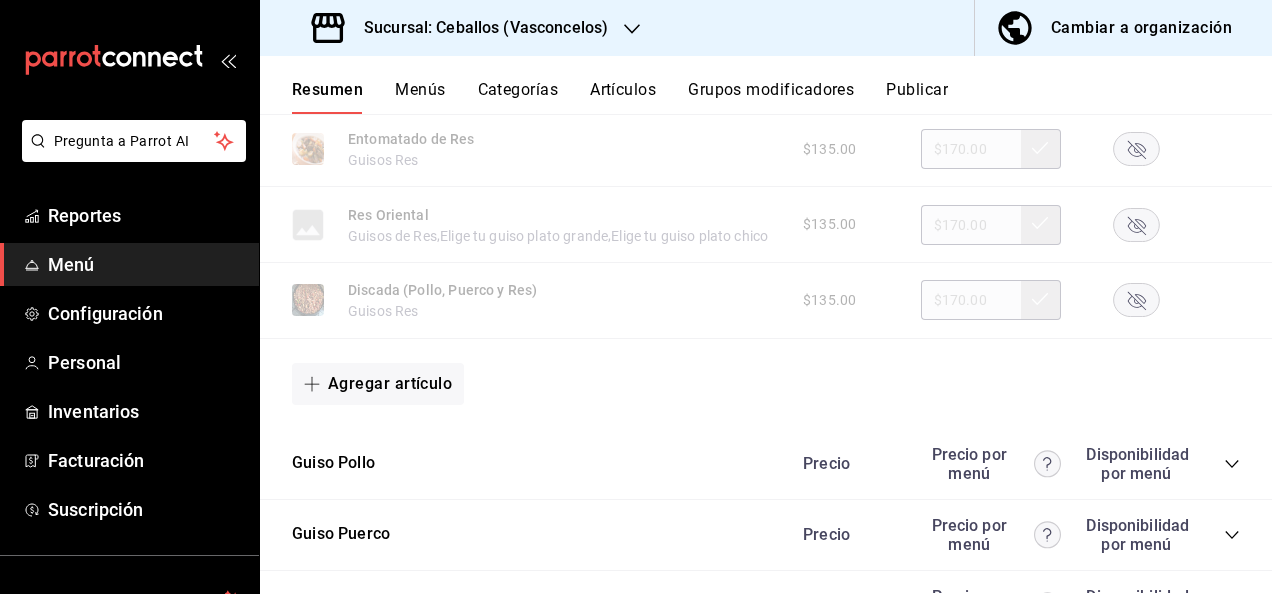 scroll, scrollTop: 1634, scrollLeft: 0, axis: vertical 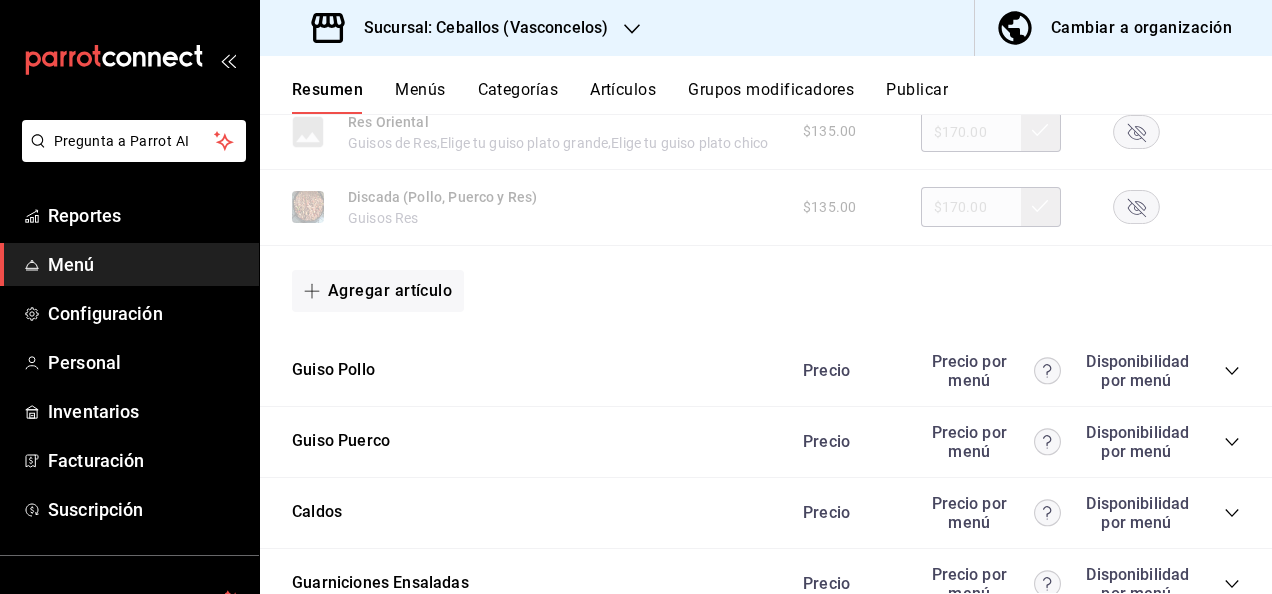 click 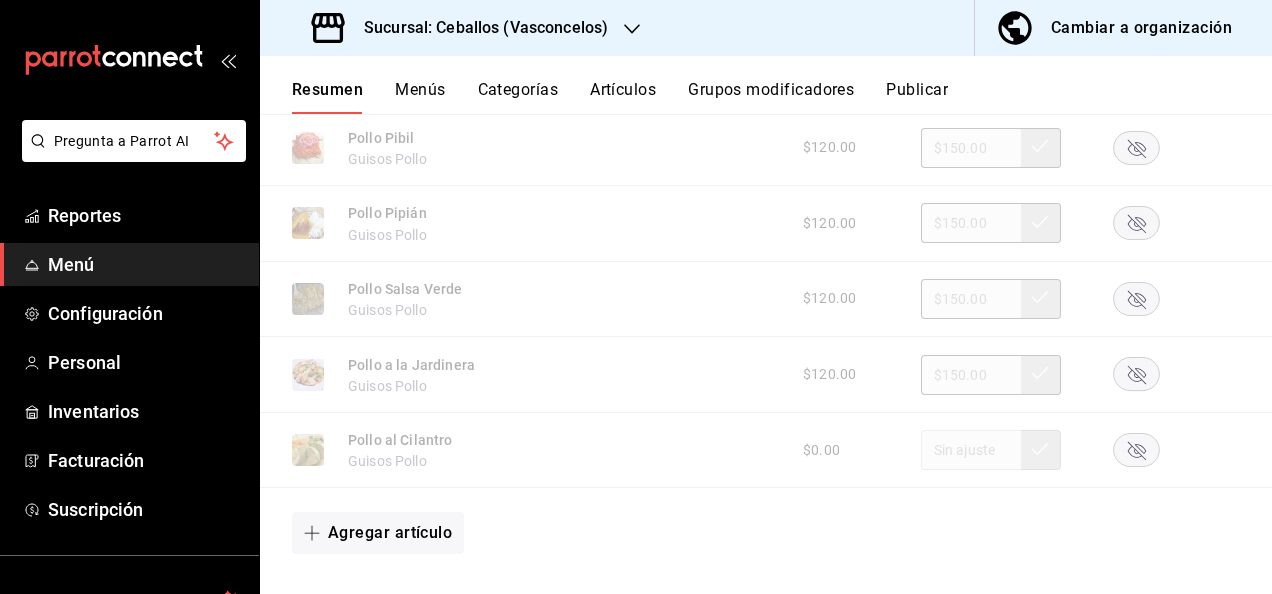 scroll, scrollTop: 2714, scrollLeft: 0, axis: vertical 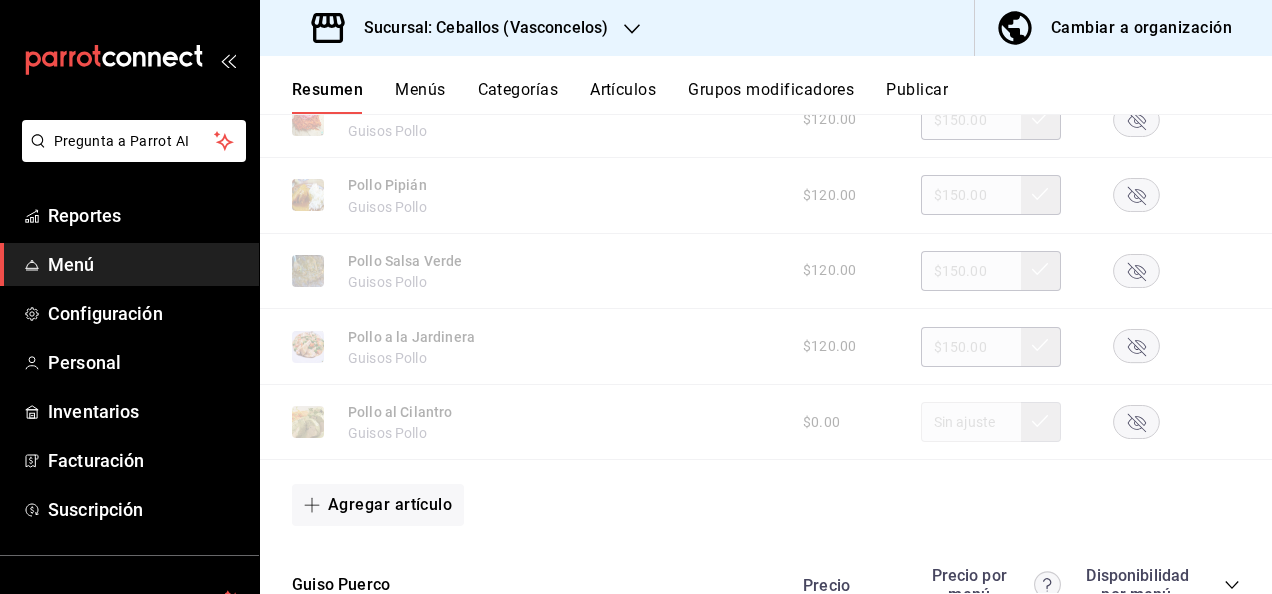 click 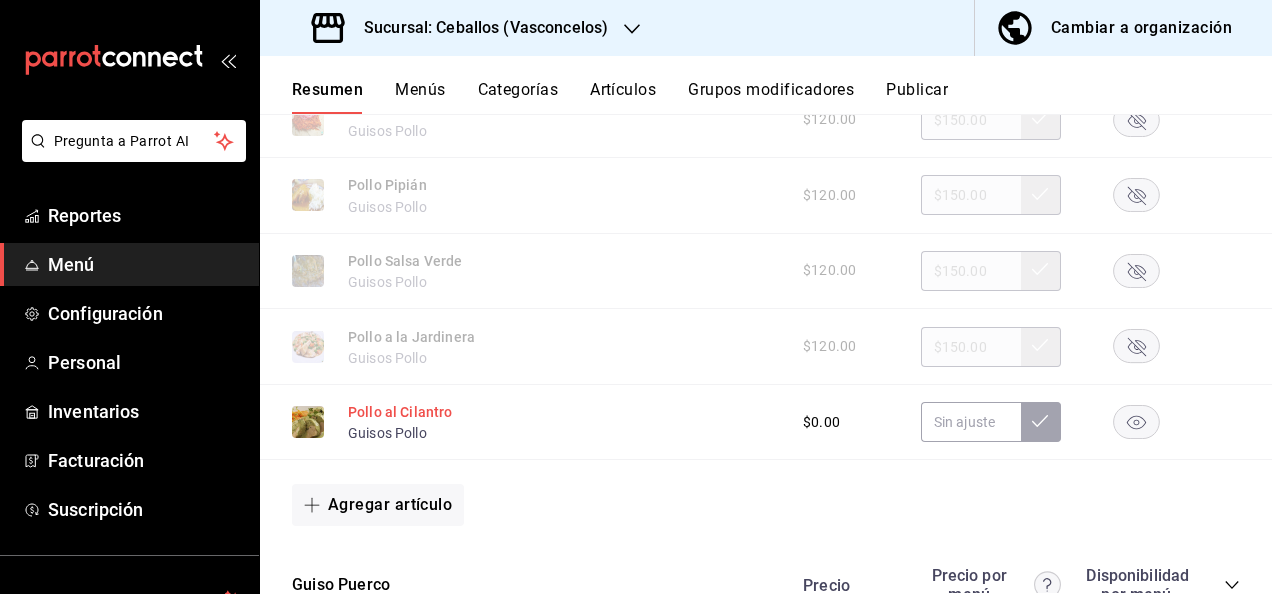 click on "Pollo al Cilantro" at bounding box center (400, 412) 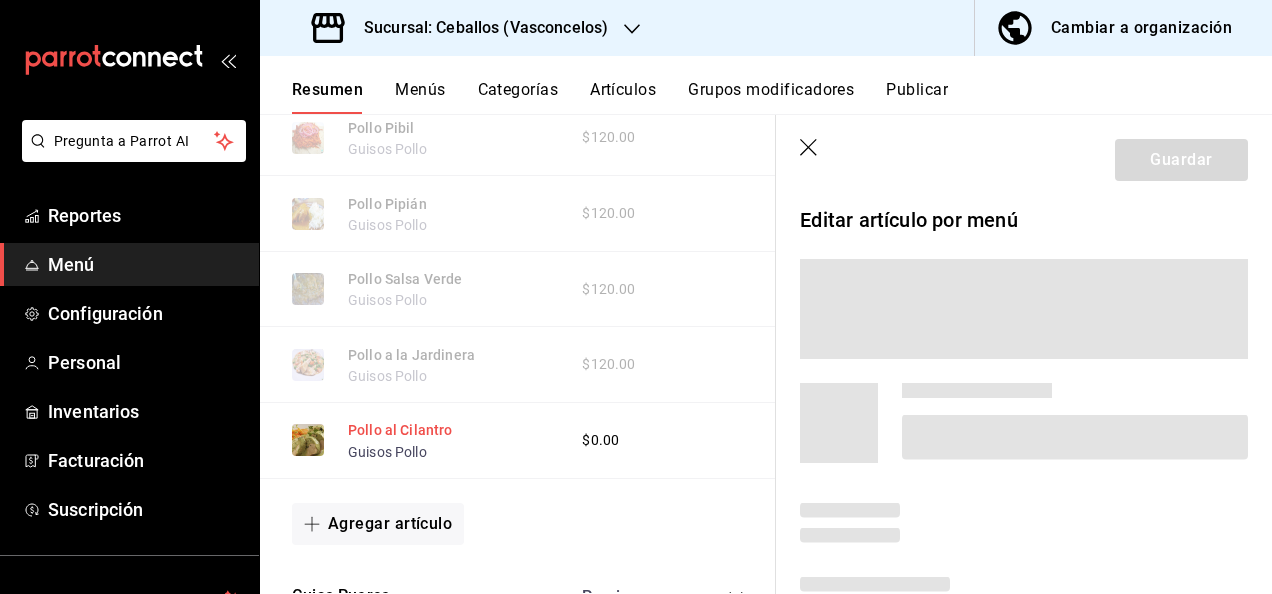 scroll, scrollTop: 2646, scrollLeft: 0, axis: vertical 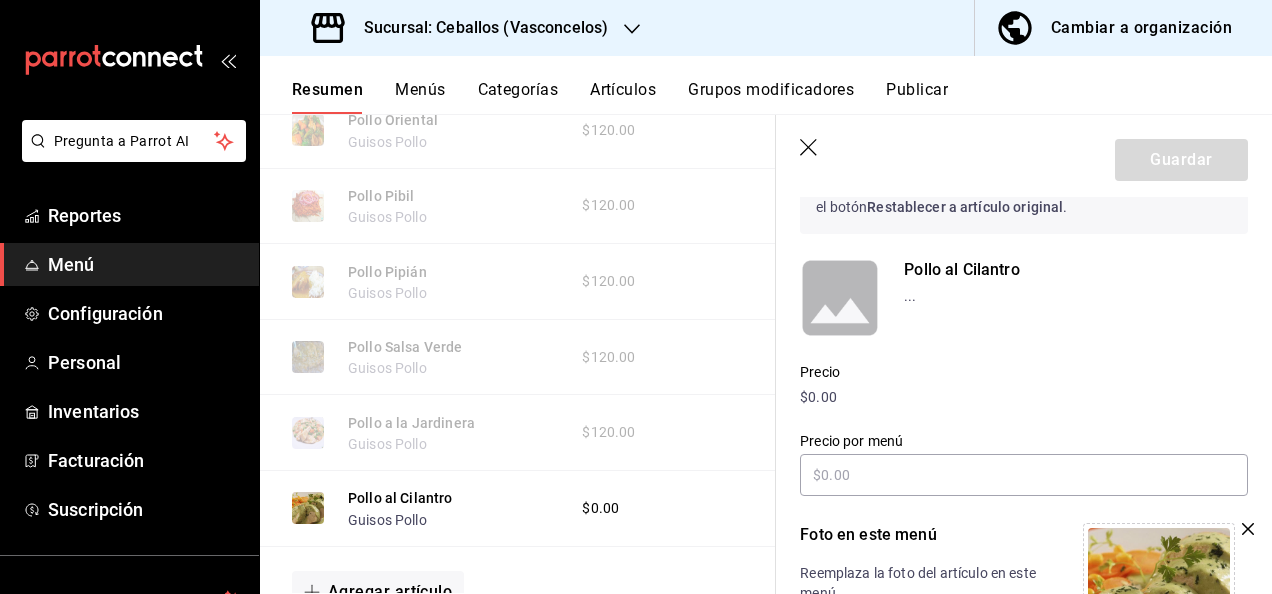 click on "$0.00" at bounding box center (1024, 397) 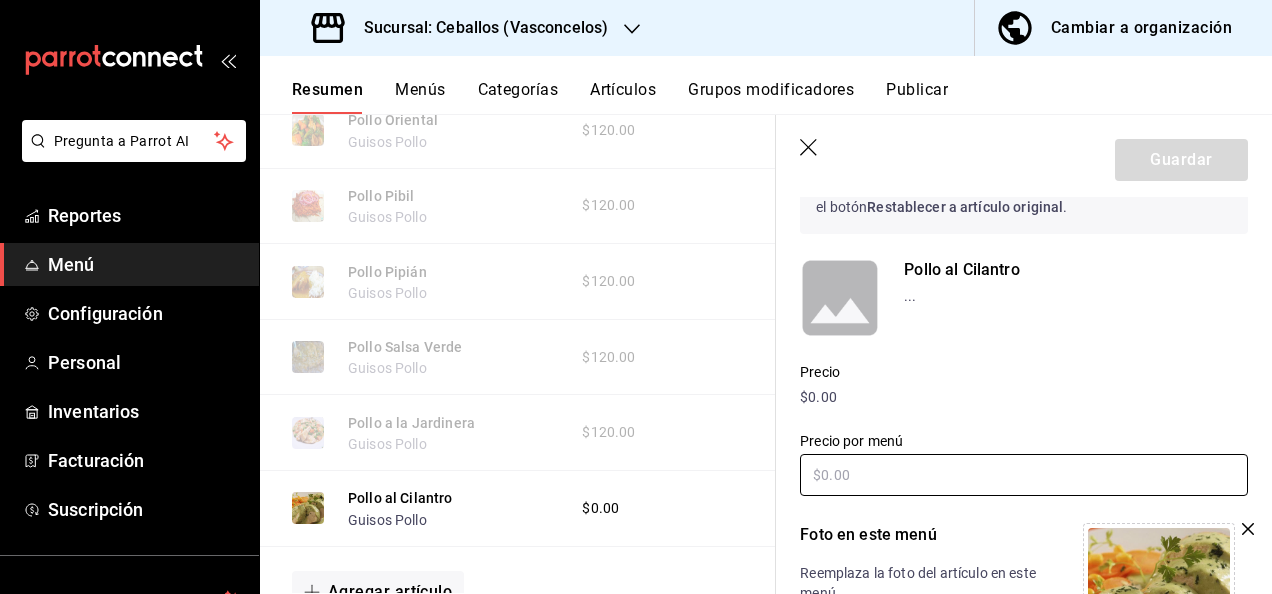 click at bounding box center [1024, 475] 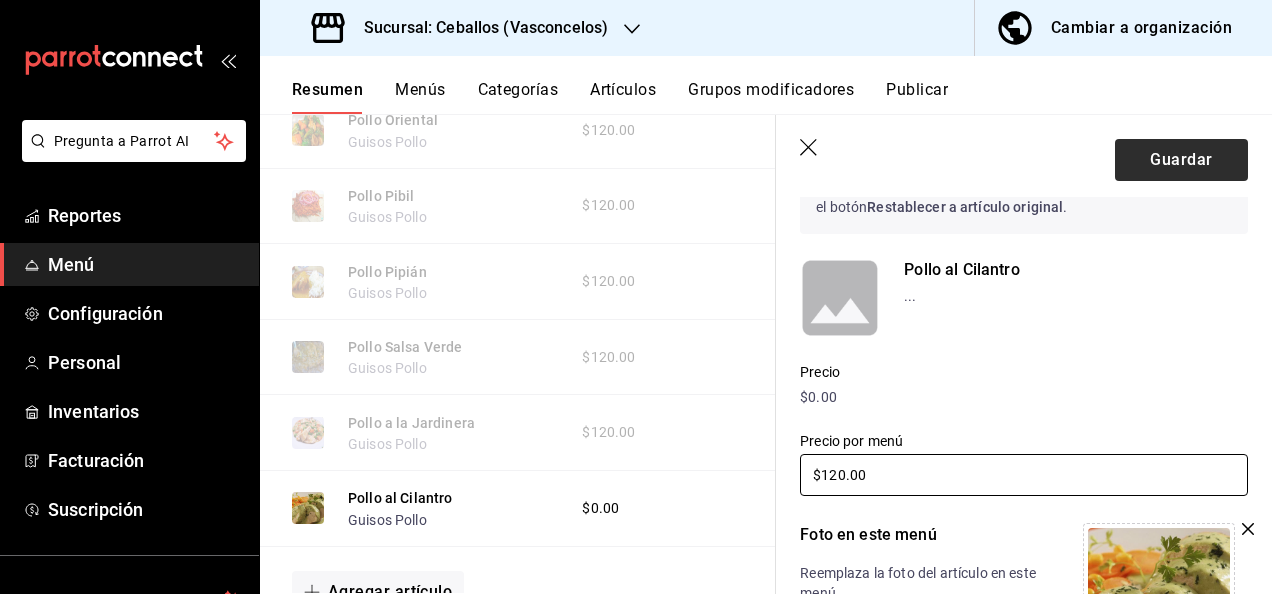 type on "$120.00" 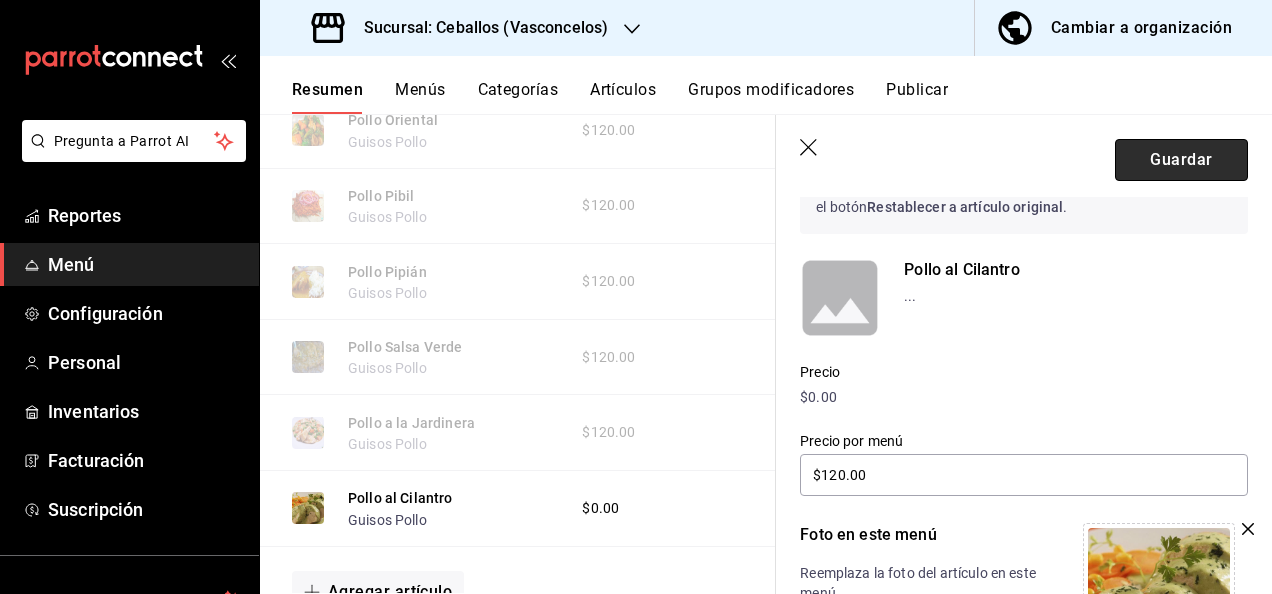 click on "Guardar" at bounding box center (1181, 160) 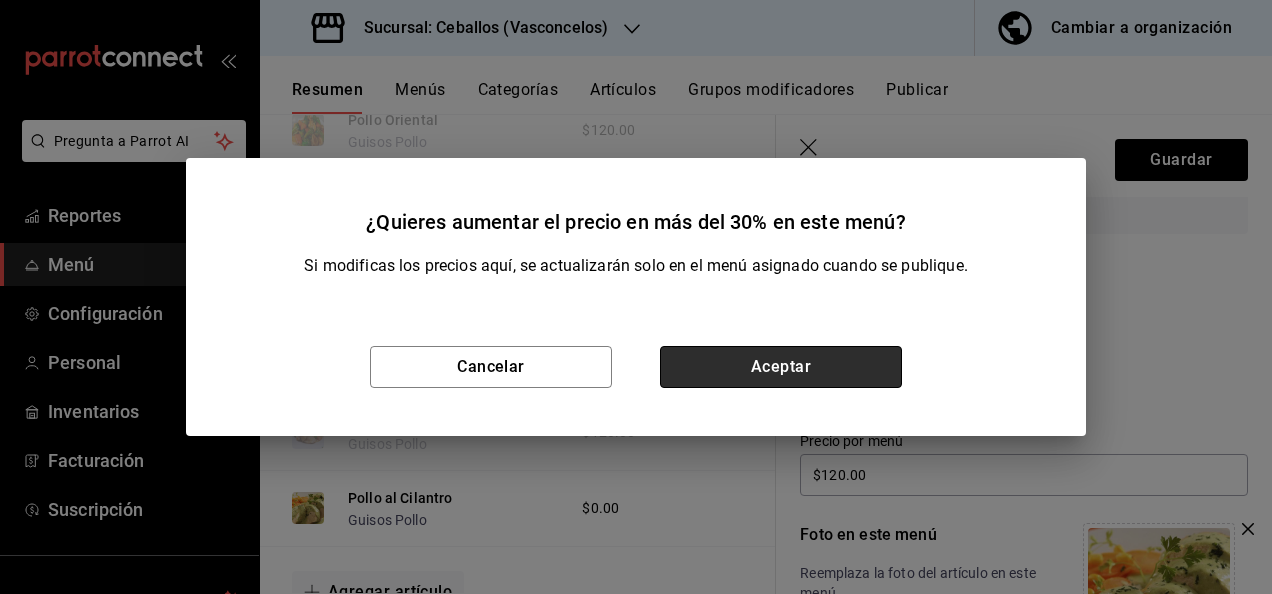 click on "Aceptar" at bounding box center [781, 367] 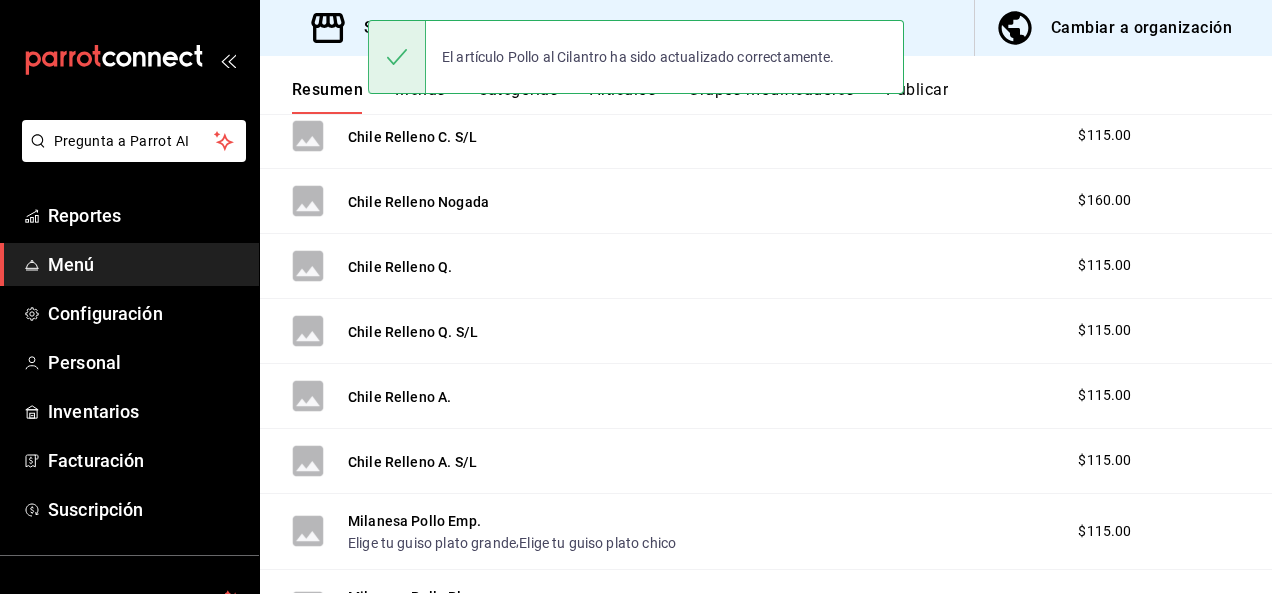 scroll, scrollTop: 2705, scrollLeft: 0, axis: vertical 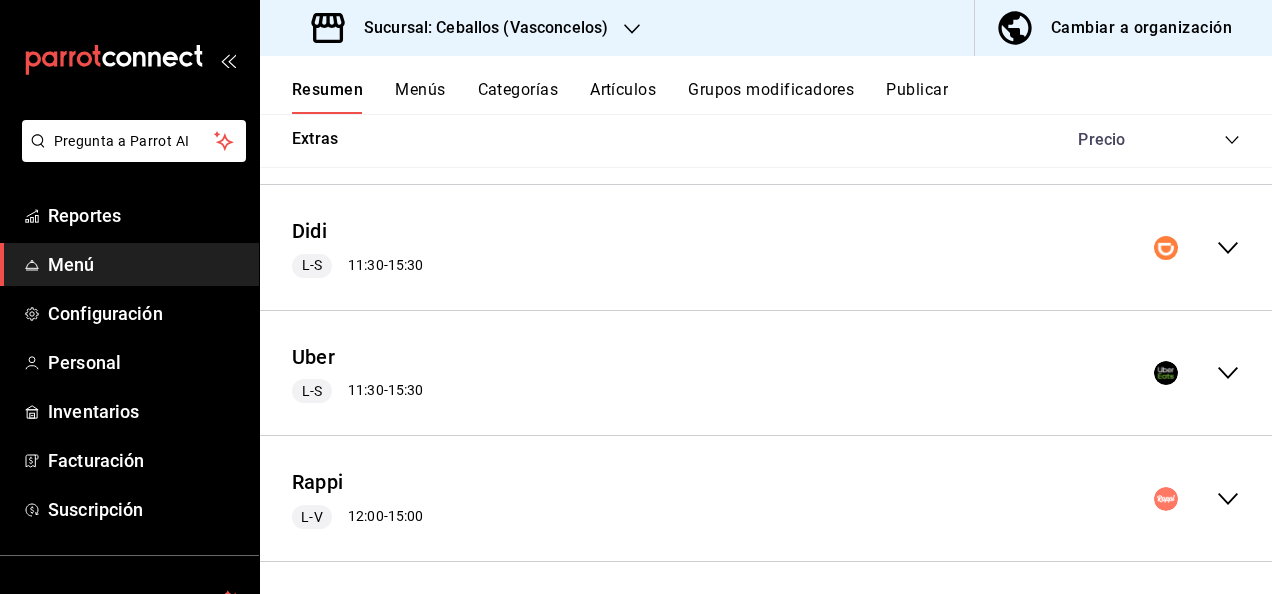 click 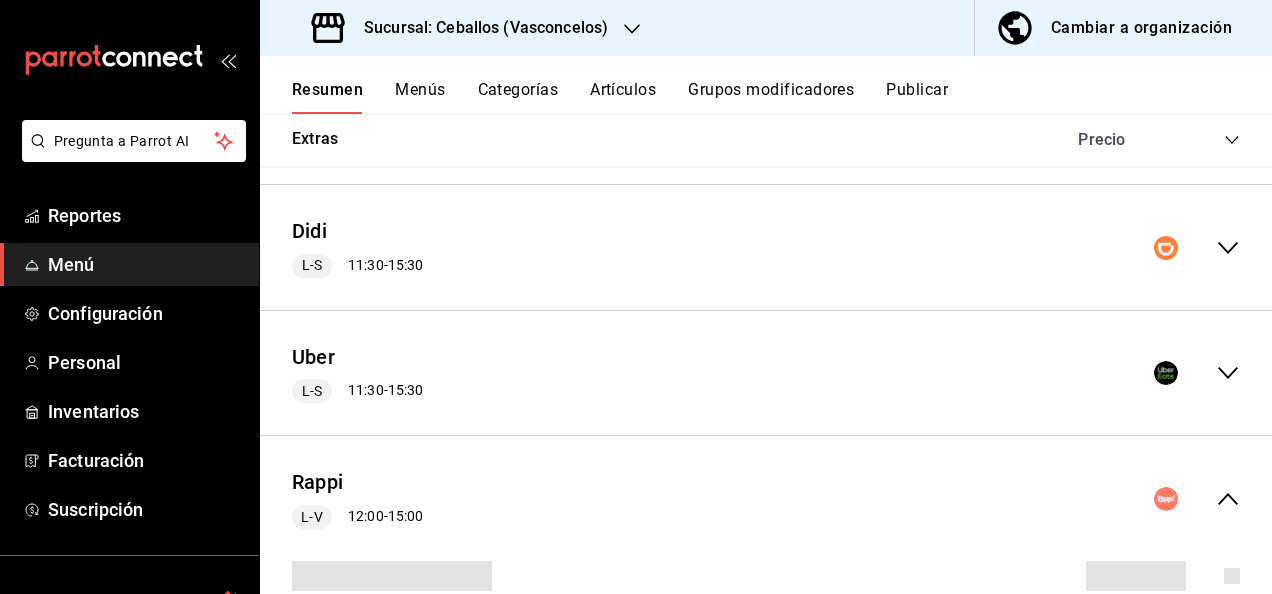 scroll, scrollTop: 3052, scrollLeft: 0, axis: vertical 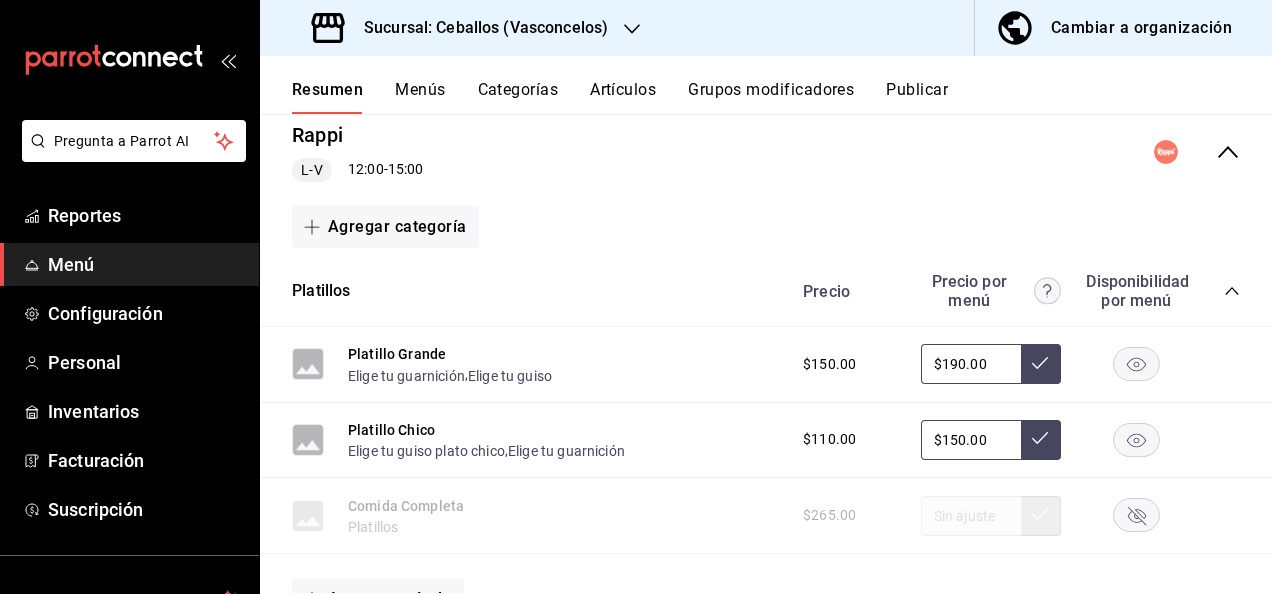 click on "Precio Precio por menú   Disponibilidad por menú" at bounding box center (1011, 291) 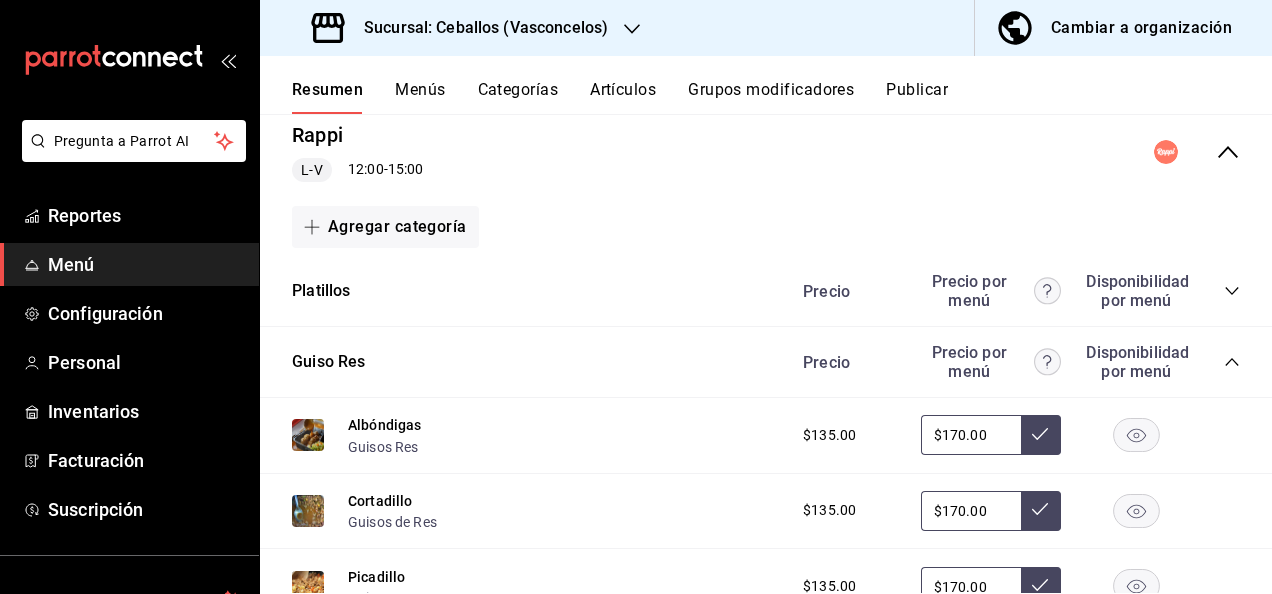 click 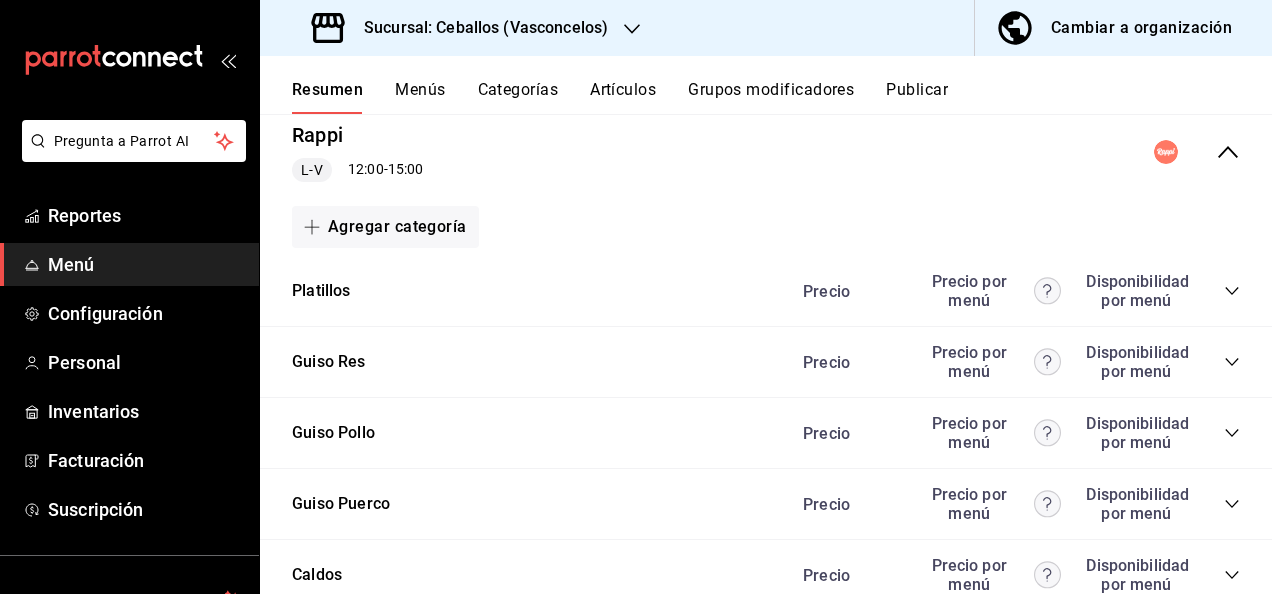 click 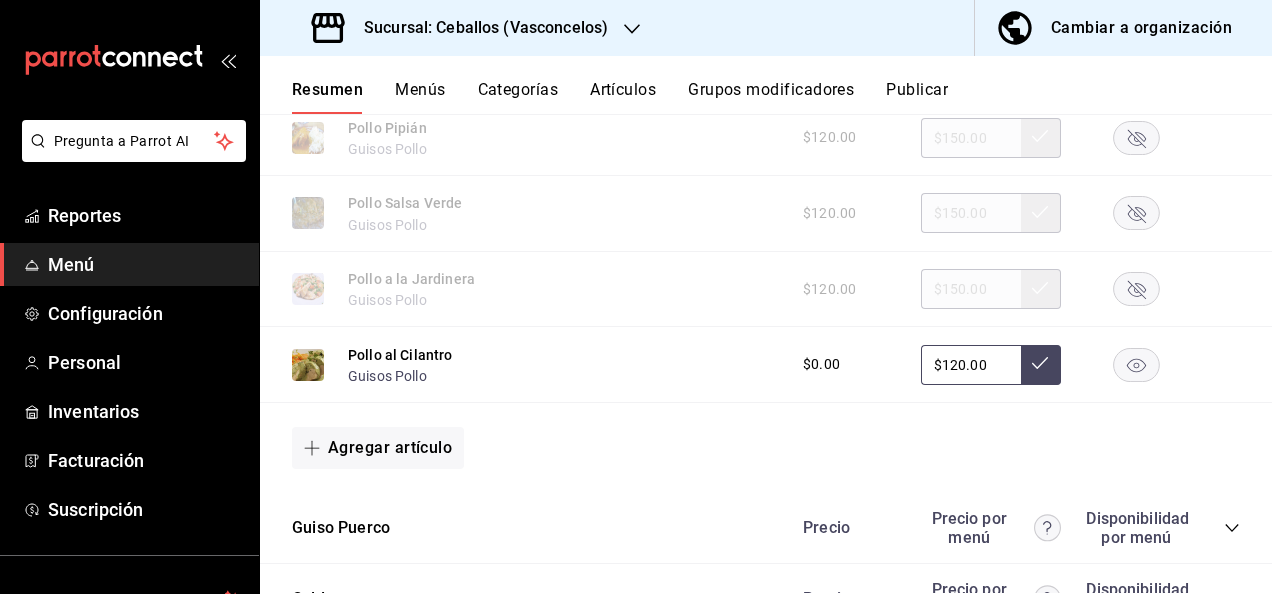 scroll, scrollTop: 4266, scrollLeft: 0, axis: vertical 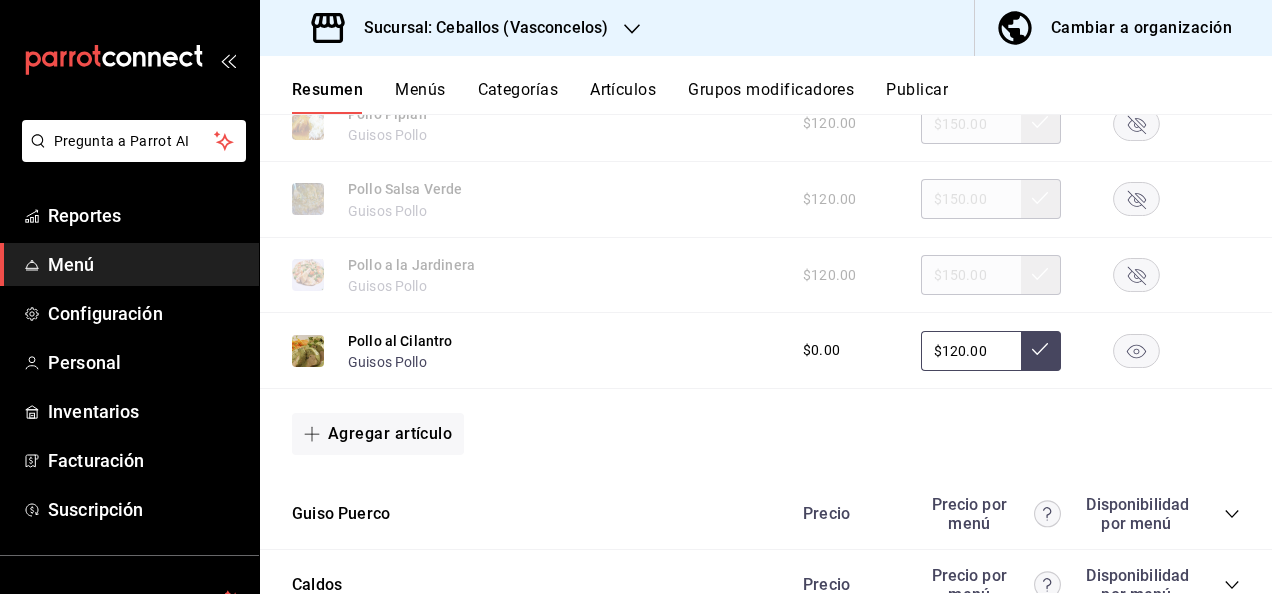 click on "$120.00" at bounding box center (971, 351) 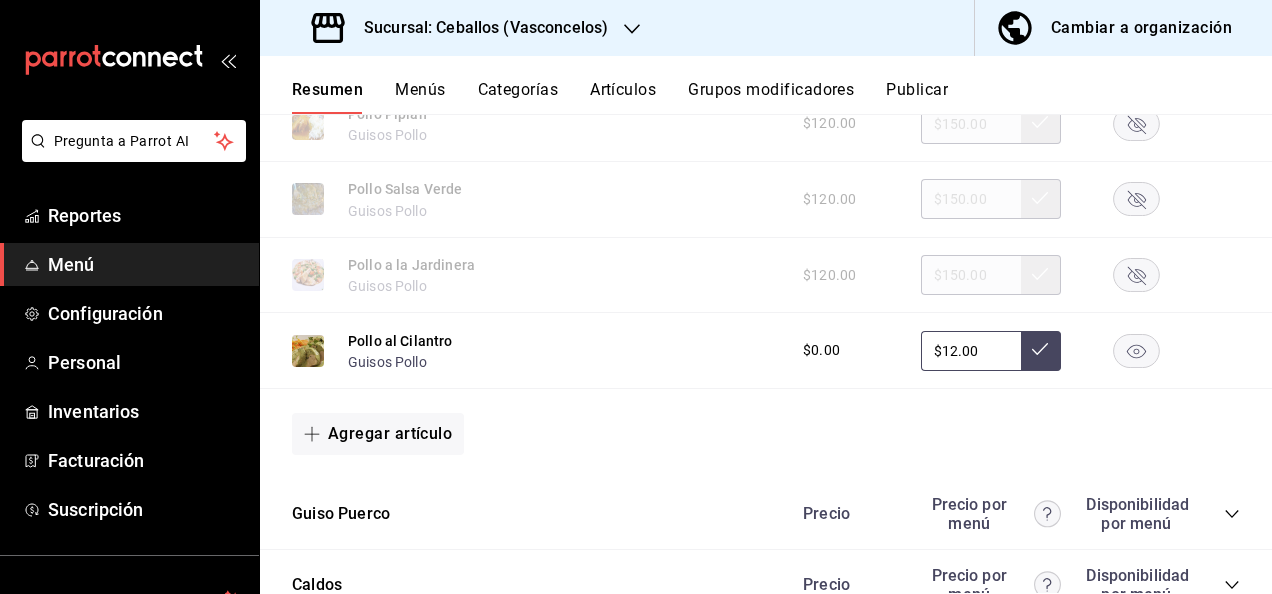 type on "$1.00" 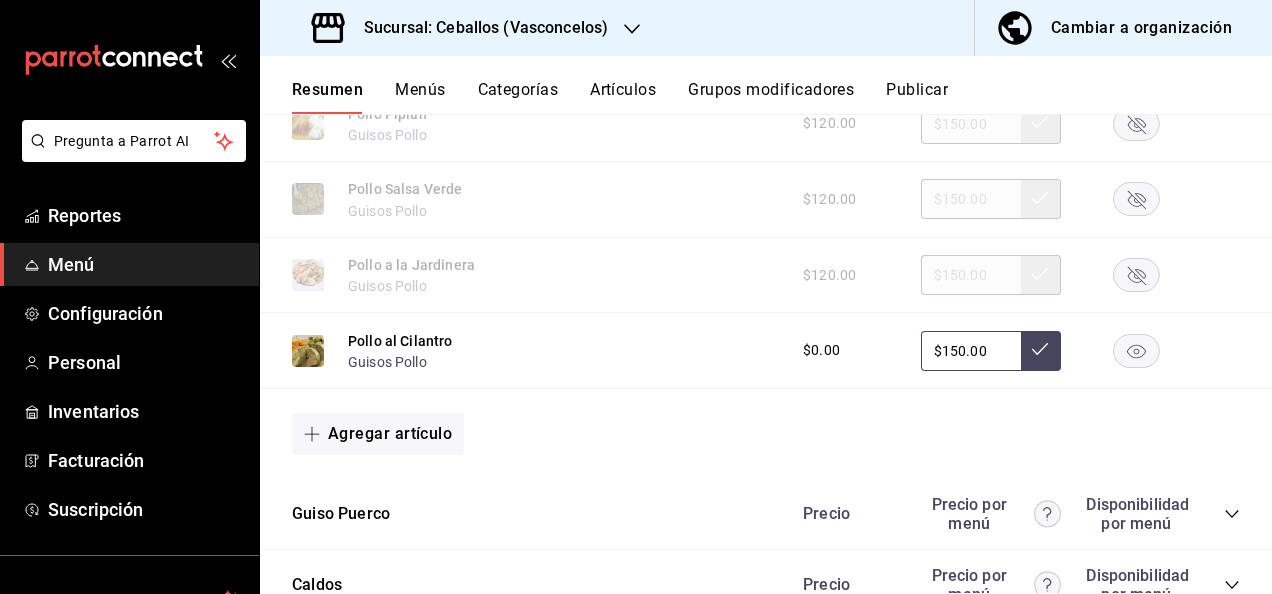 type on "$150.00" 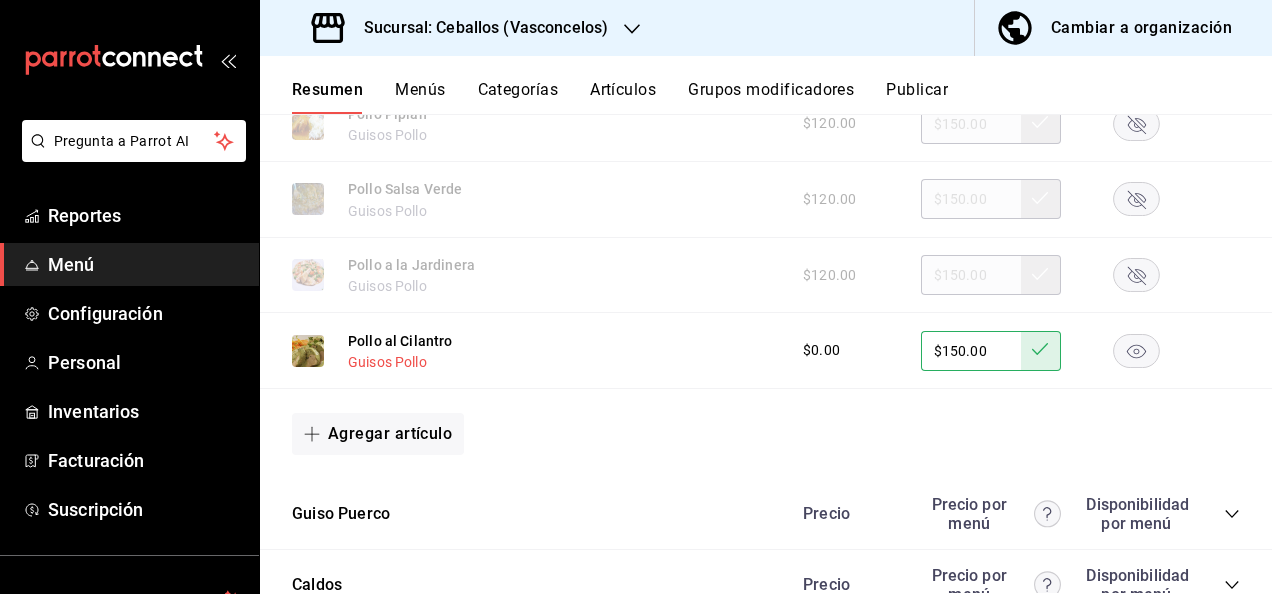 click on "Guisos Pollo" at bounding box center (387, 362) 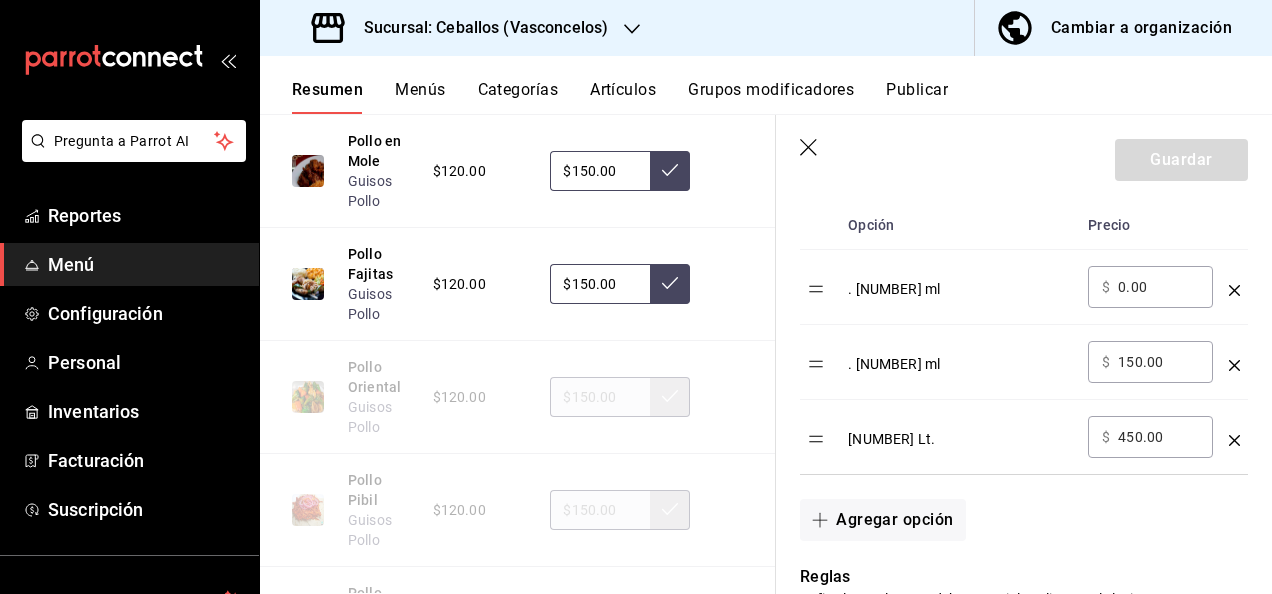 scroll, scrollTop: 600, scrollLeft: 0, axis: vertical 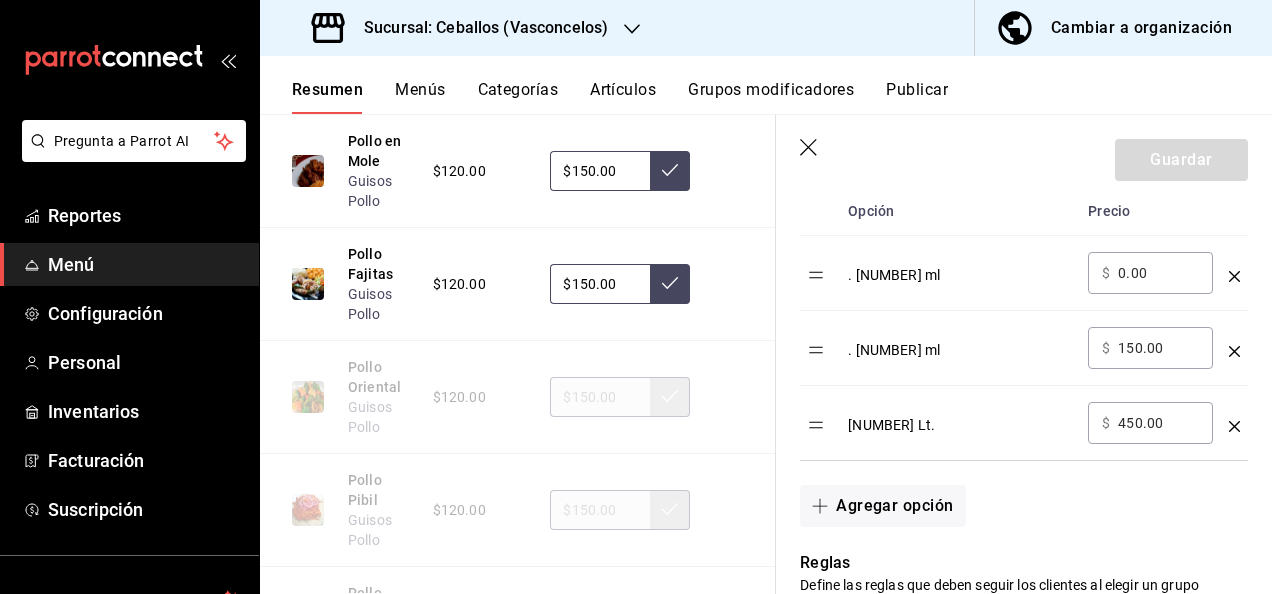 click 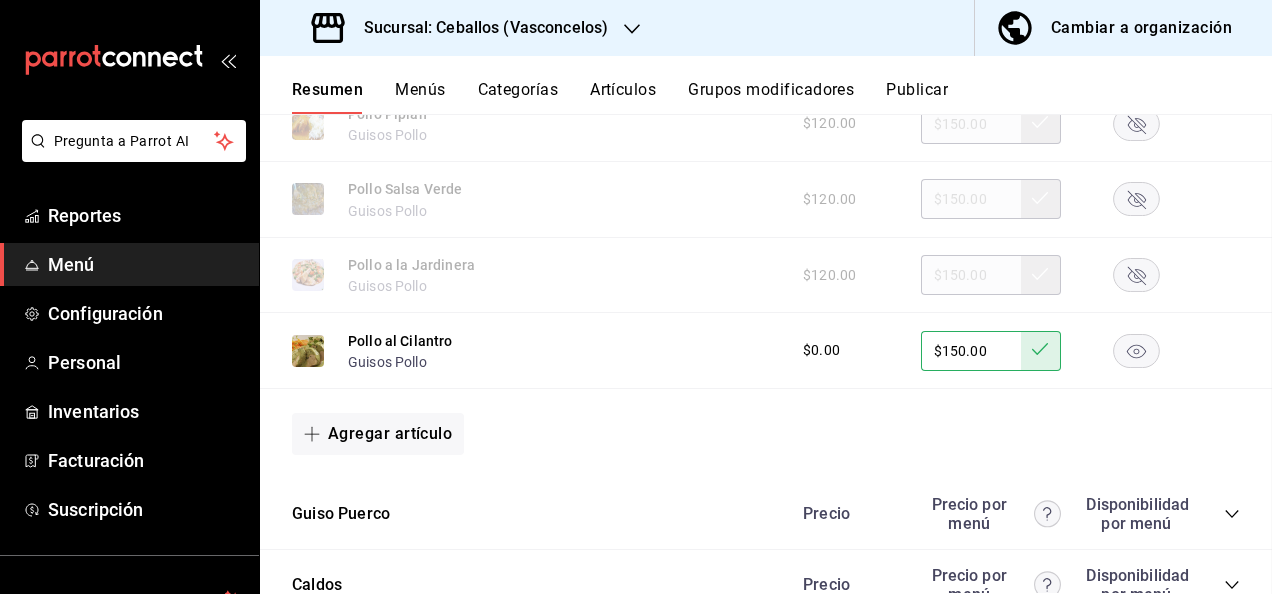 scroll, scrollTop: 0, scrollLeft: 0, axis: both 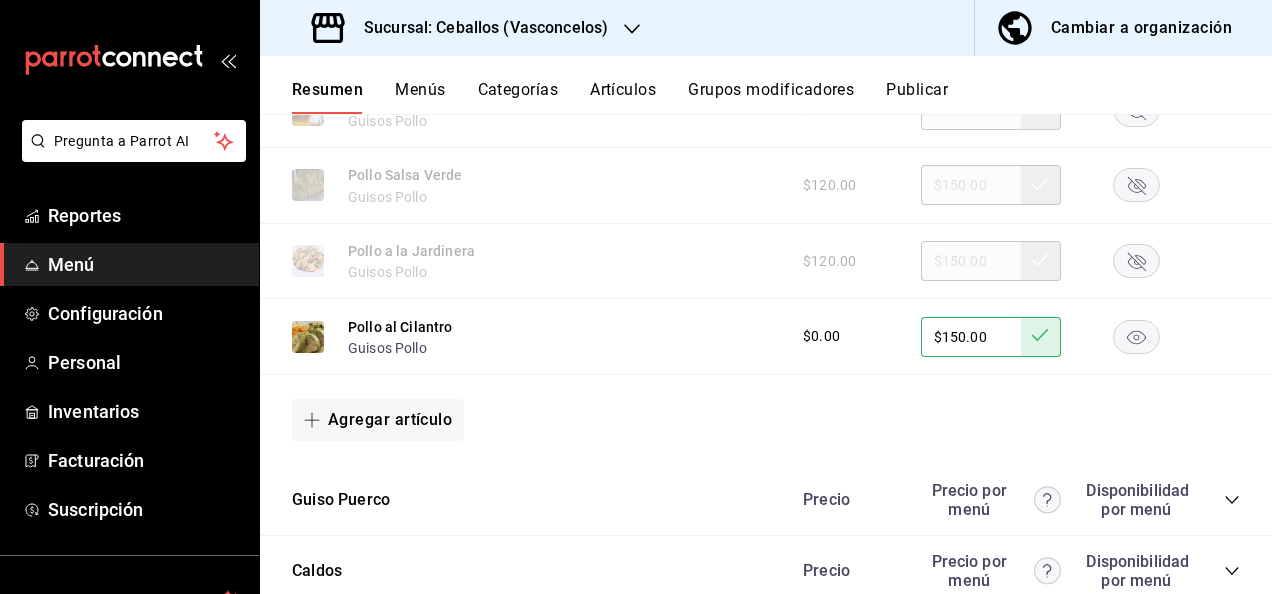 click 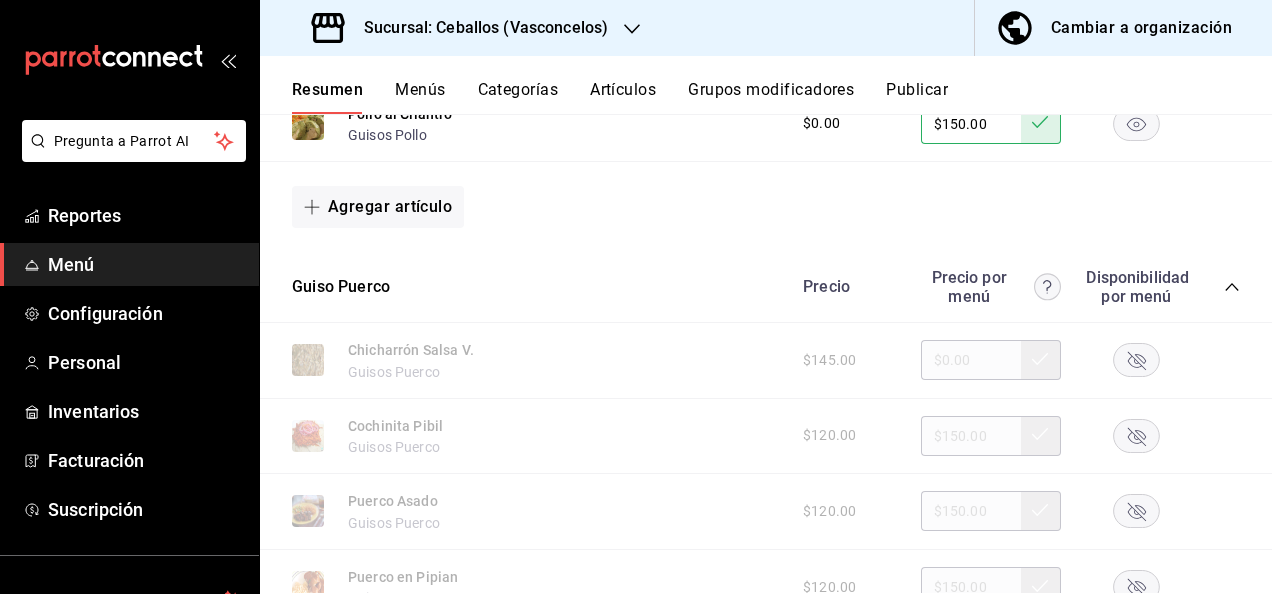 scroll, scrollTop: 4506, scrollLeft: 0, axis: vertical 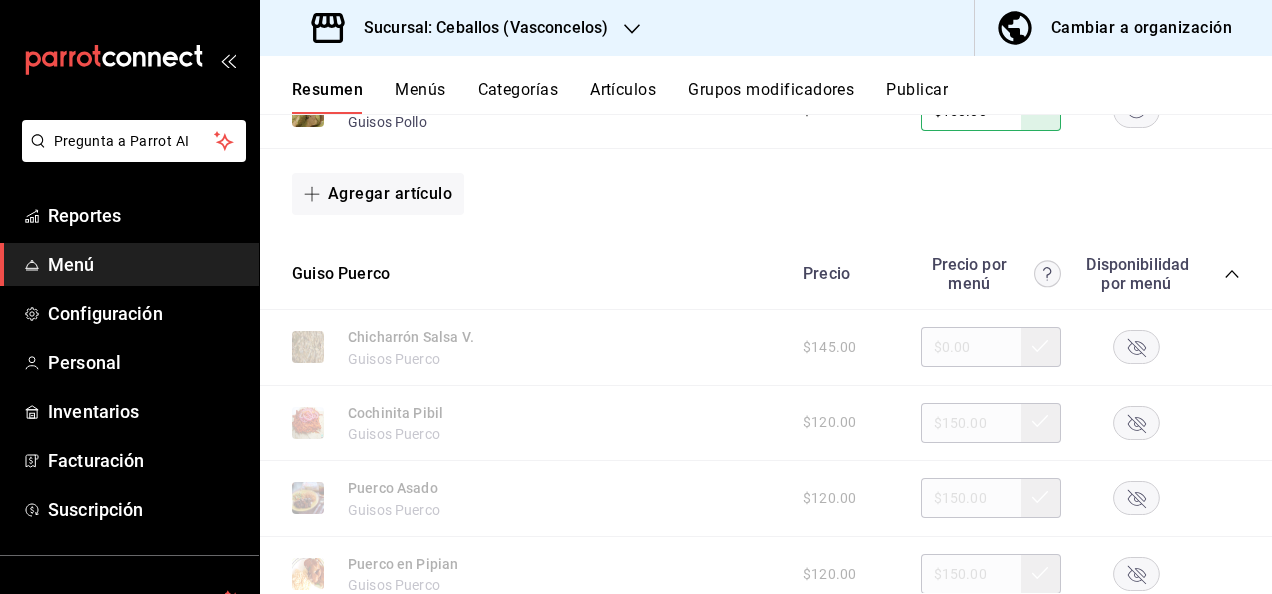 click 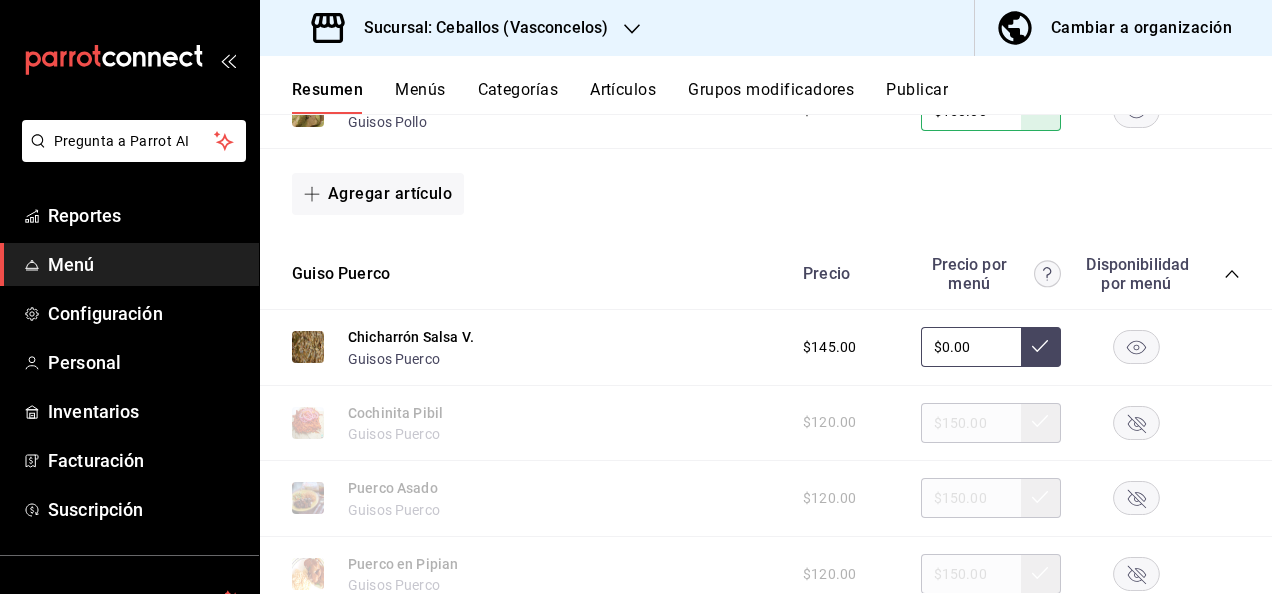 click 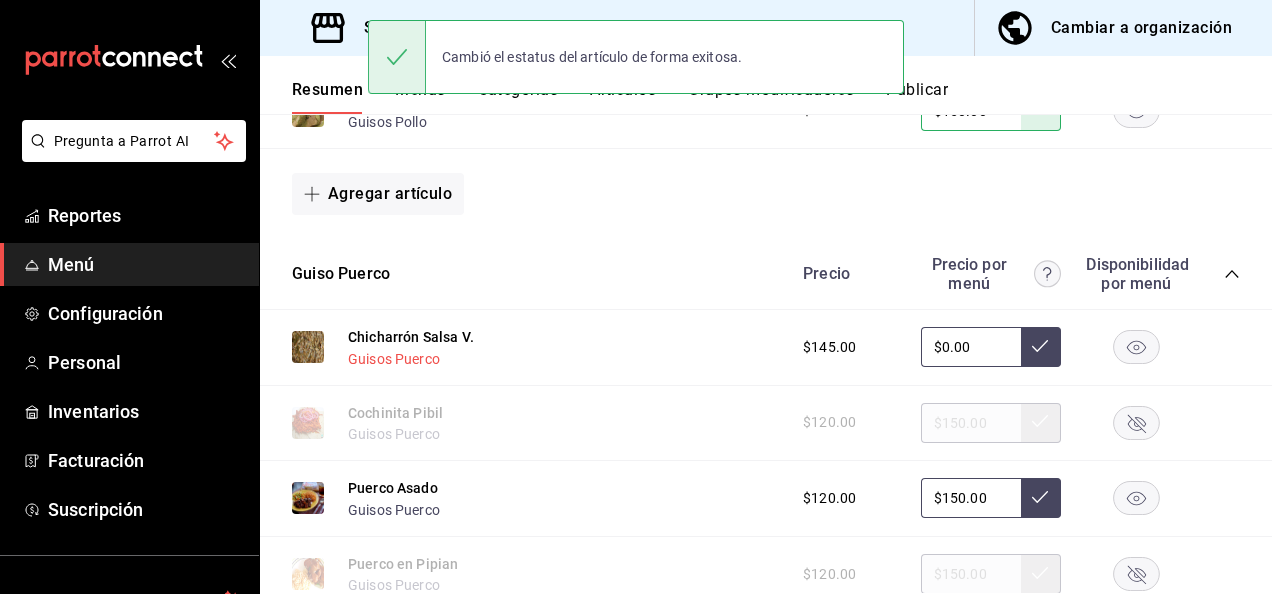 click on "Guisos Puerco" at bounding box center (394, 359) 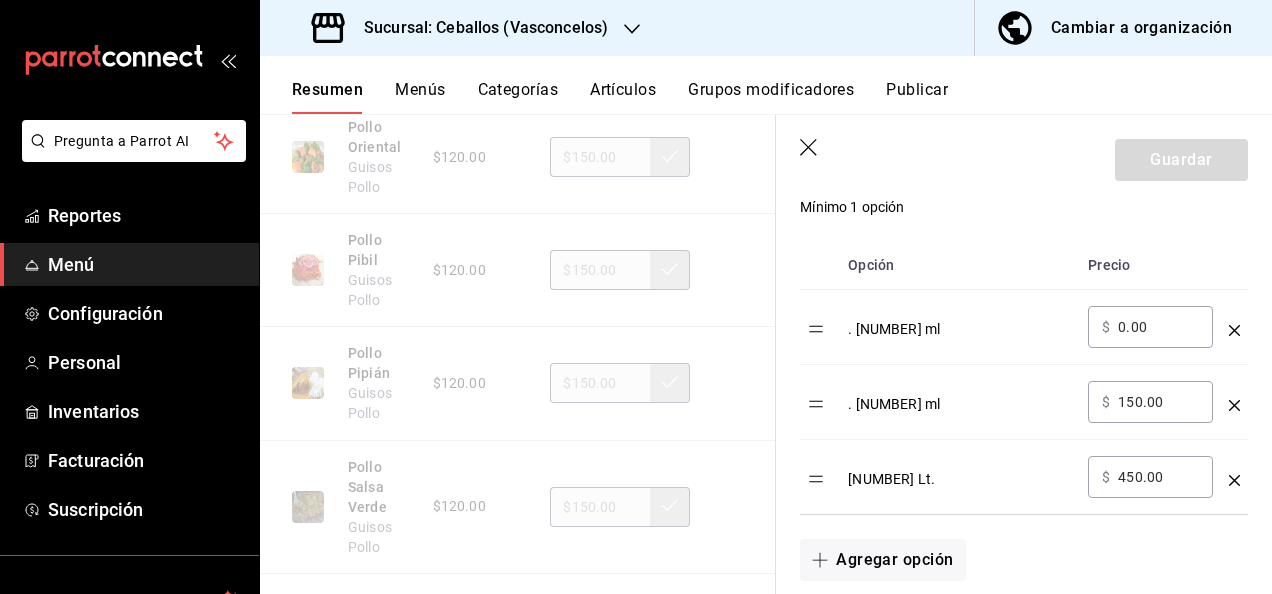 scroll, scrollTop: 626, scrollLeft: 0, axis: vertical 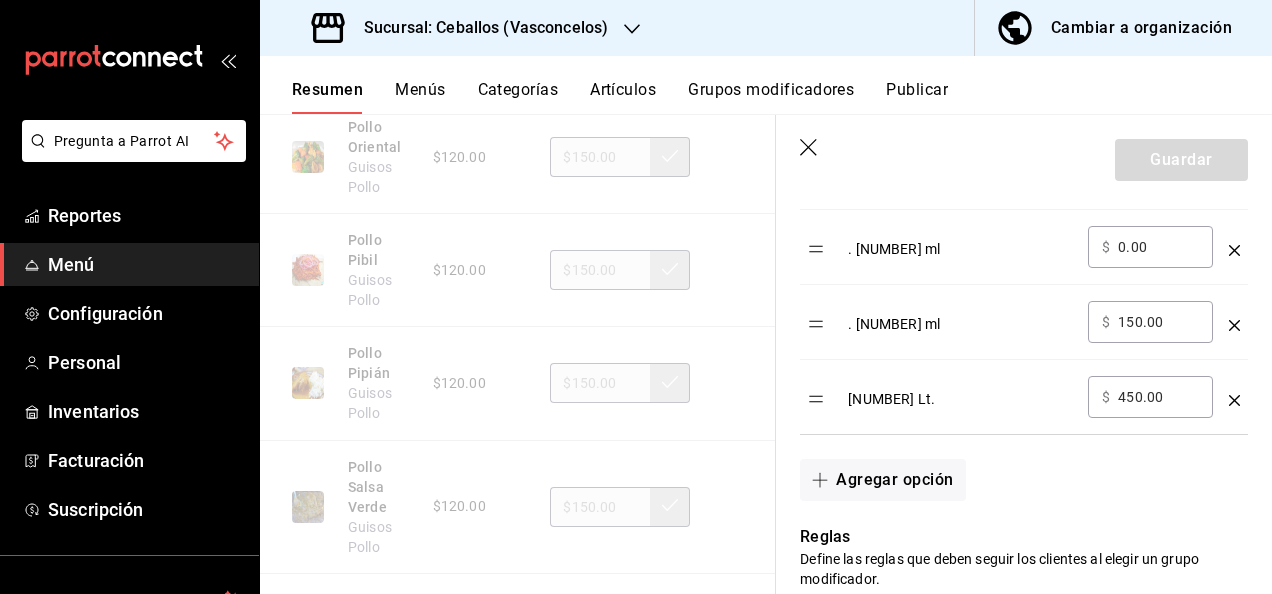 click 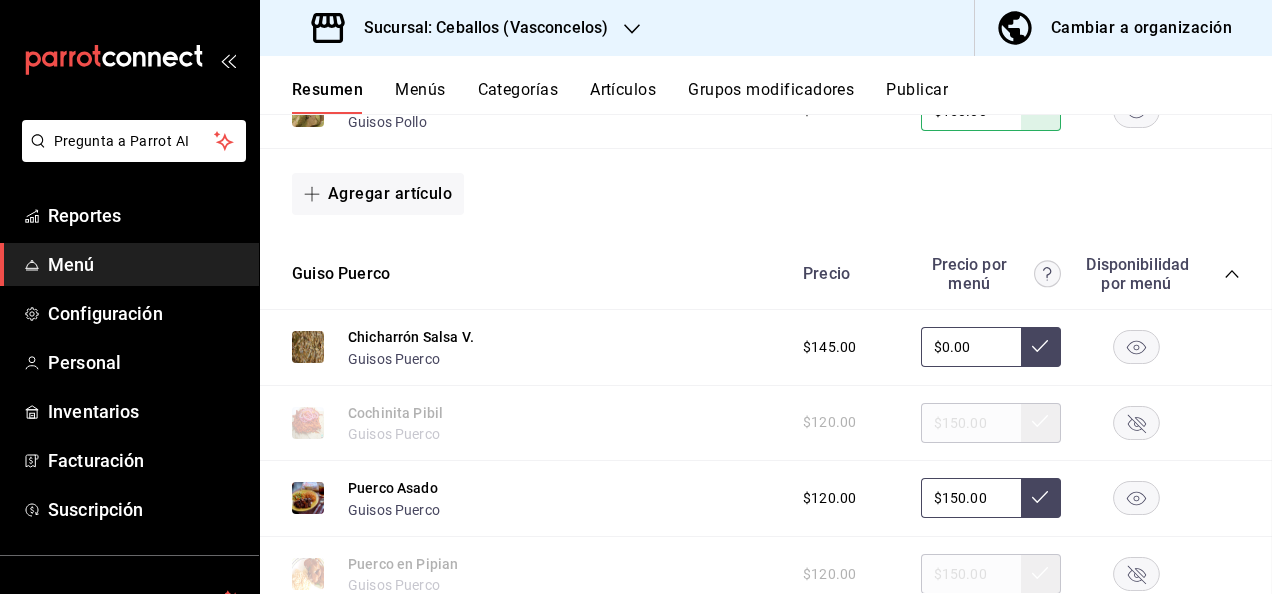 scroll, scrollTop: 0, scrollLeft: 0, axis: both 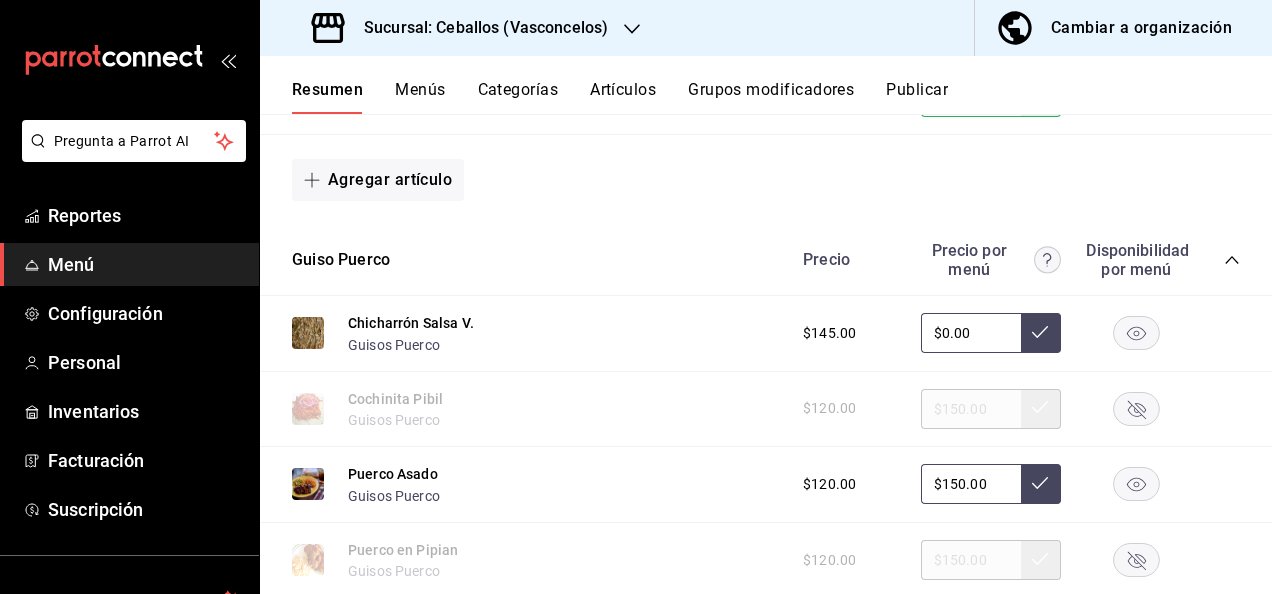 click on "$0.00" at bounding box center (971, 333) 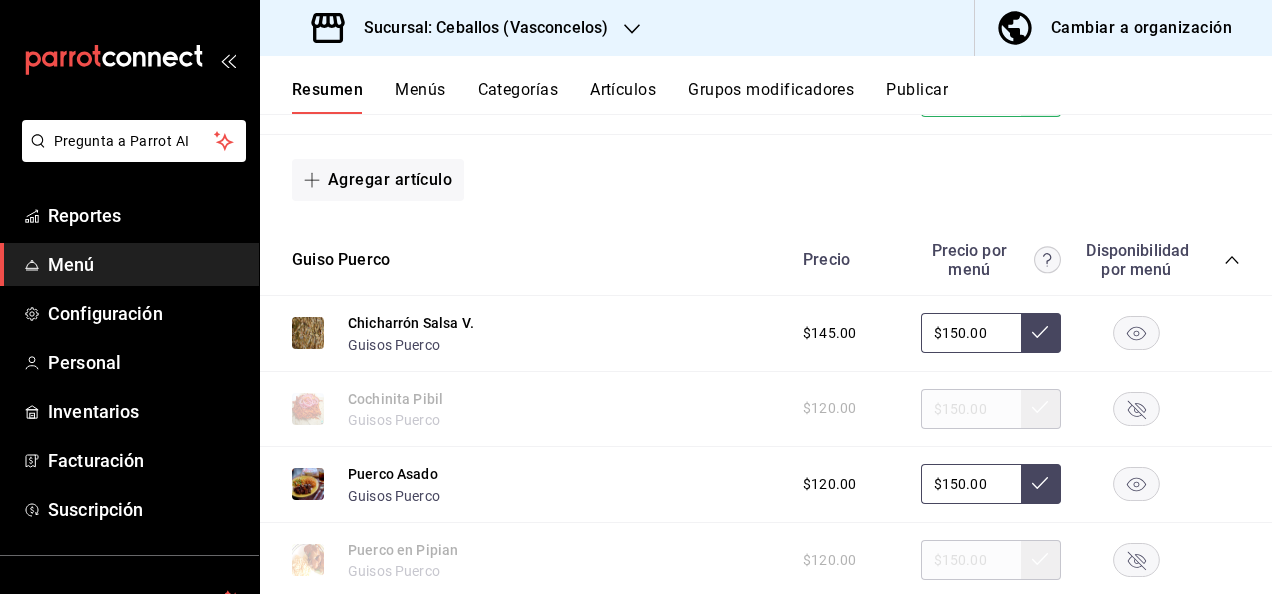 type on "$150.00" 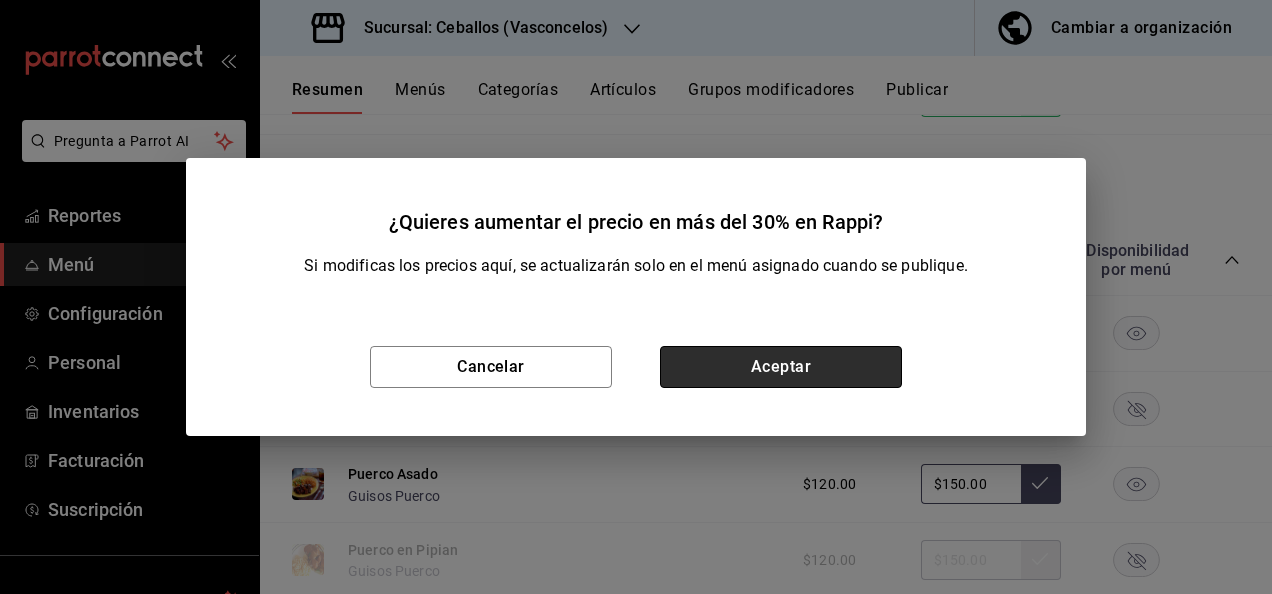 click on "Aceptar" at bounding box center [781, 367] 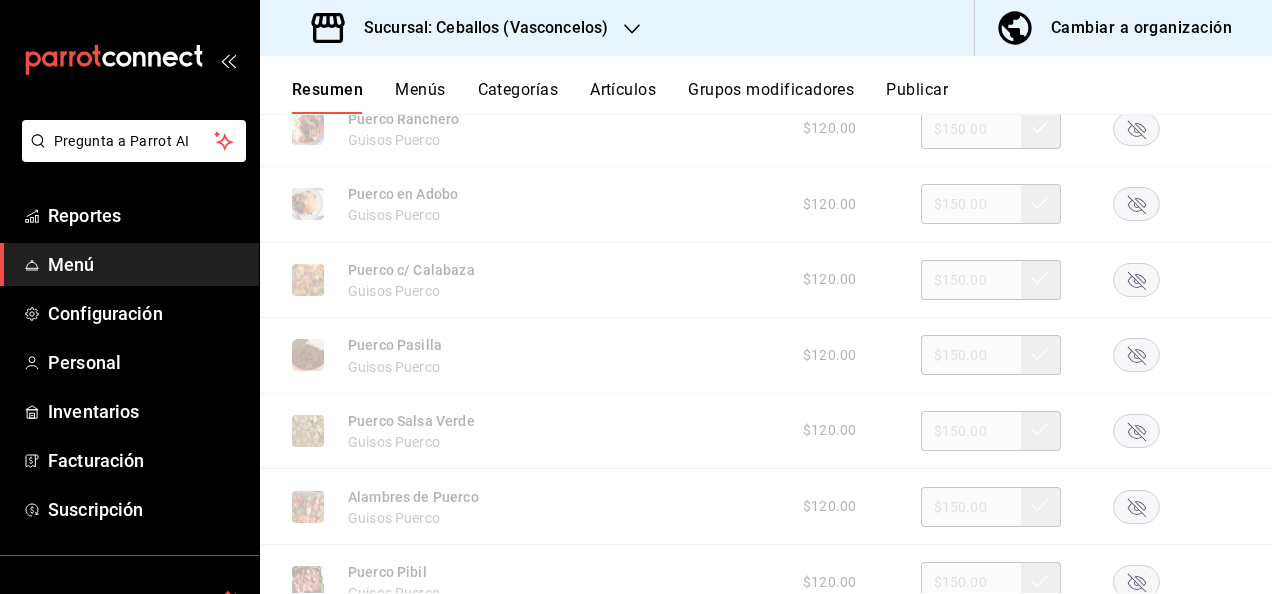 scroll, scrollTop: 5067, scrollLeft: 0, axis: vertical 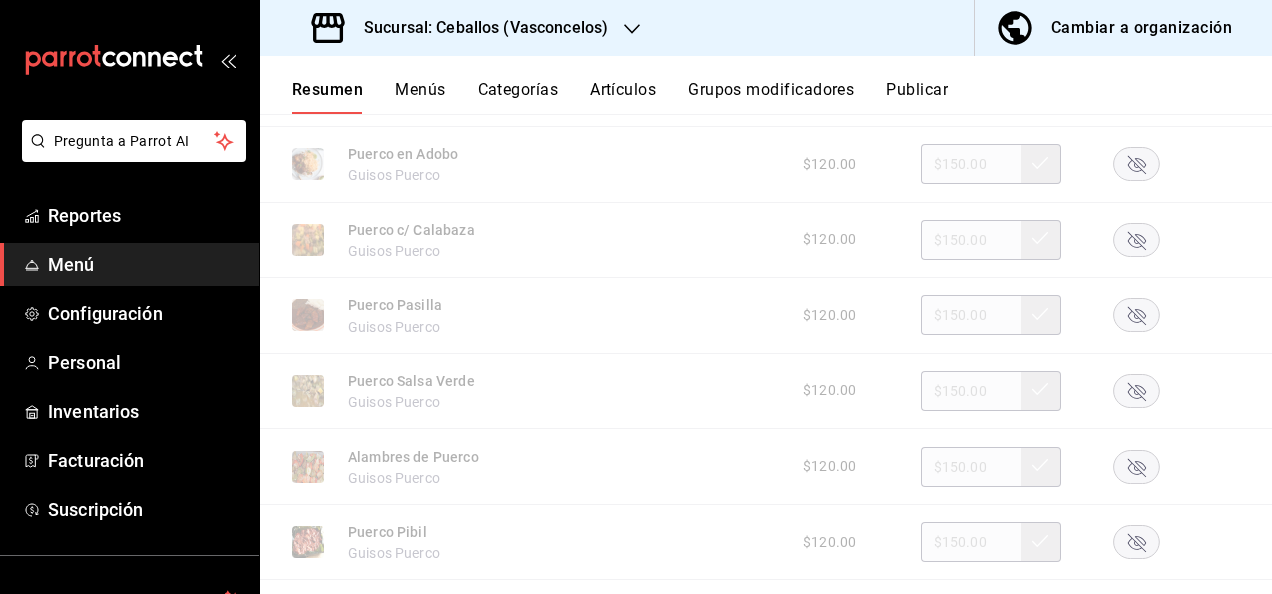 click 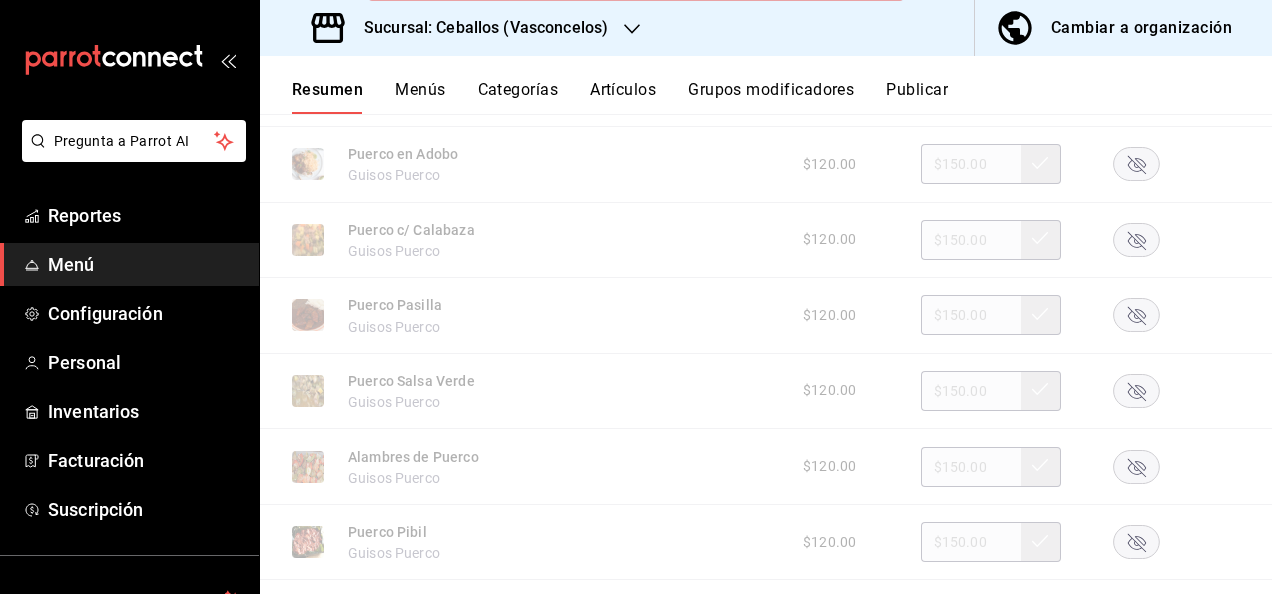 click 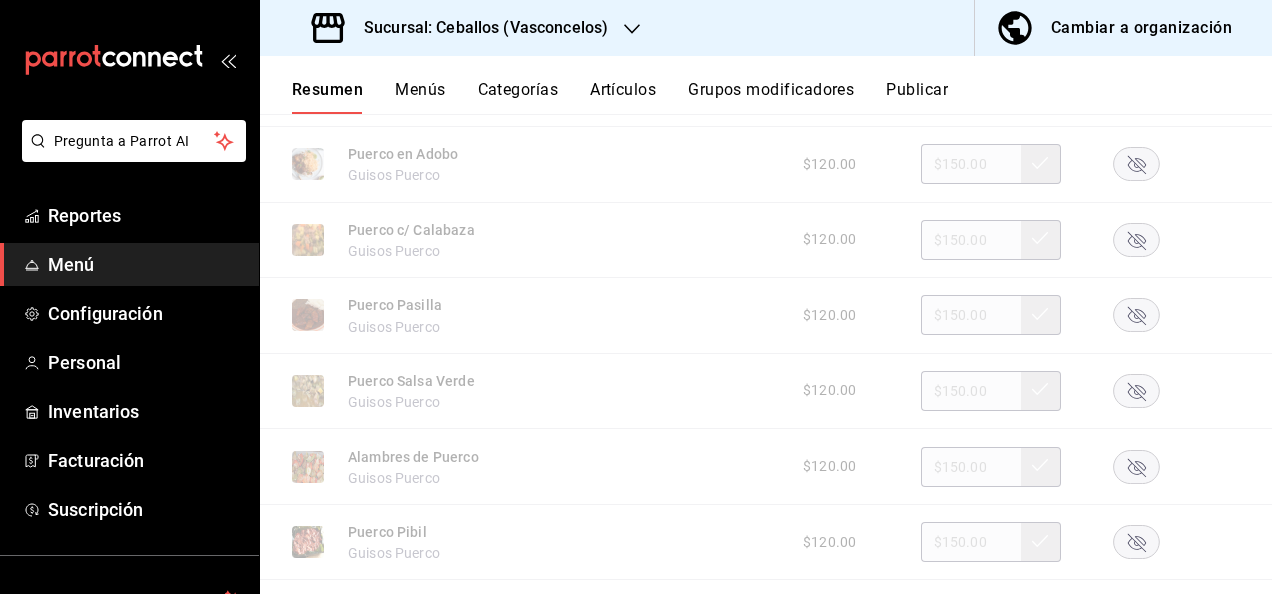 click 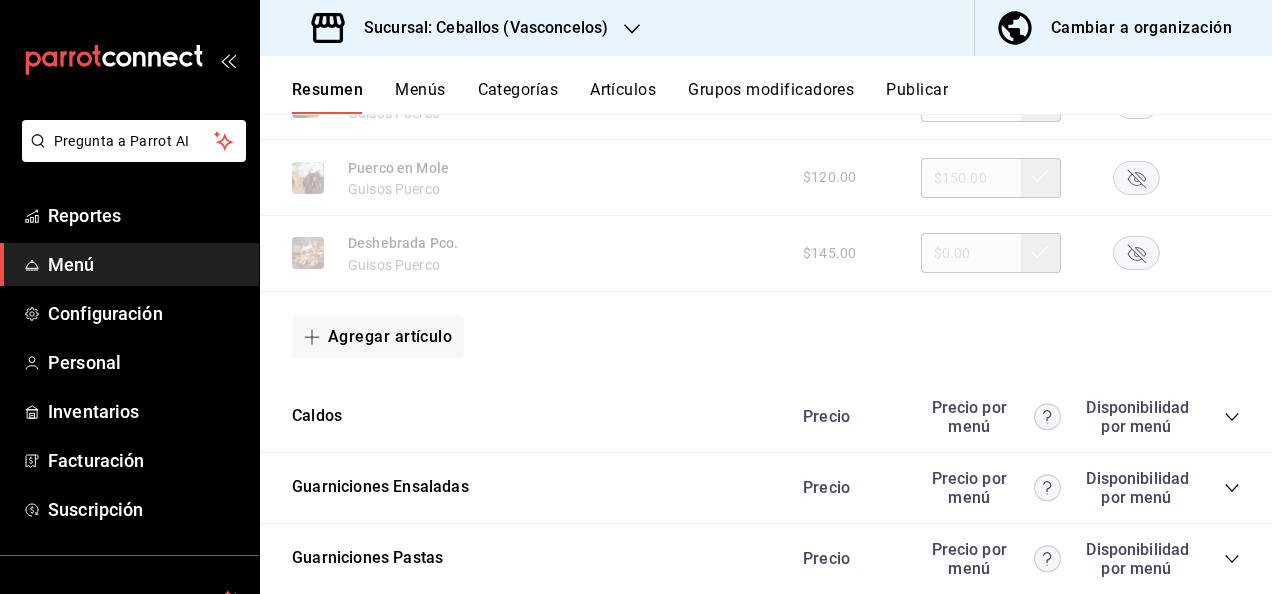 scroll, scrollTop: 5694, scrollLeft: 0, axis: vertical 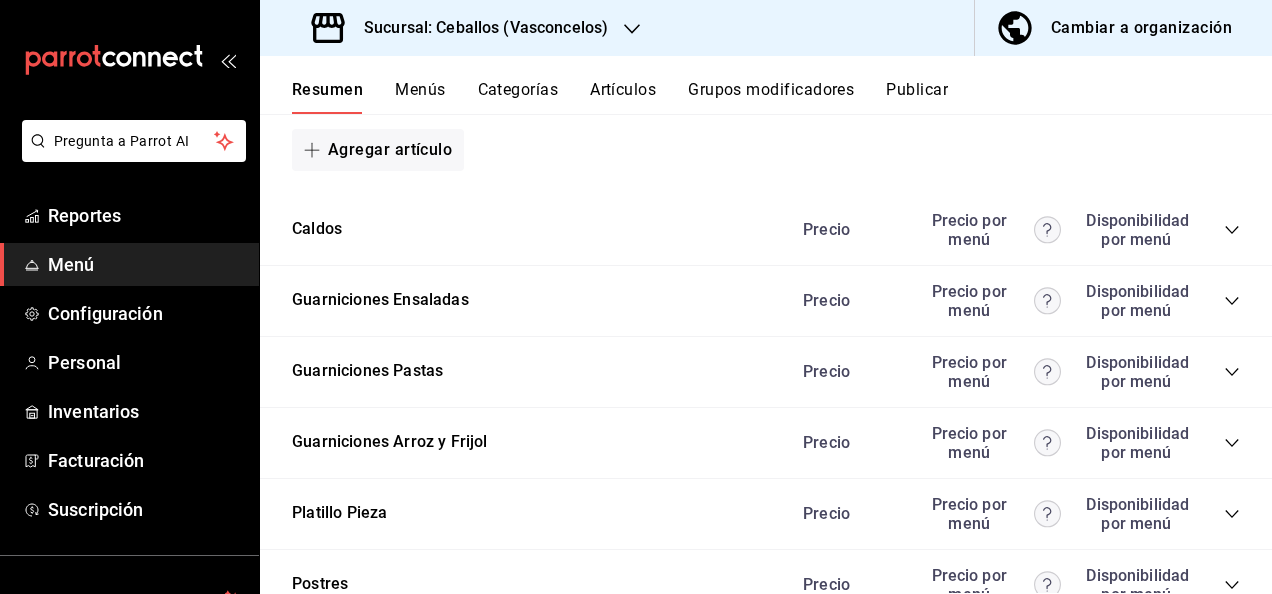 click 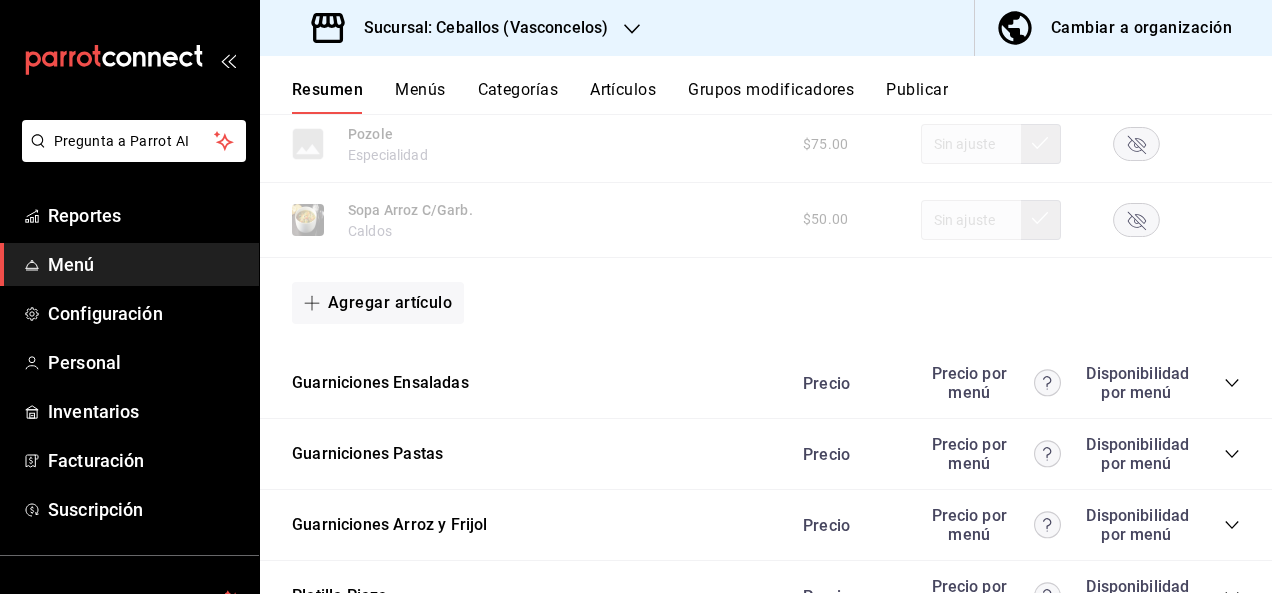scroll, scrollTop: 7694, scrollLeft: 0, axis: vertical 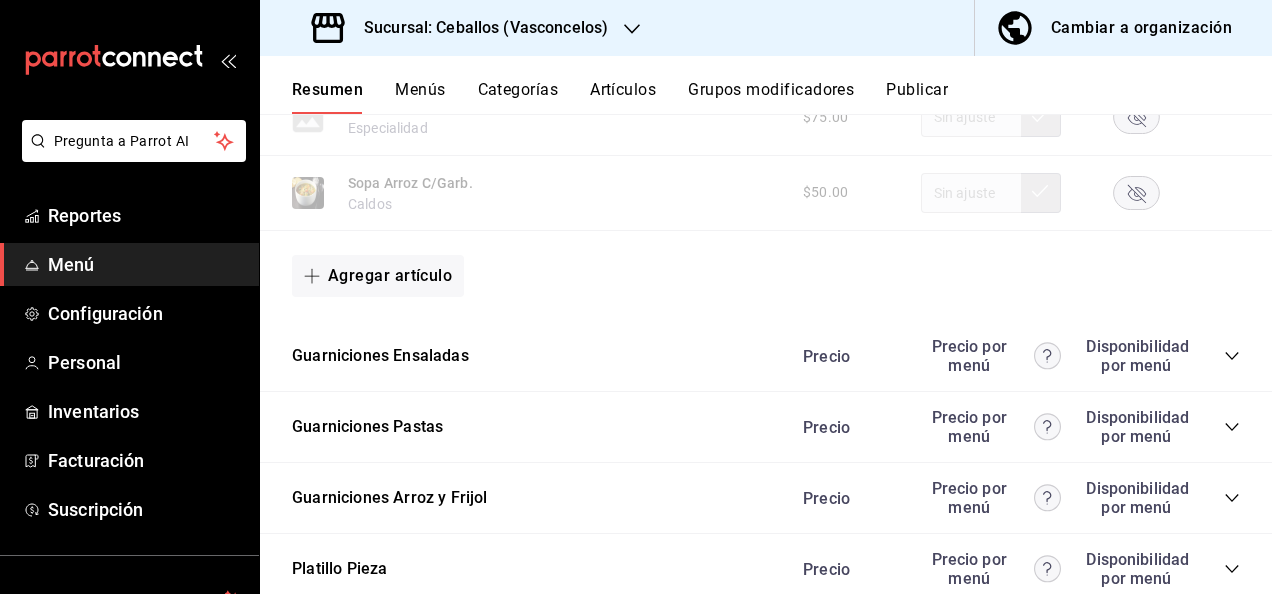 click on "Precio Precio por menú   Disponibilidad por menú" at bounding box center (1011, 427) 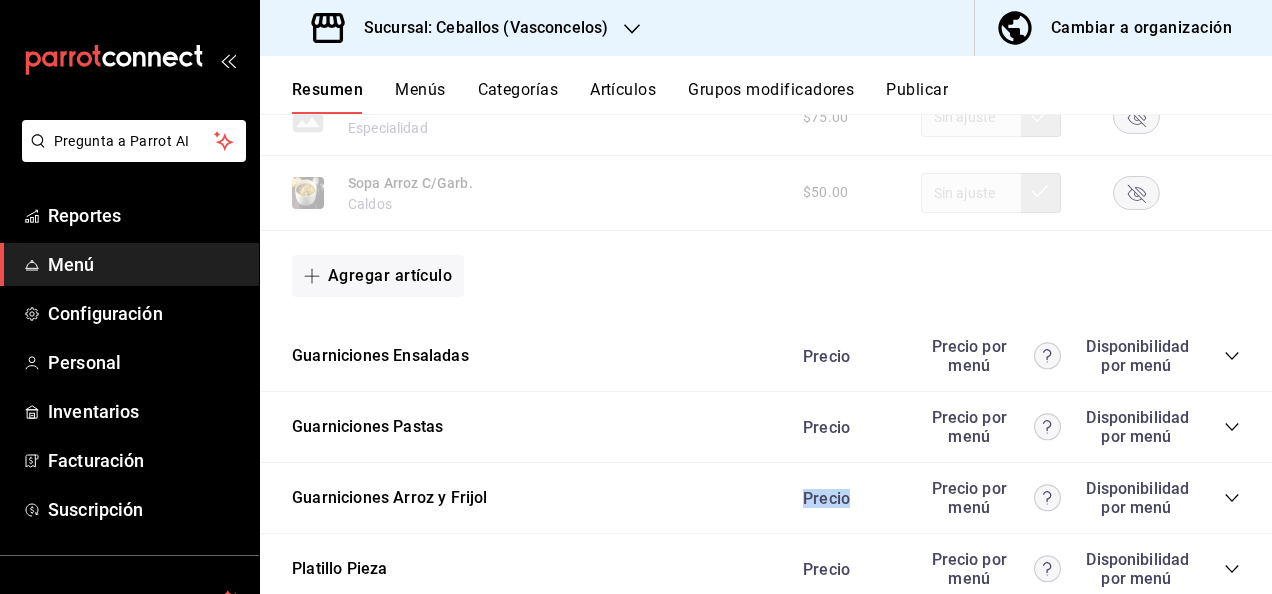 click on "Precio Precio por menú   Disponibilidad por menú" at bounding box center (1011, 427) 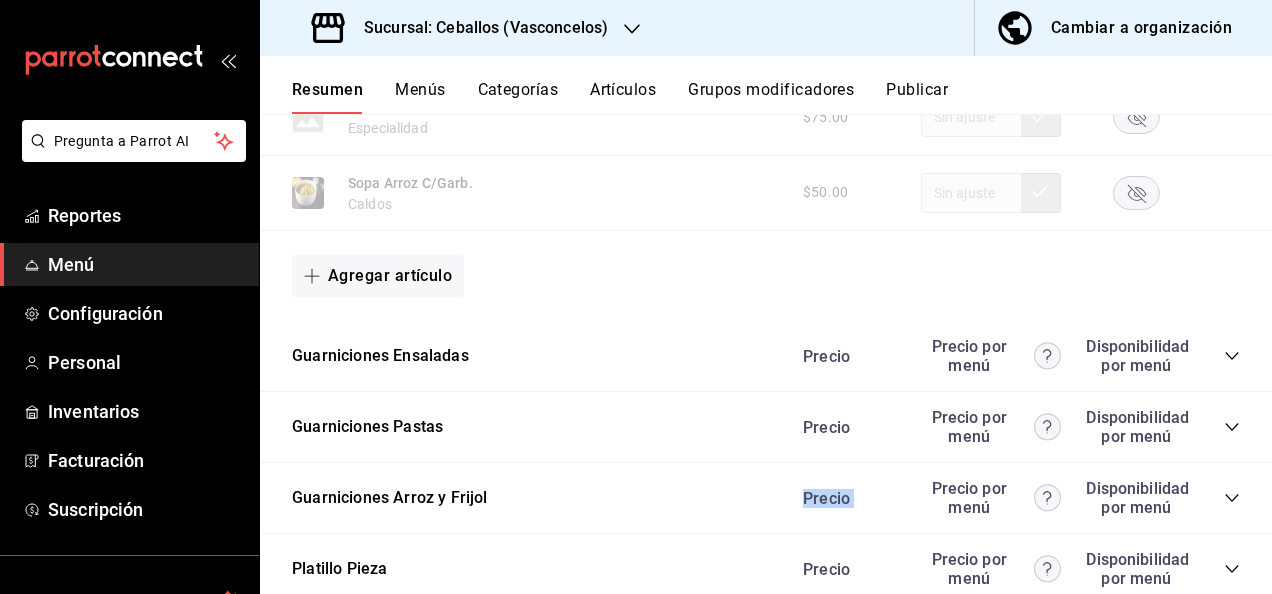click on "Precio Precio por menú   Disponibilidad por menú" at bounding box center [1011, 427] 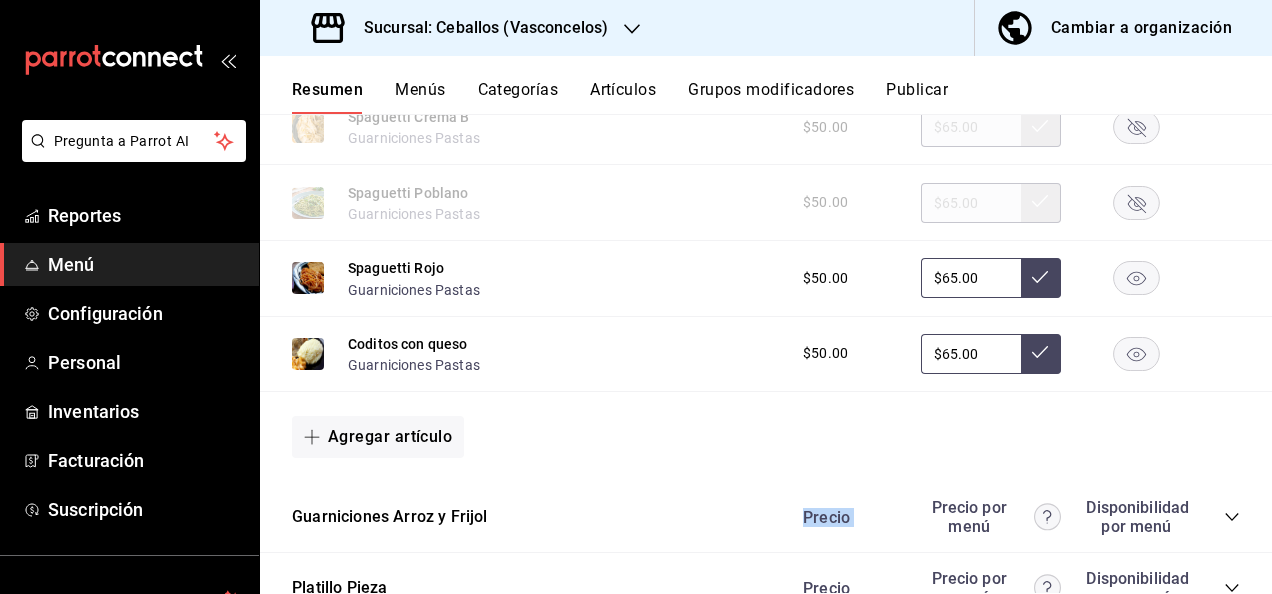 scroll, scrollTop: 8348, scrollLeft: 0, axis: vertical 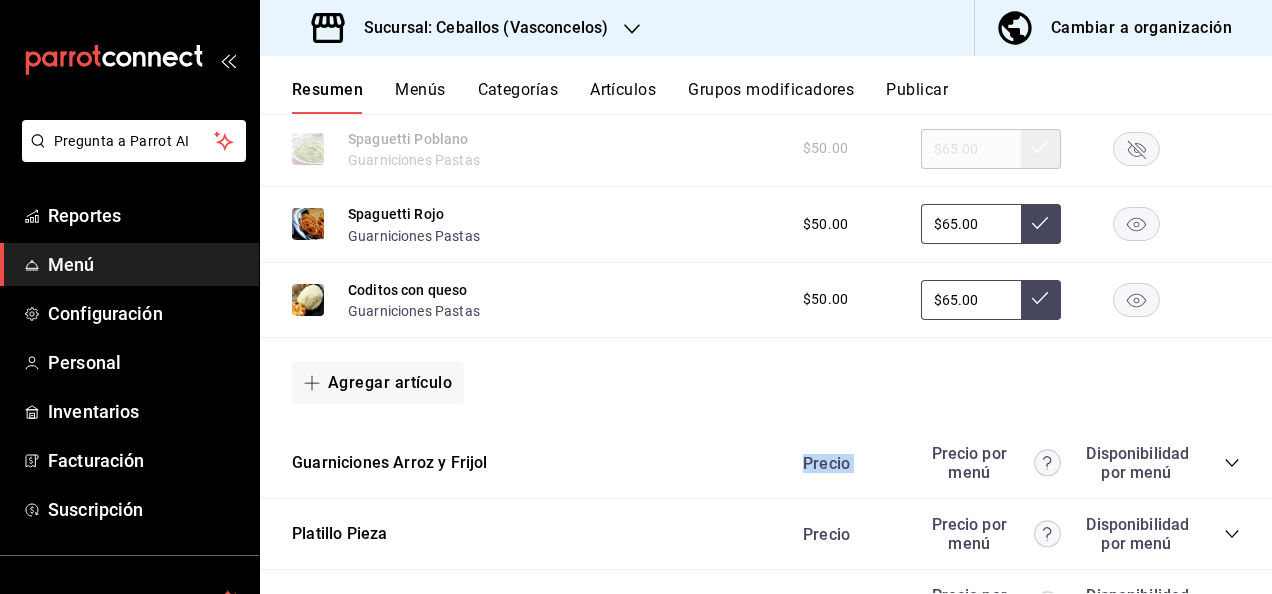 click 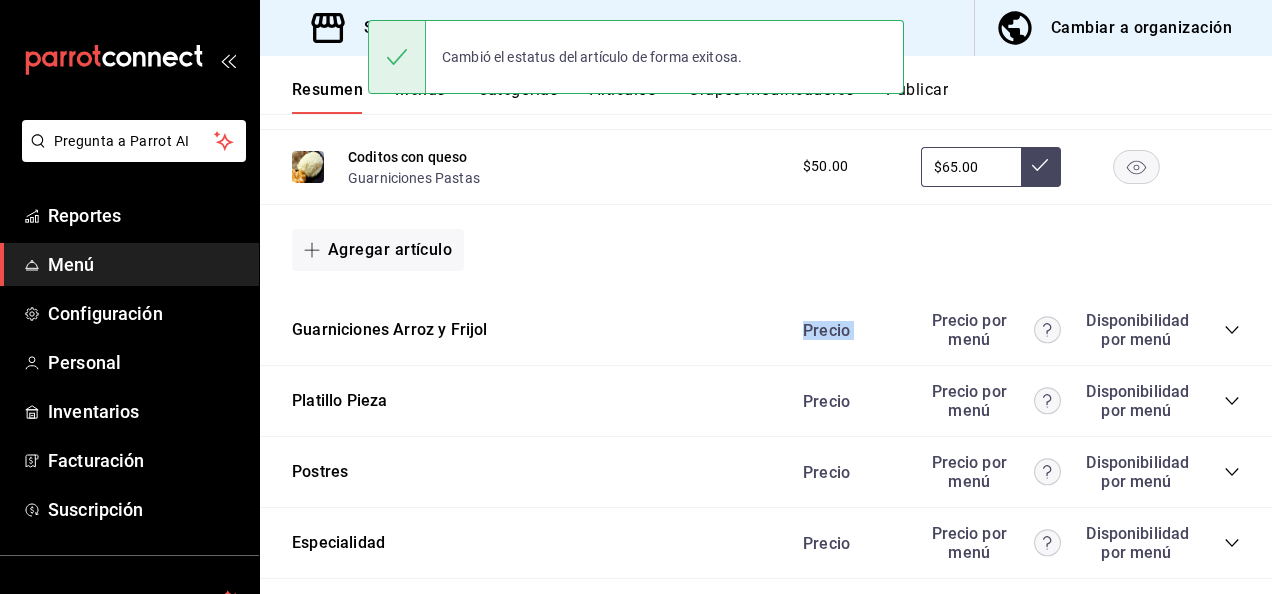 scroll, scrollTop: 8548, scrollLeft: 0, axis: vertical 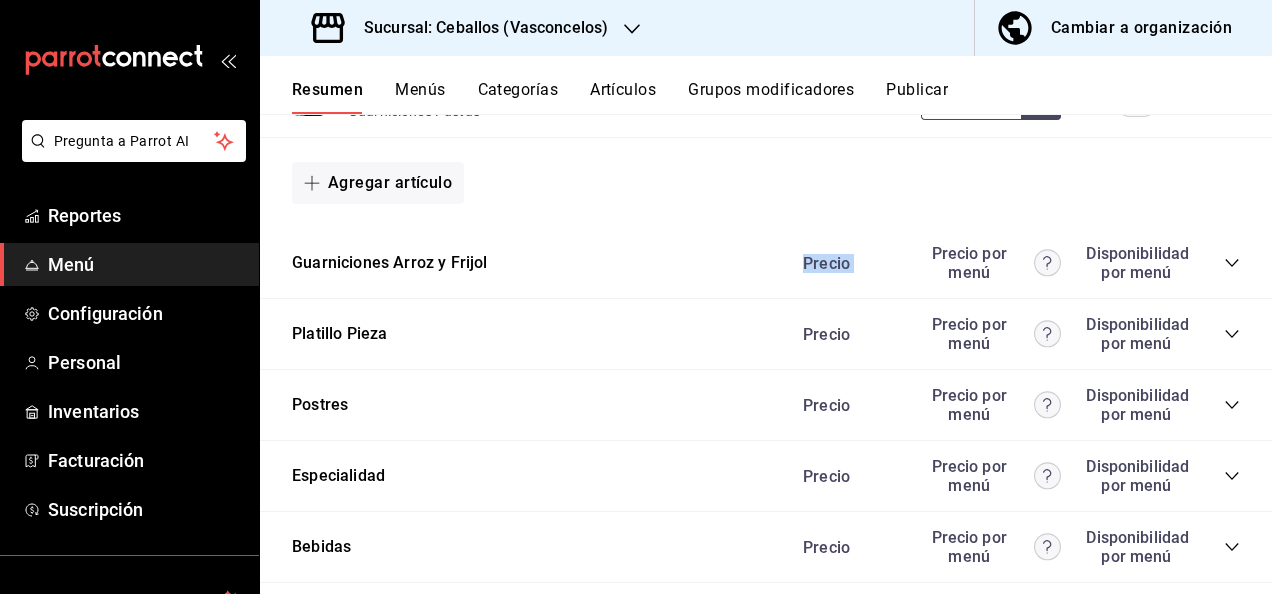 click 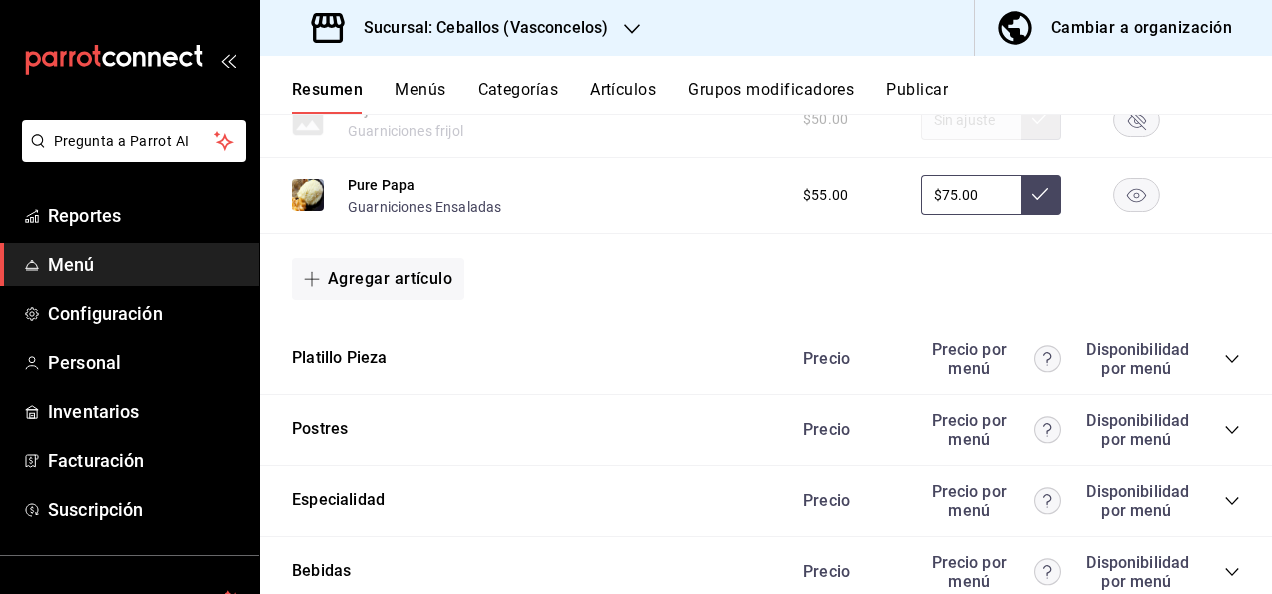 scroll, scrollTop: 9385, scrollLeft: 0, axis: vertical 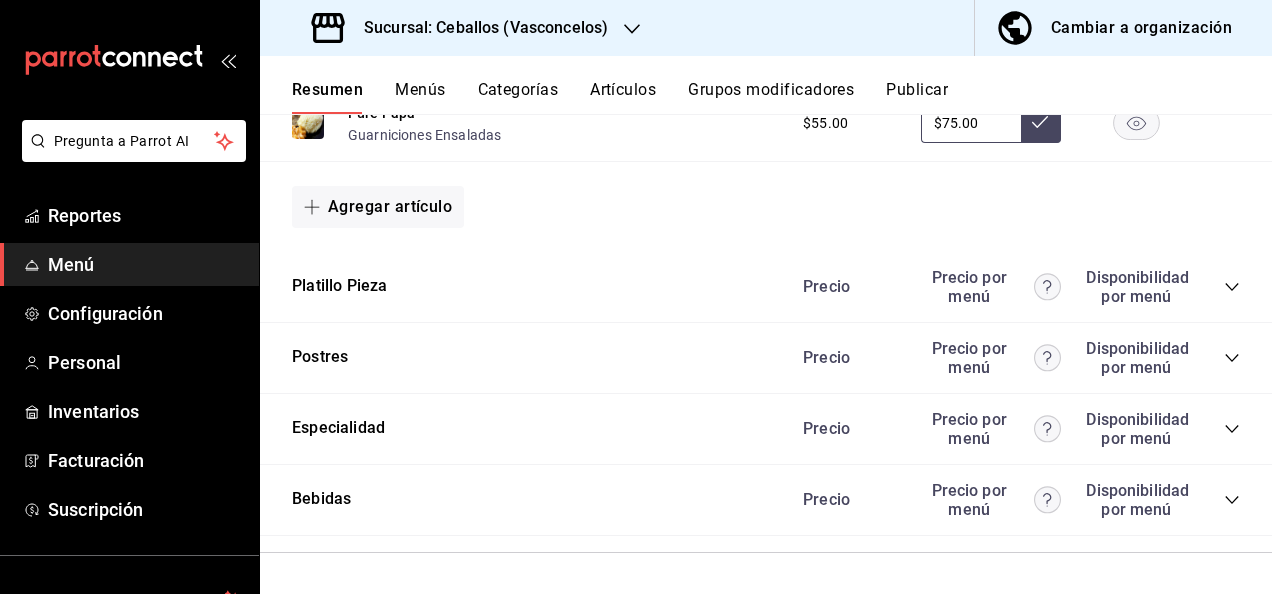 click 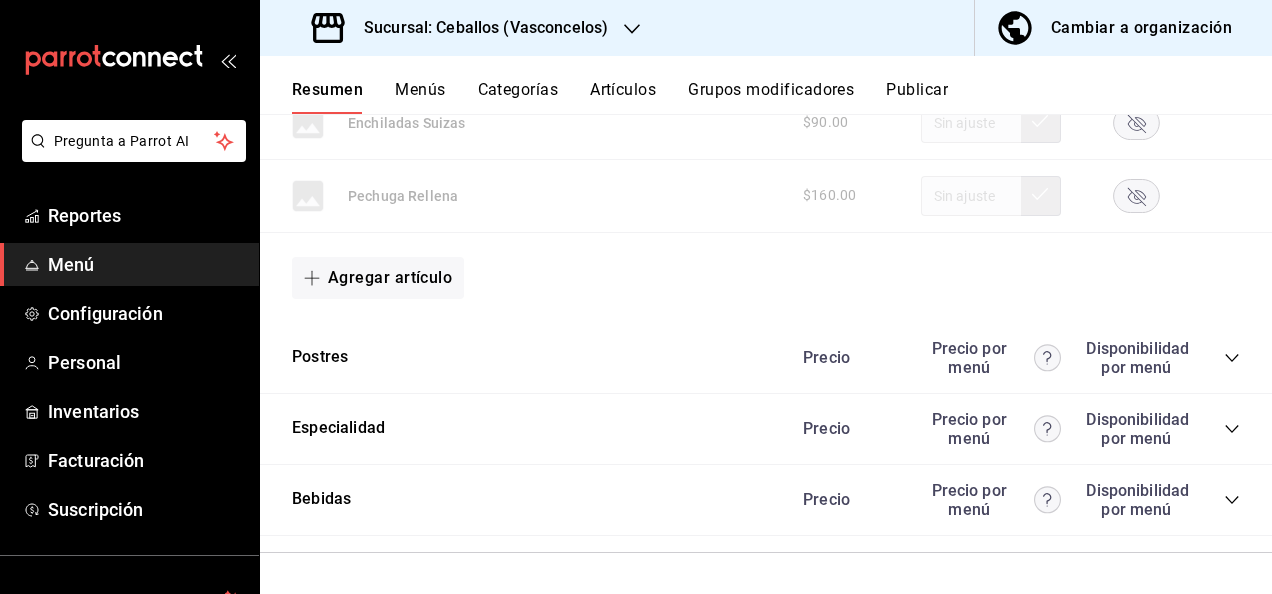 scroll, scrollTop: 10928, scrollLeft: 0, axis: vertical 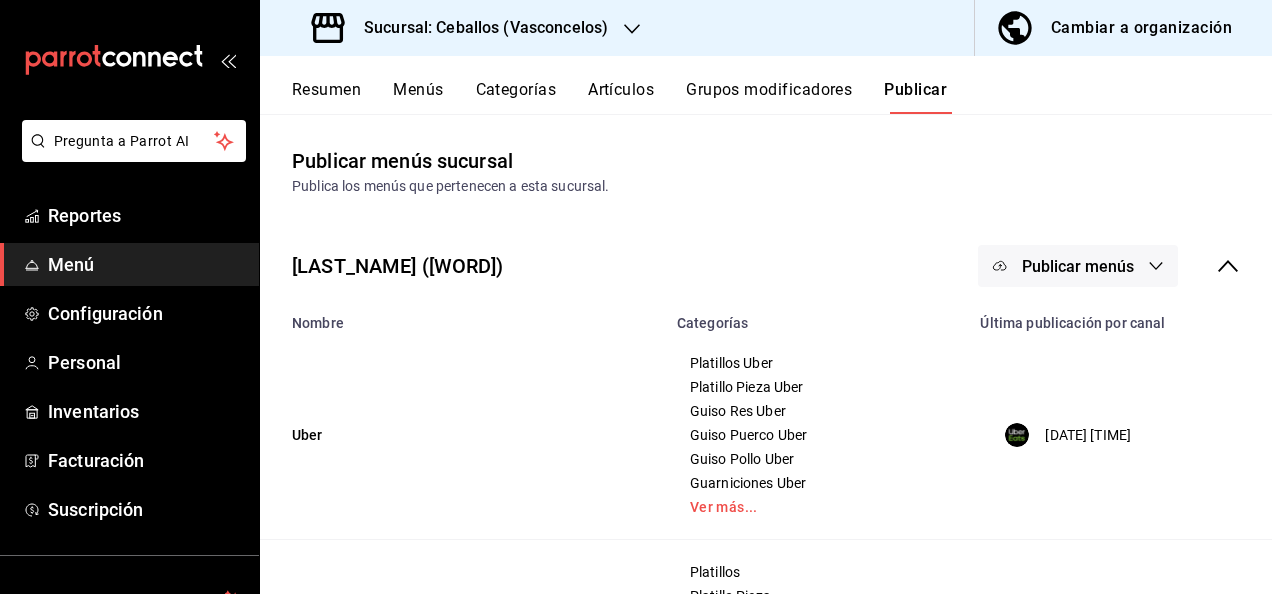 click on "Resumen" at bounding box center [326, 97] 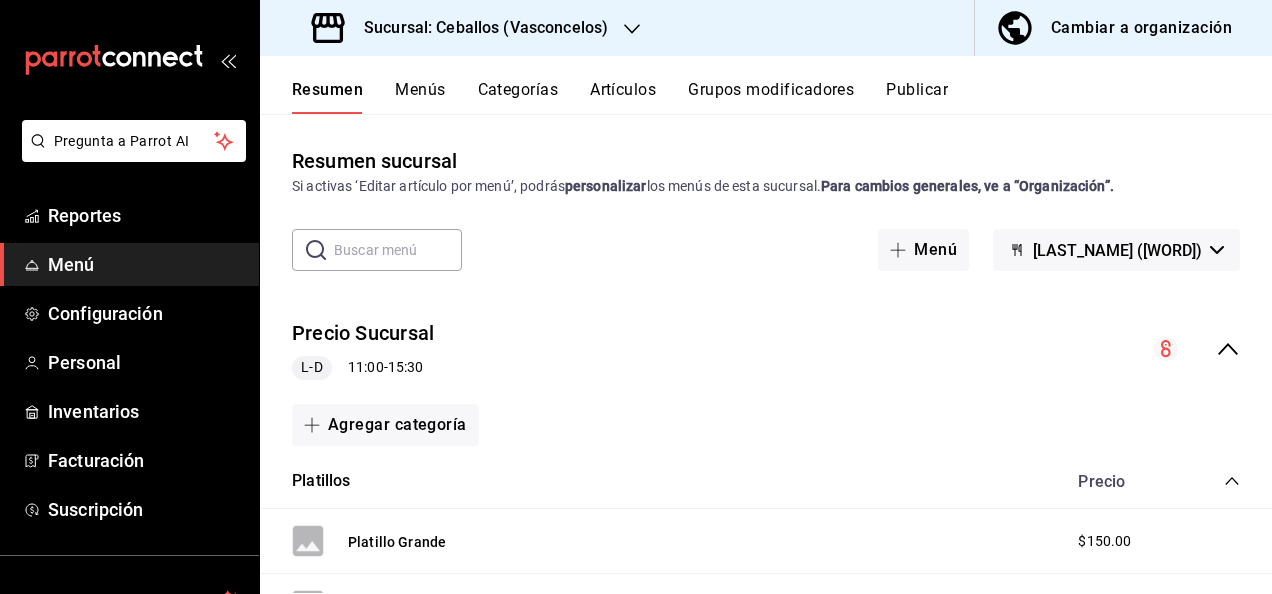 click 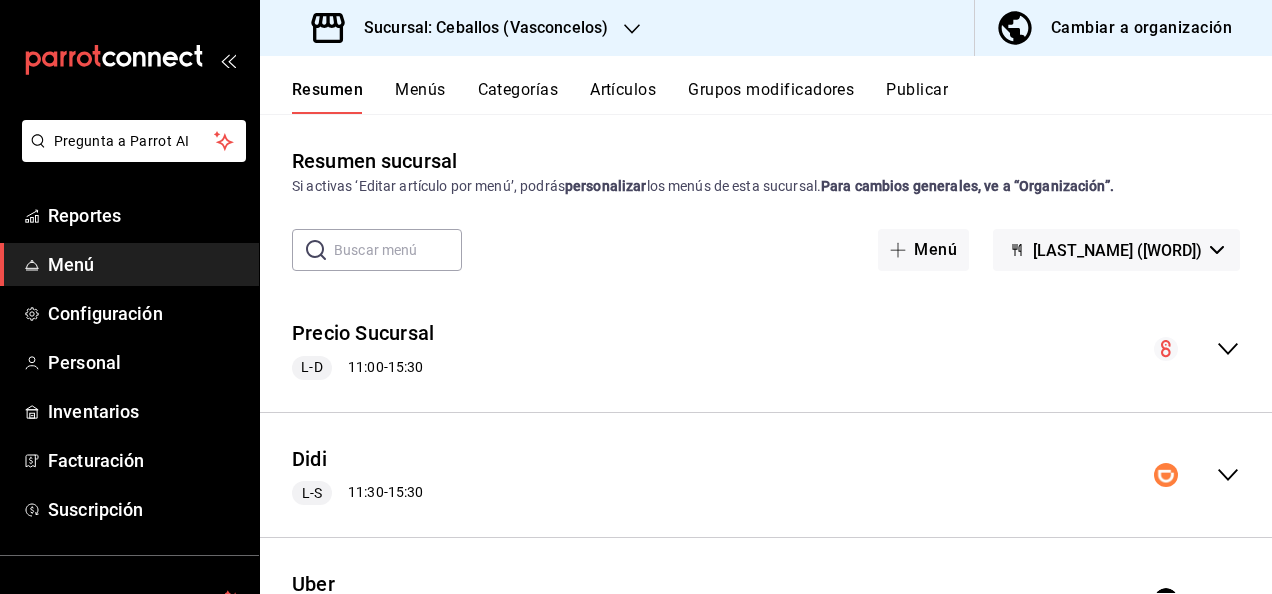 click 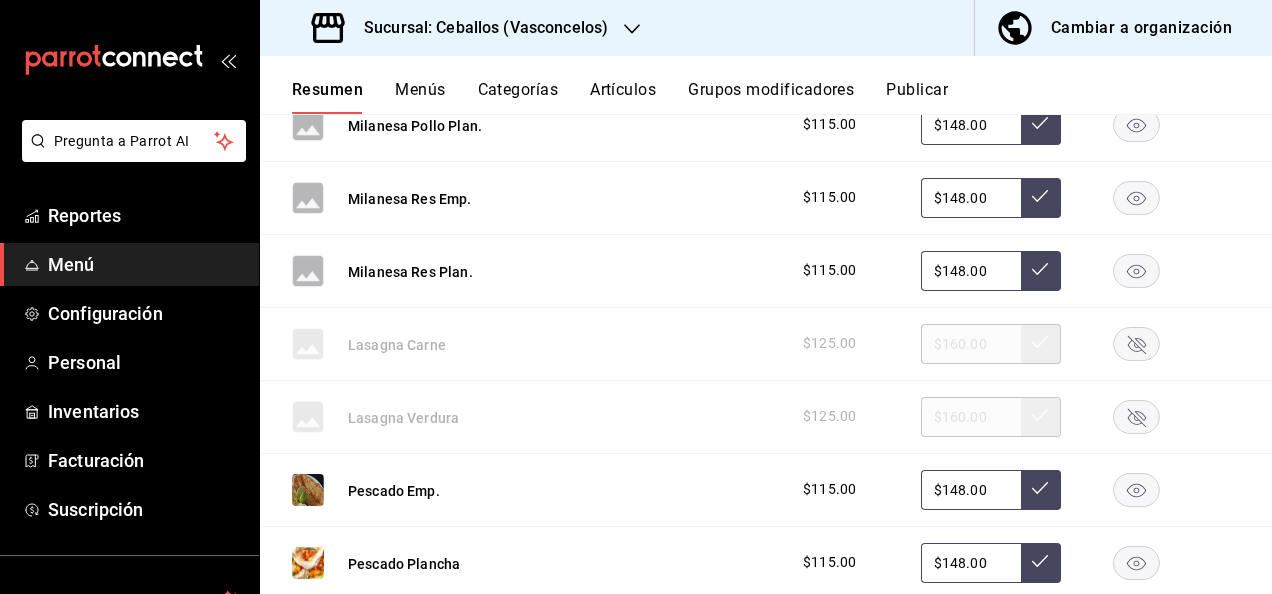 scroll, scrollTop: 1640, scrollLeft: 0, axis: vertical 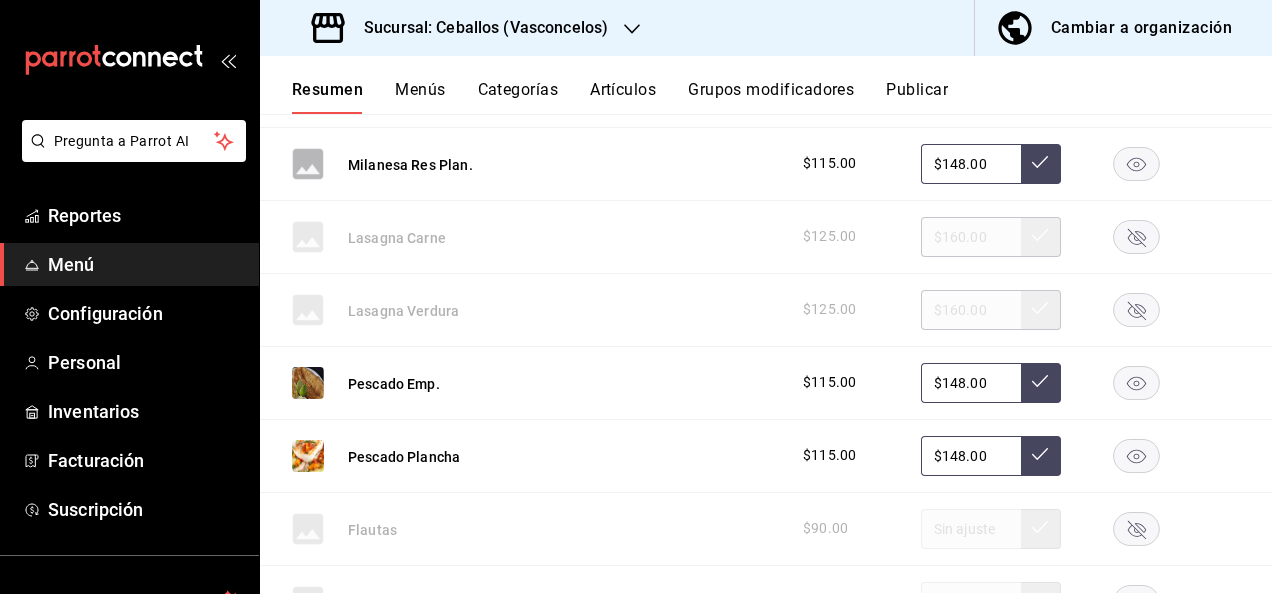 click 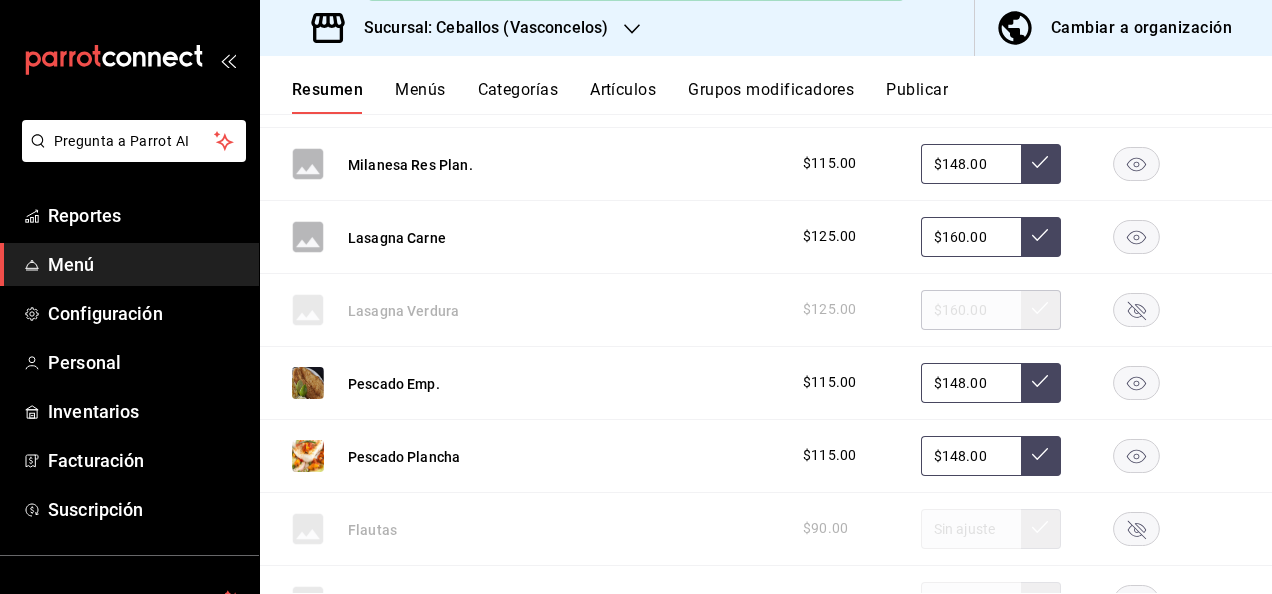 click on "Publicar" at bounding box center (917, 97) 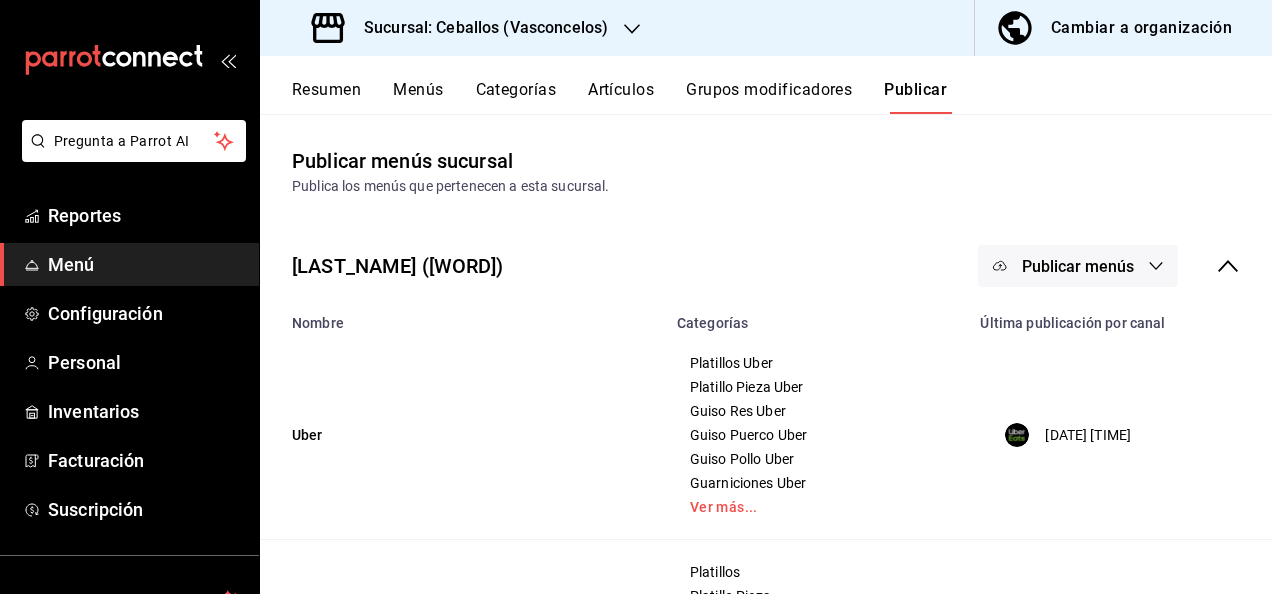 click on "Publicar menús" at bounding box center [1078, 266] 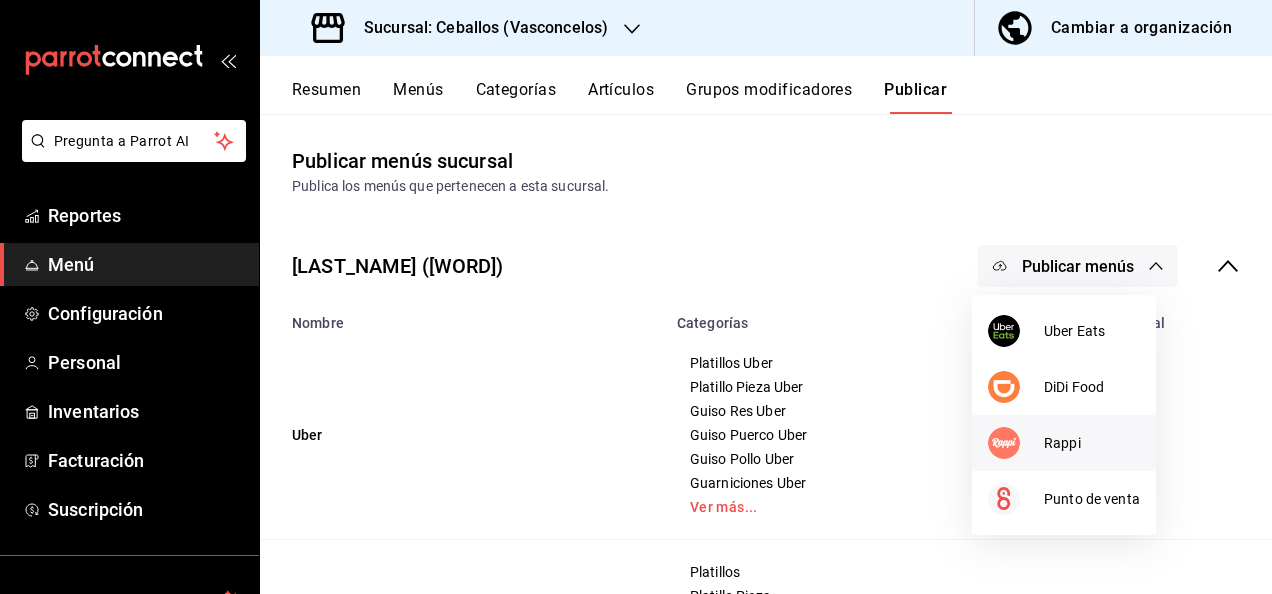 click at bounding box center [1016, 443] 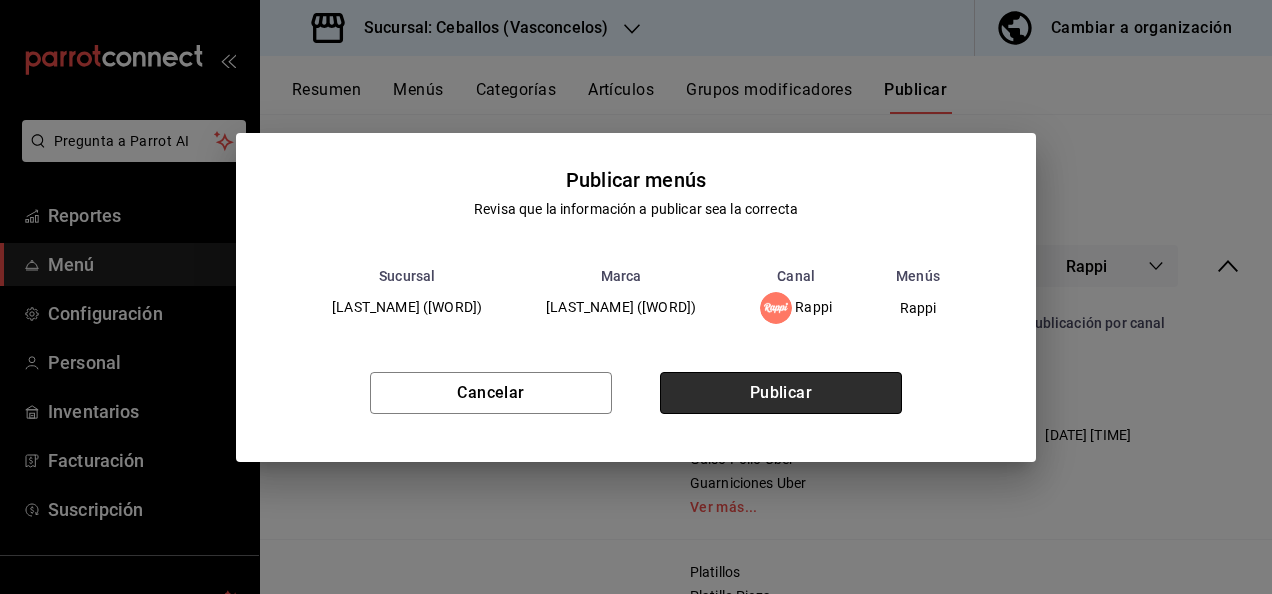 click on "Publicar" at bounding box center [781, 393] 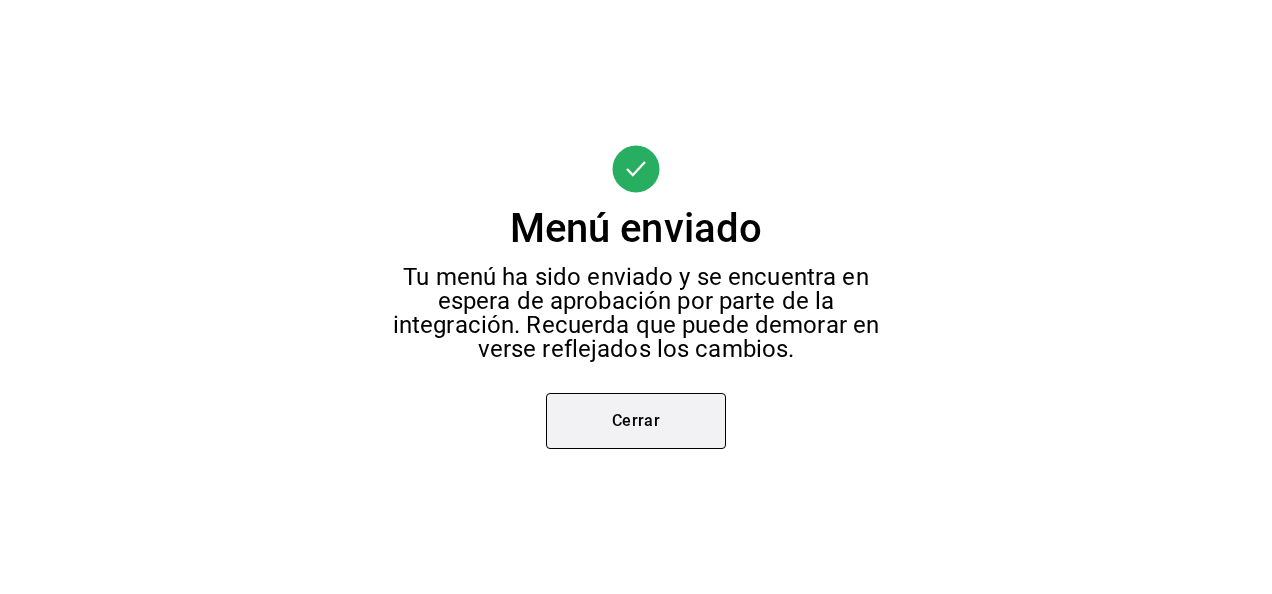 click on "Cerrar" at bounding box center [636, 421] 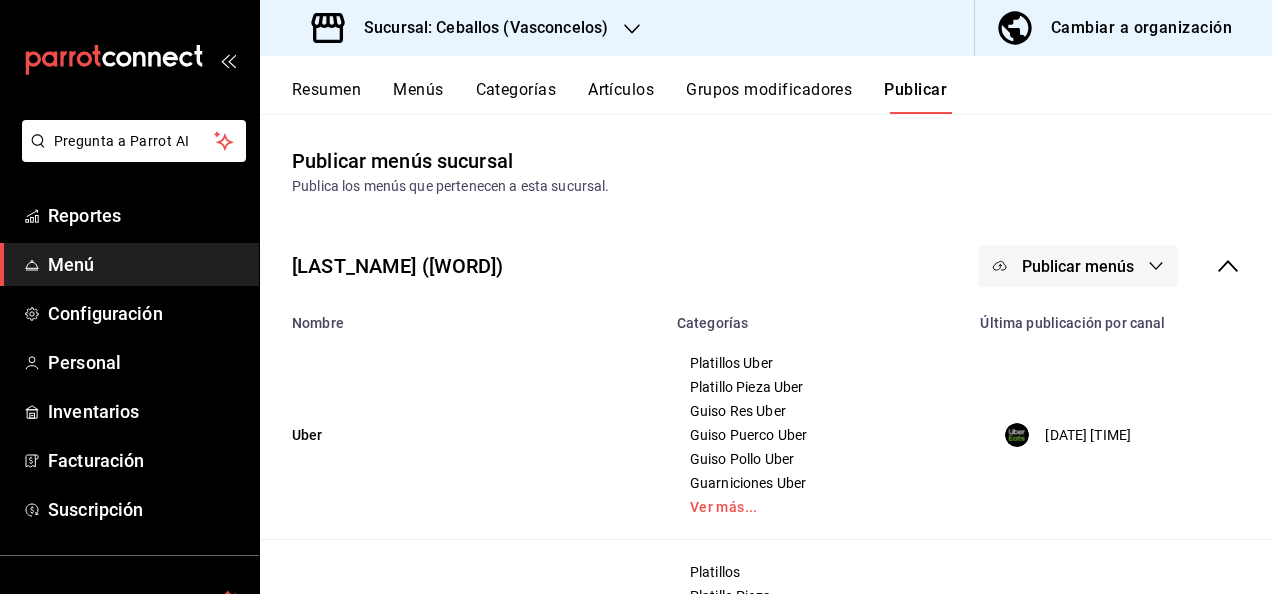 click on "Resumen" at bounding box center [326, 97] 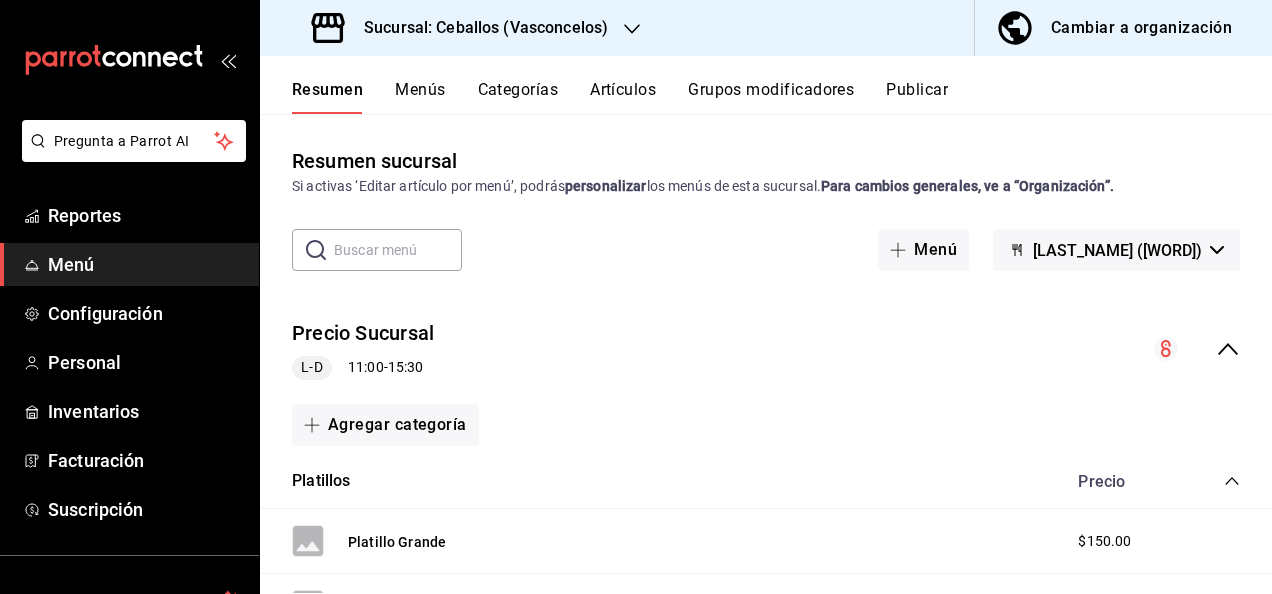 click 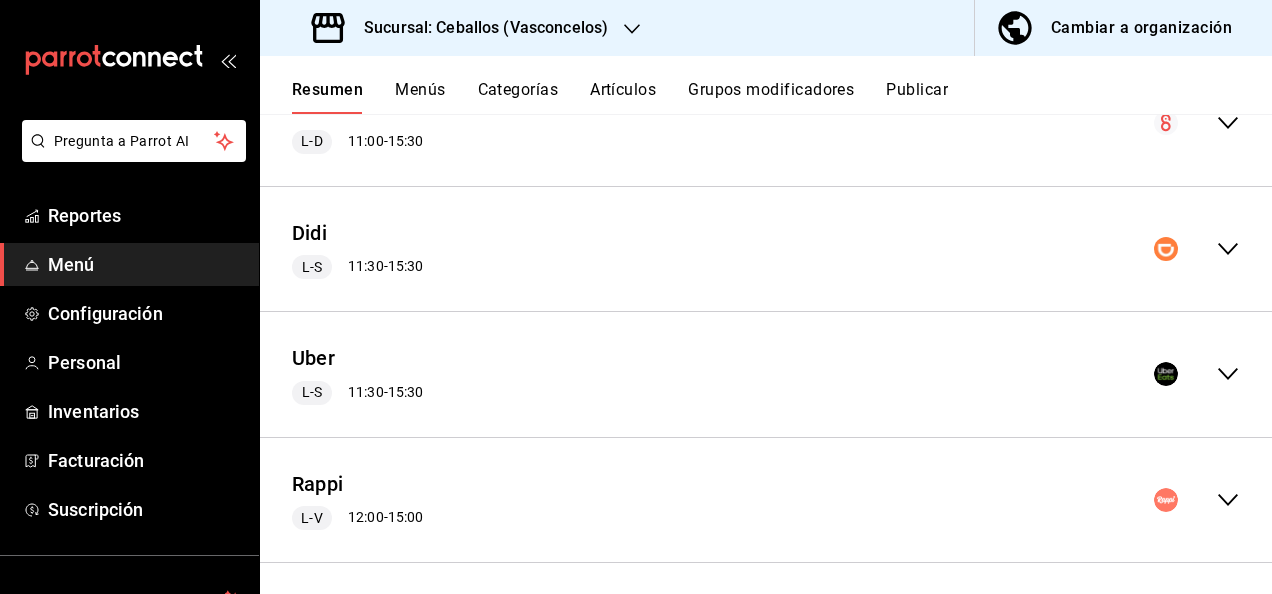 scroll, scrollTop: 234, scrollLeft: 0, axis: vertical 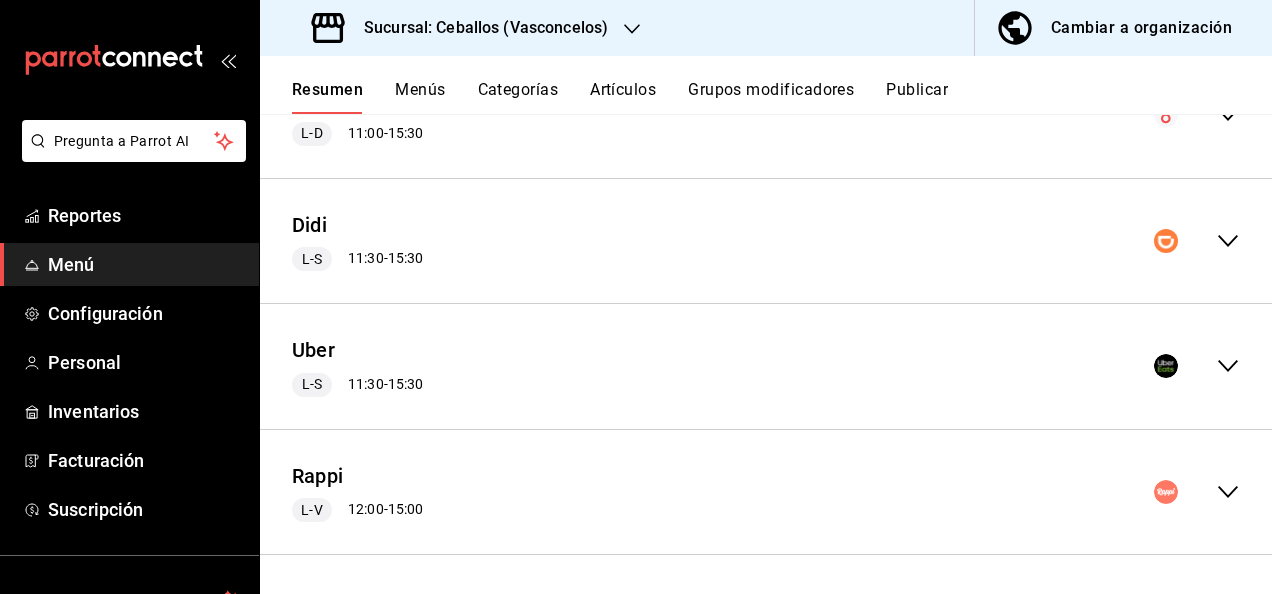 click 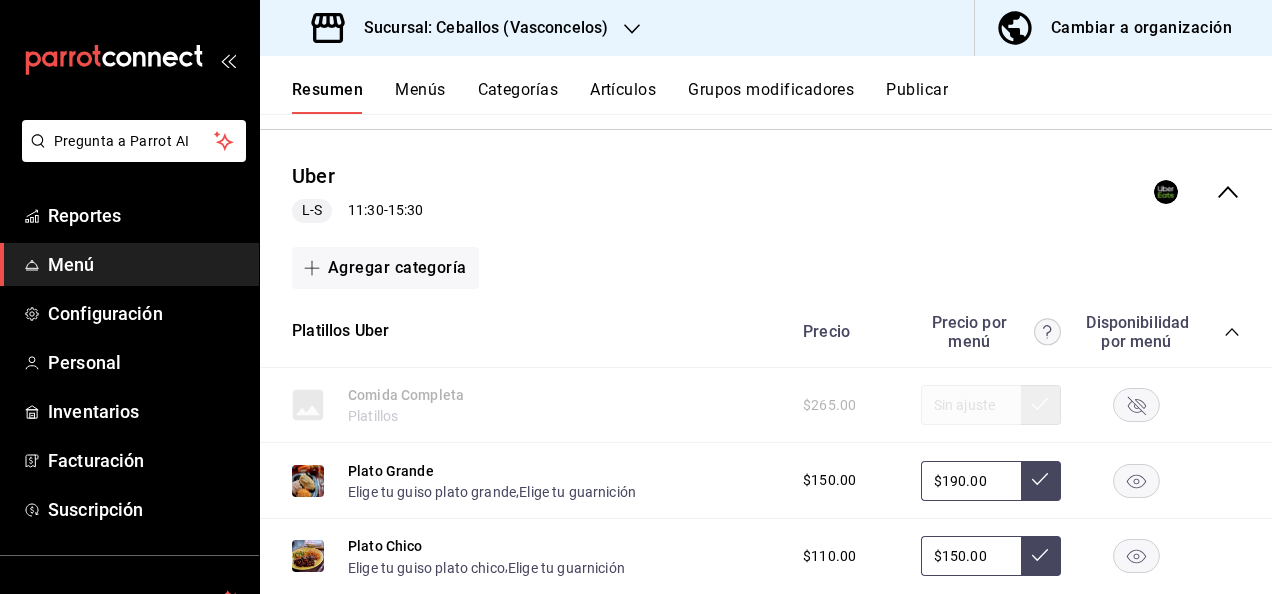 scroll, scrollTop: 421, scrollLeft: 0, axis: vertical 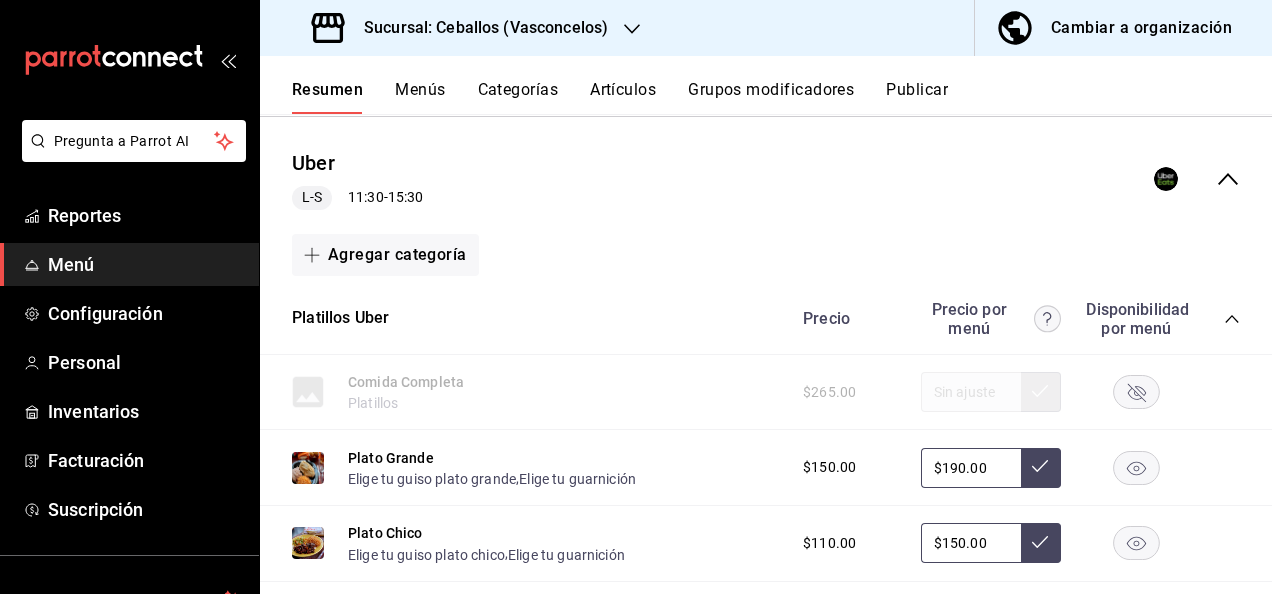 click 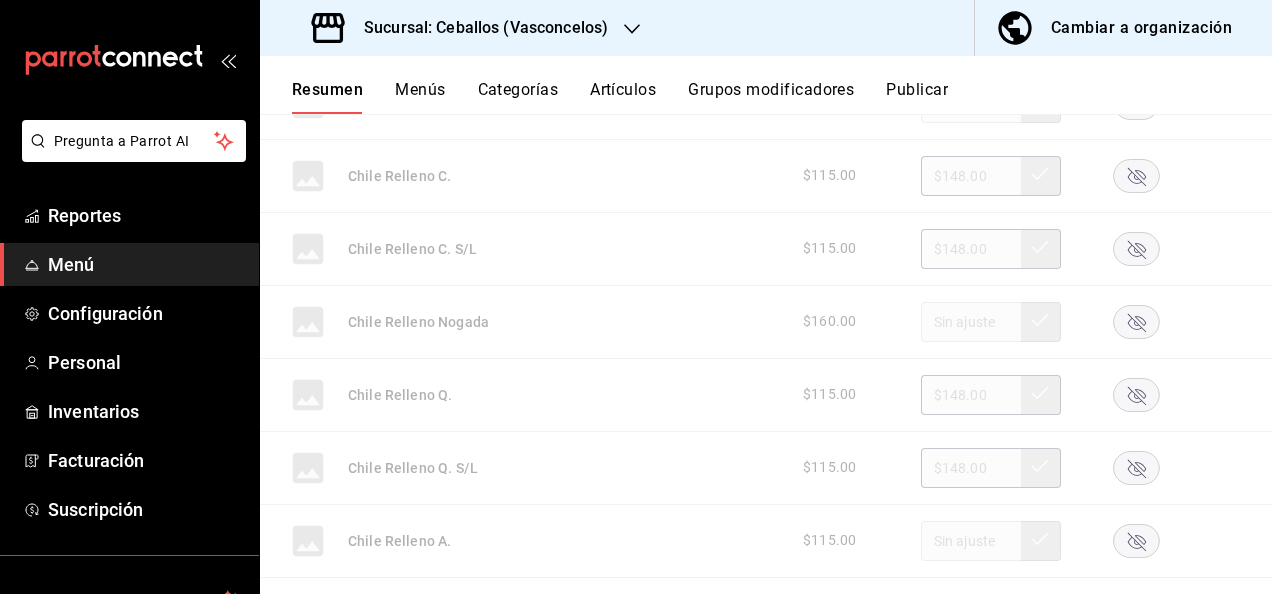 scroll, scrollTop: 781, scrollLeft: 0, axis: vertical 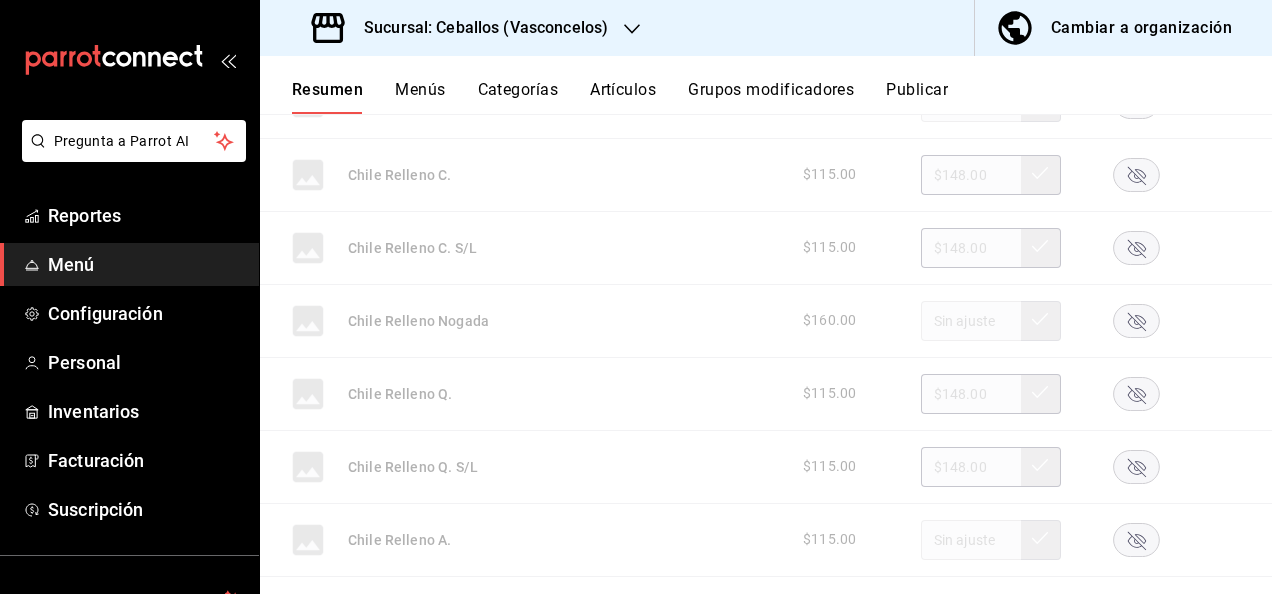 click 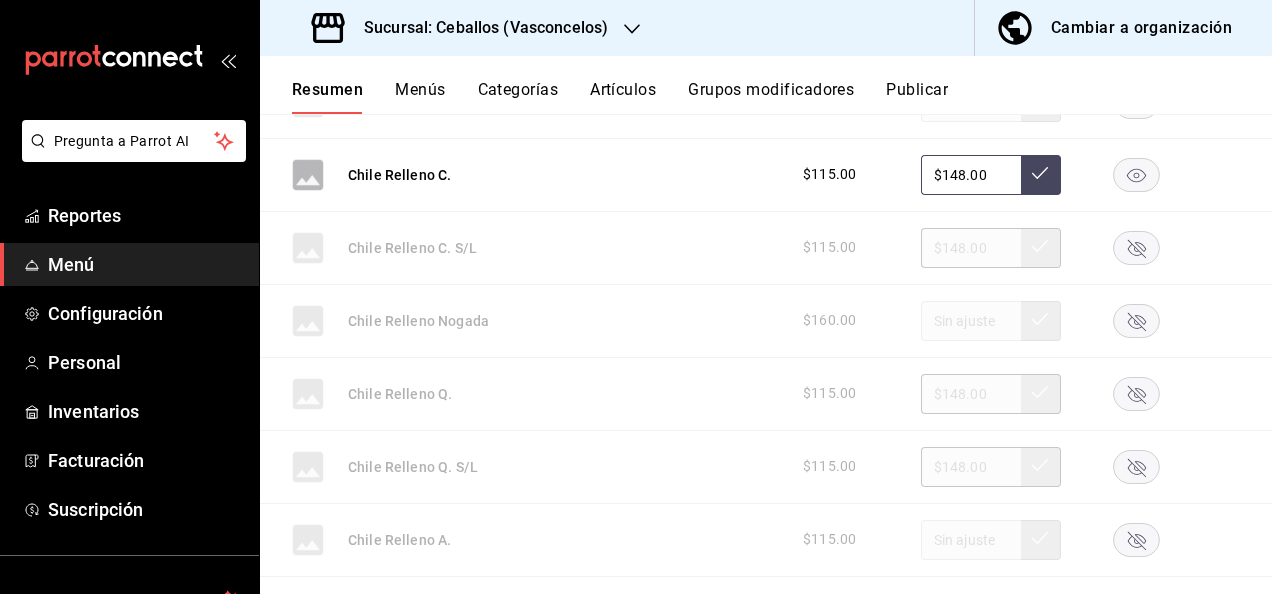 click 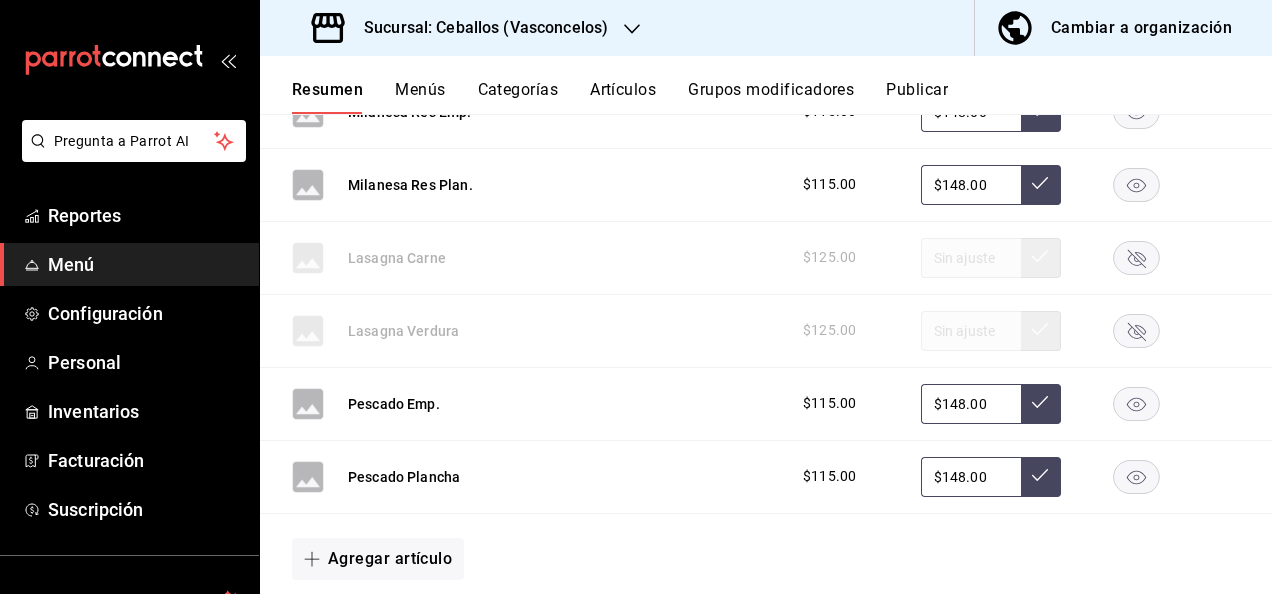 scroll, scrollTop: 1554, scrollLeft: 0, axis: vertical 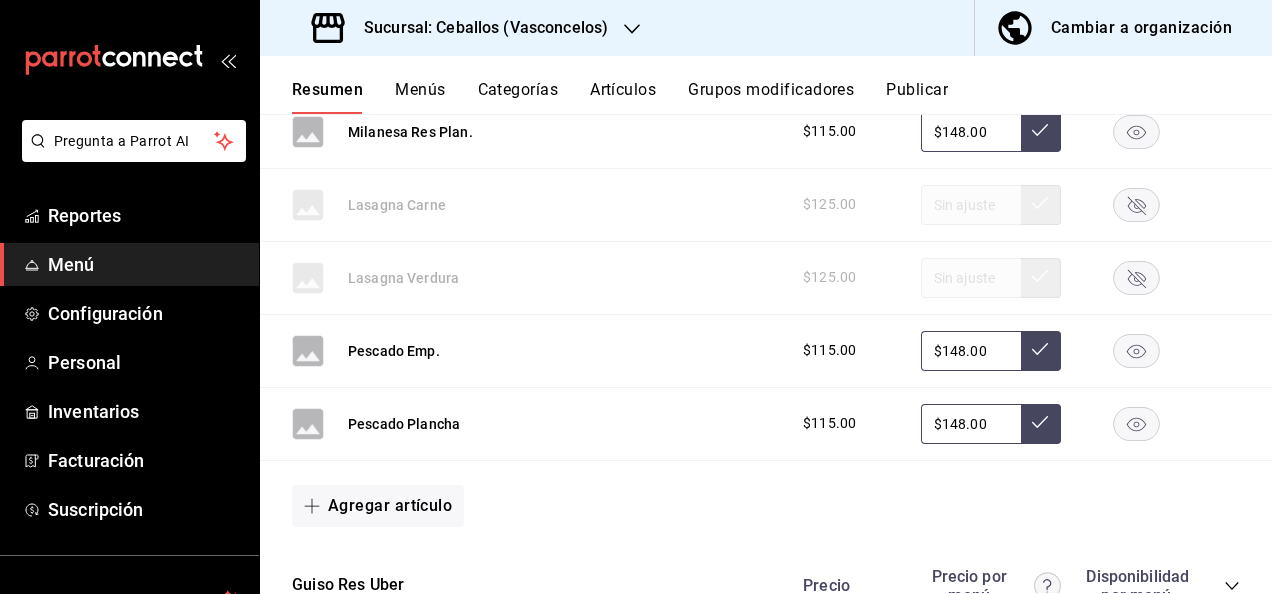 click 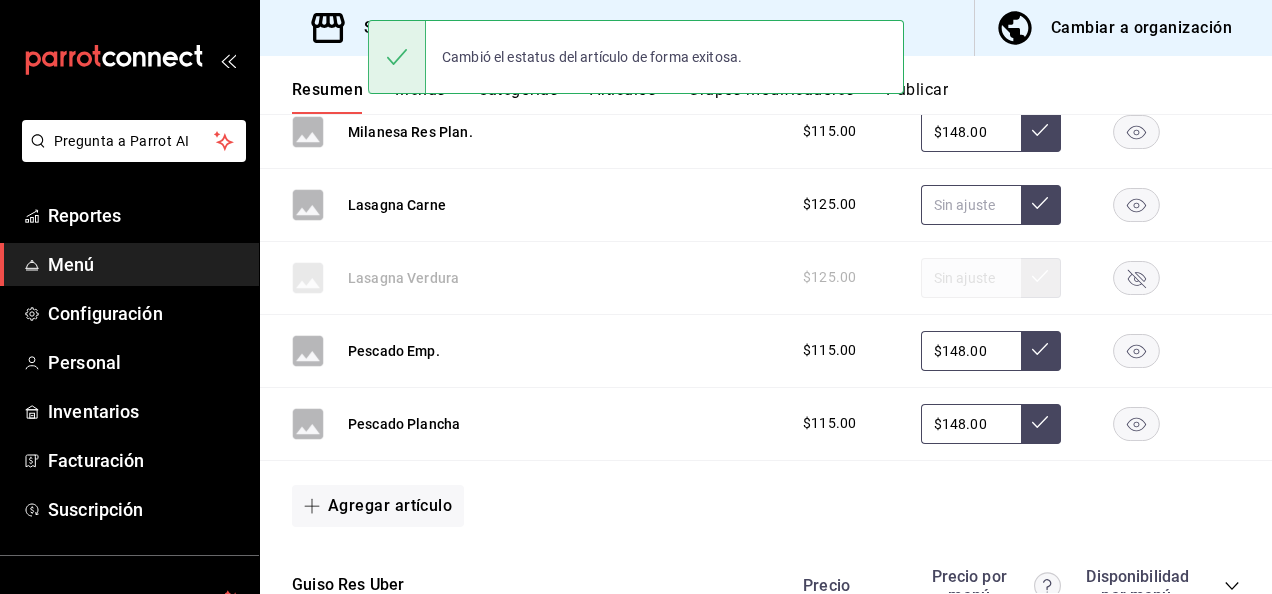 click at bounding box center [971, 205] 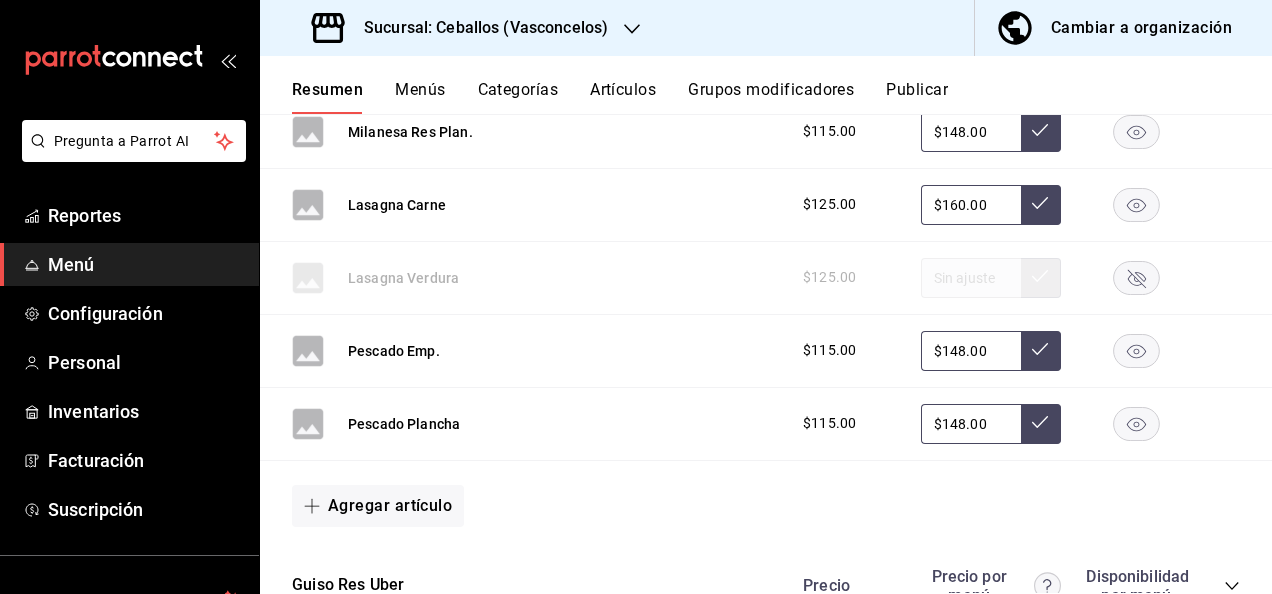 type on "$160.00" 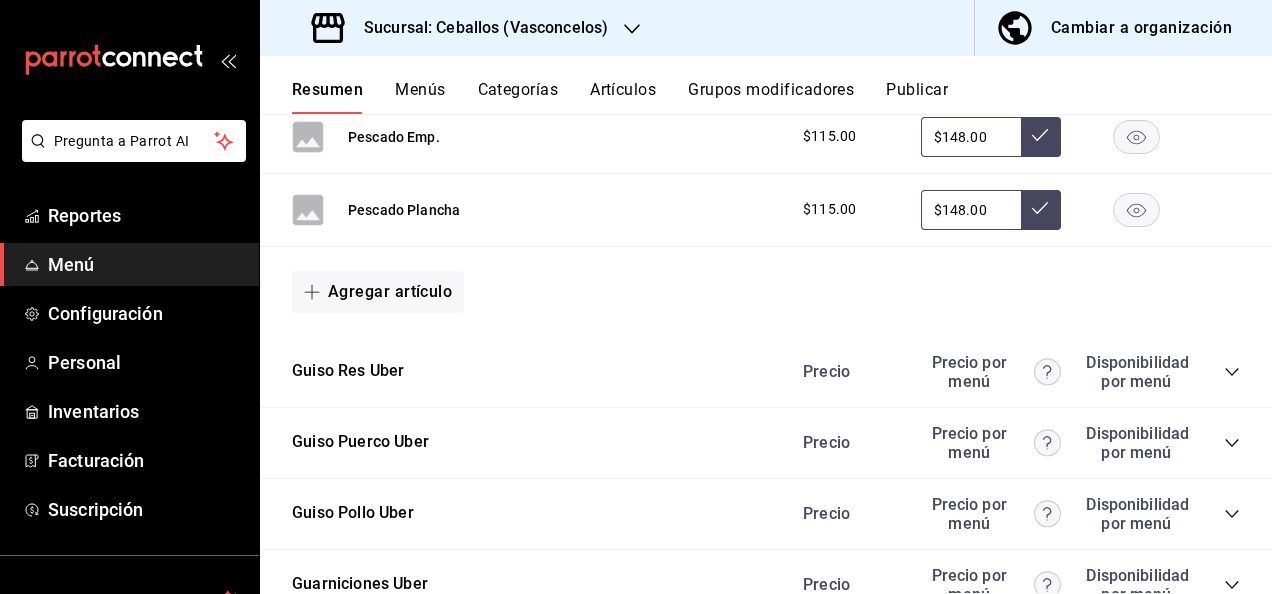 scroll, scrollTop: 1848, scrollLeft: 0, axis: vertical 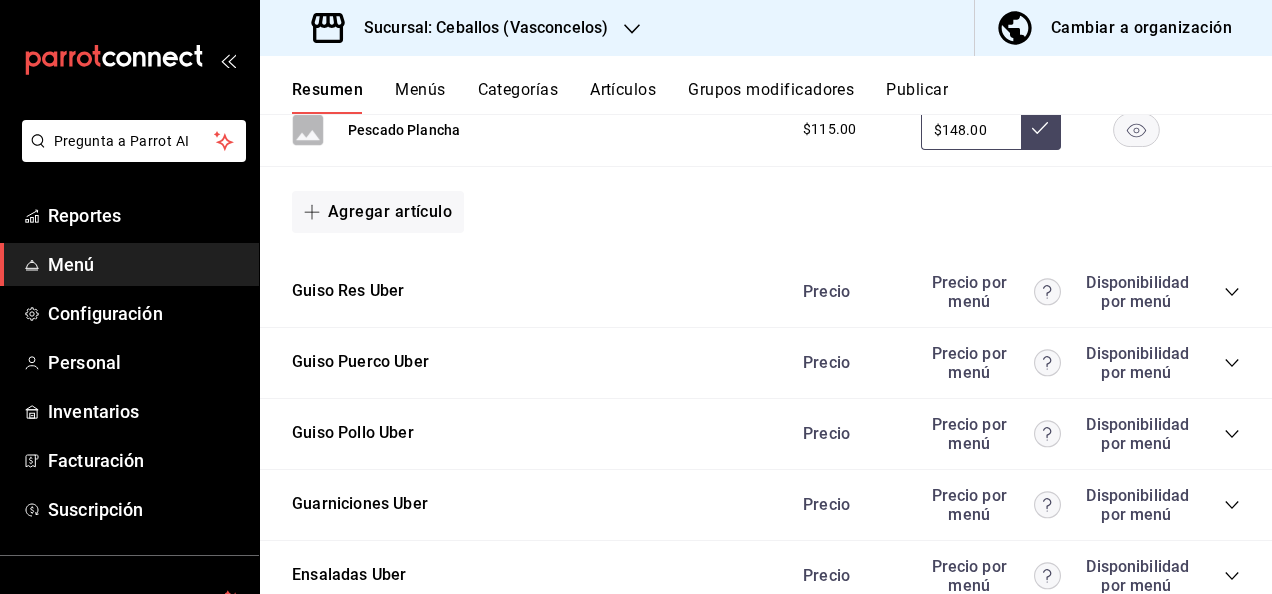 click 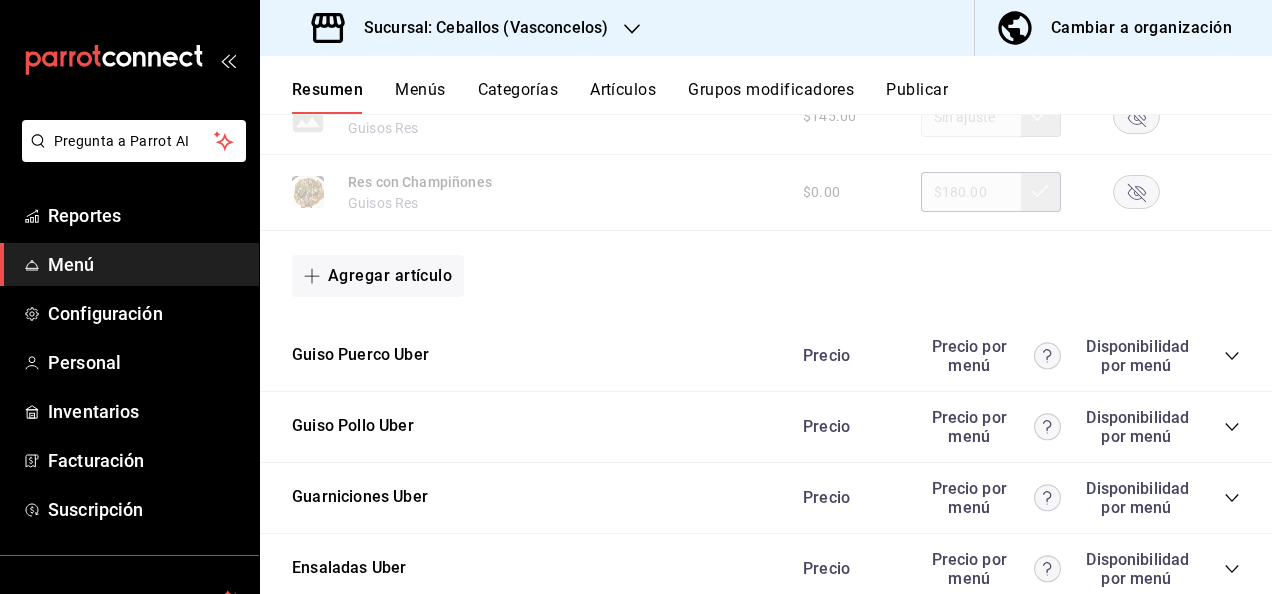 scroll, scrollTop: 2982, scrollLeft: 0, axis: vertical 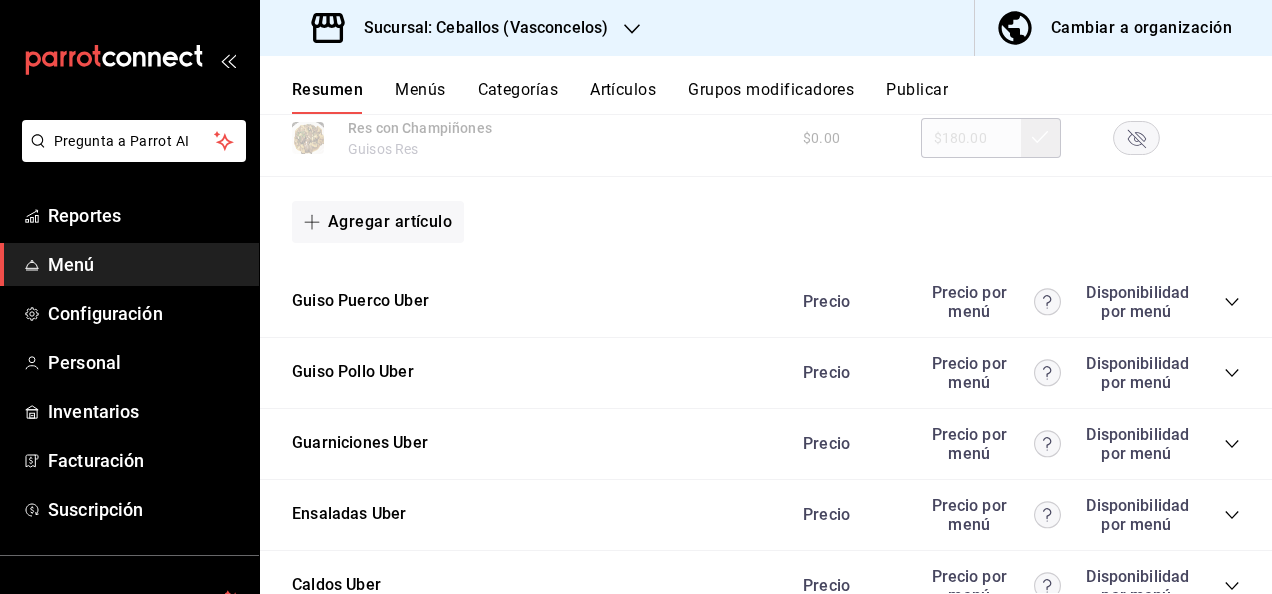 click 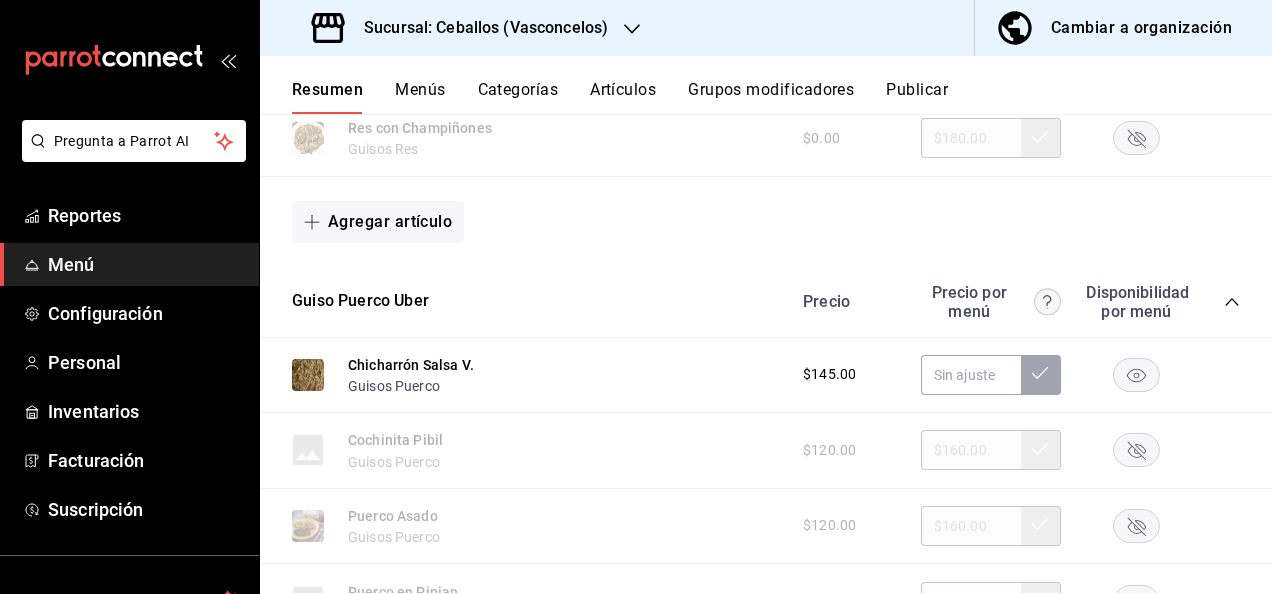 click 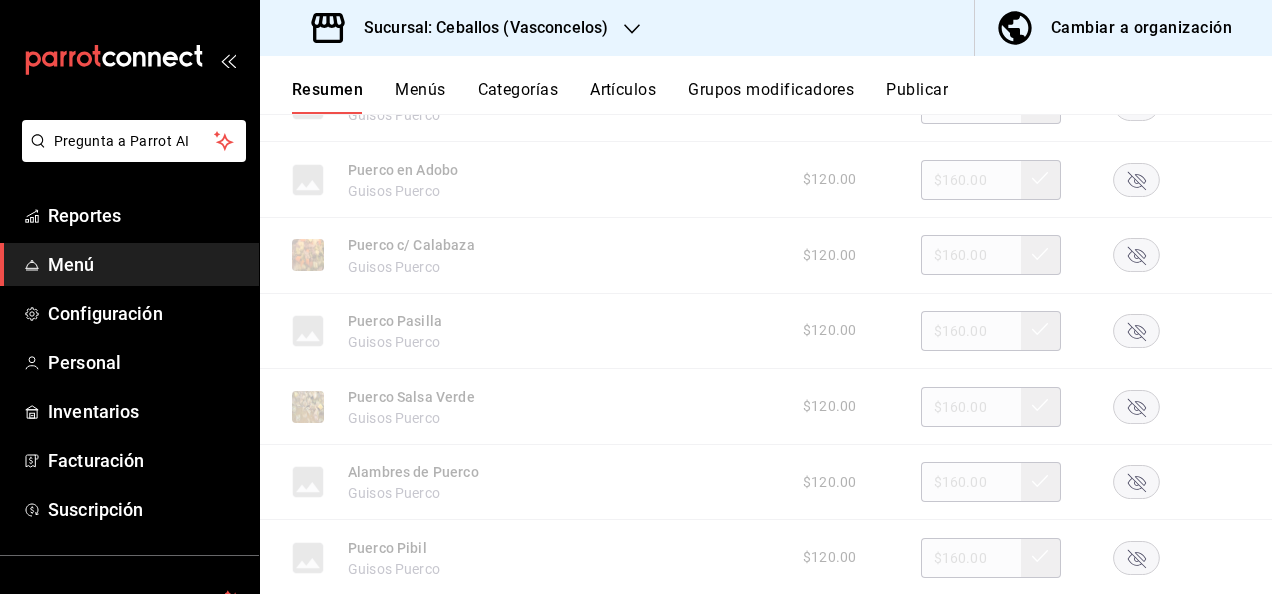 scroll, scrollTop: 3582, scrollLeft: 0, axis: vertical 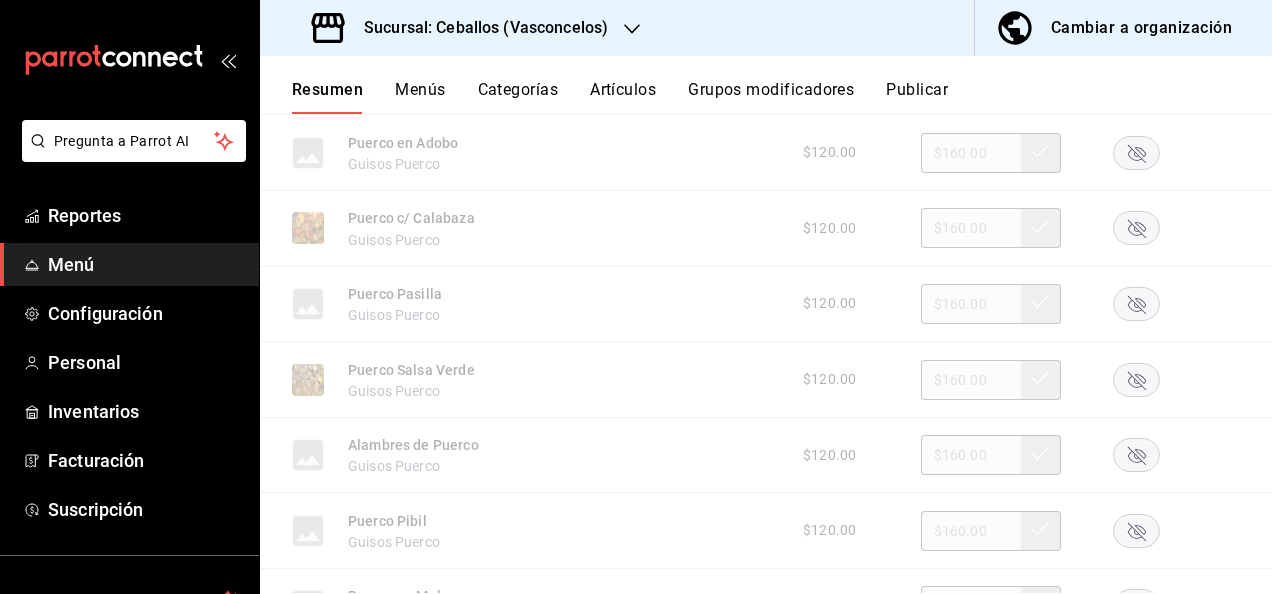 click 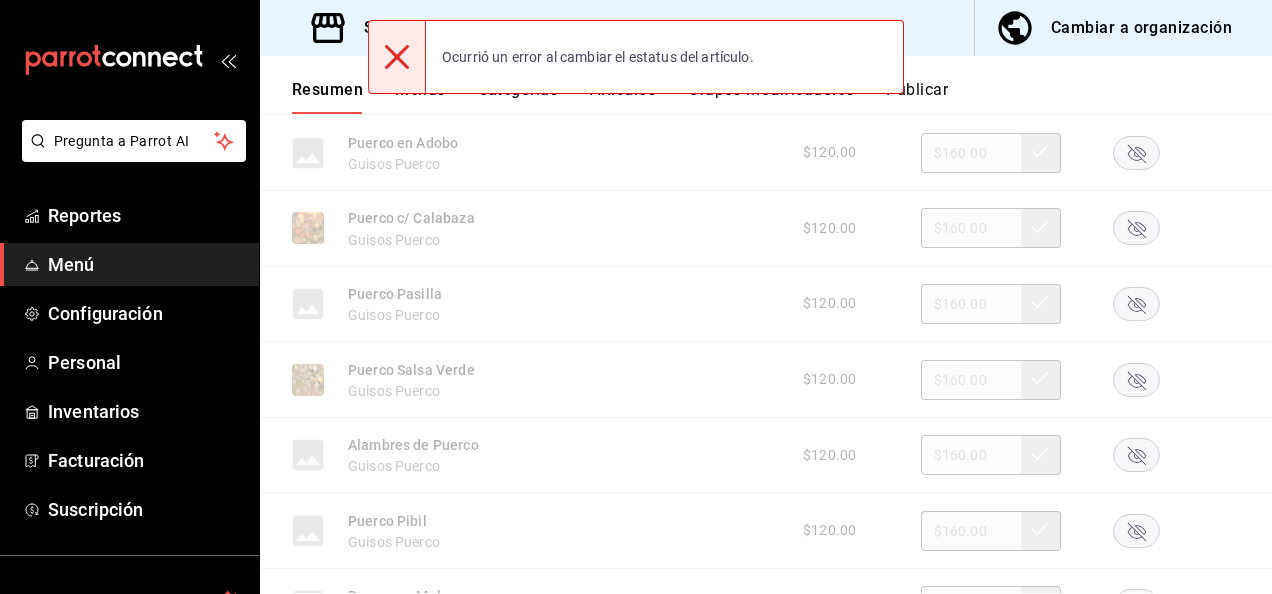 click 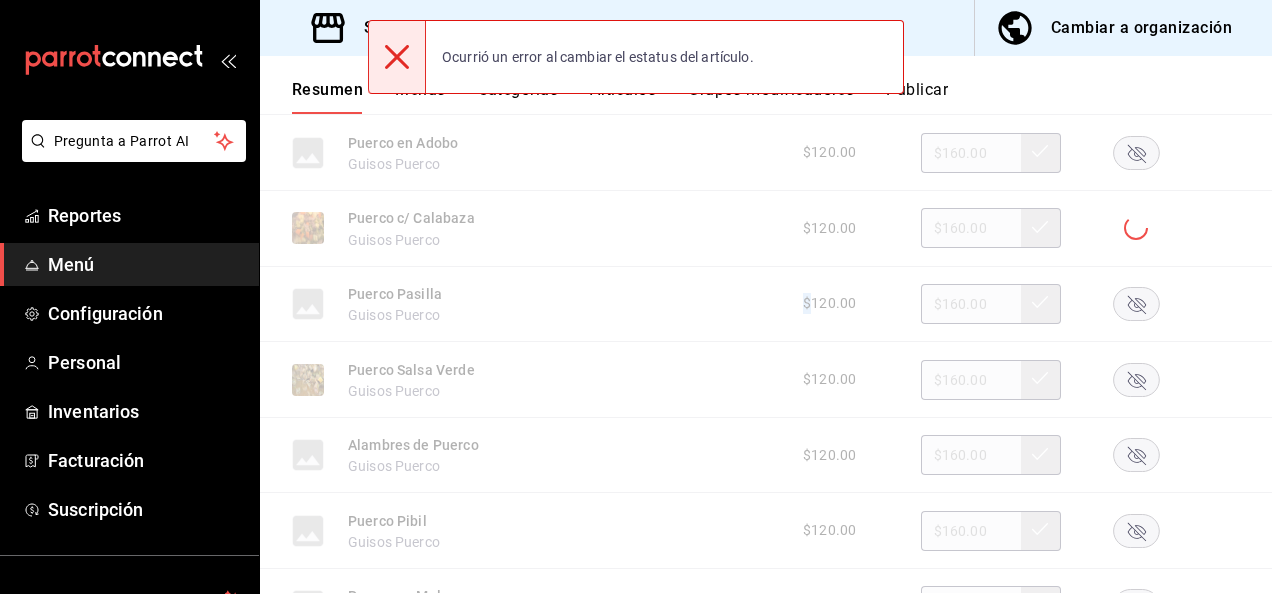 click at bounding box center (1136, 228) 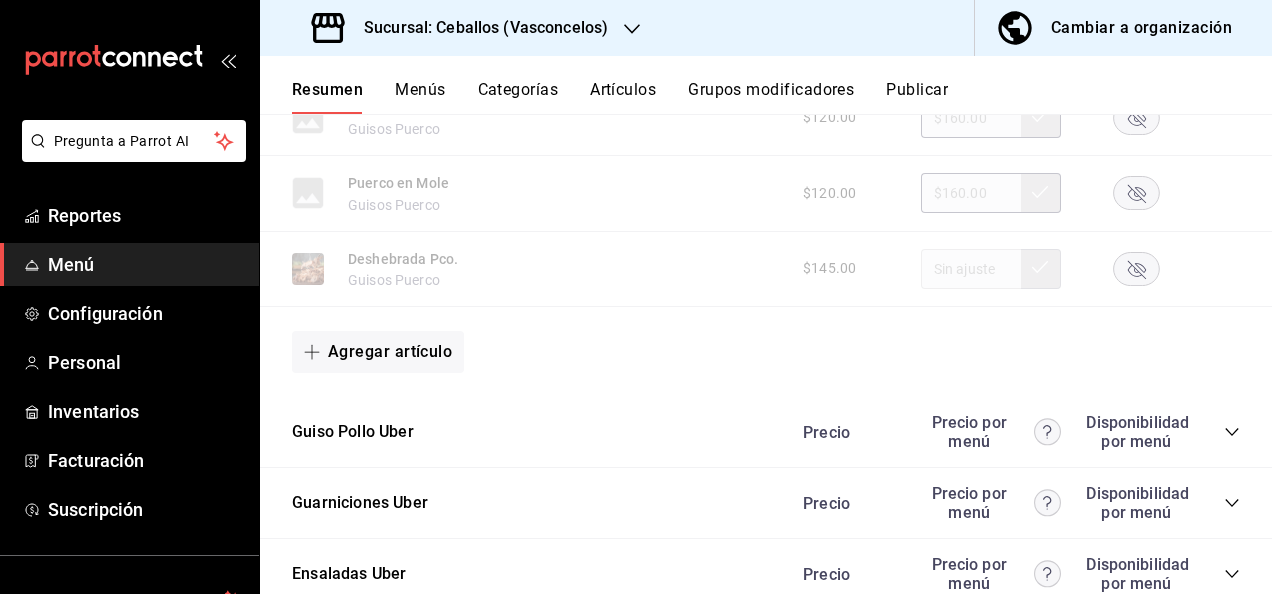 scroll, scrollTop: 4075, scrollLeft: 0, axis: vertical 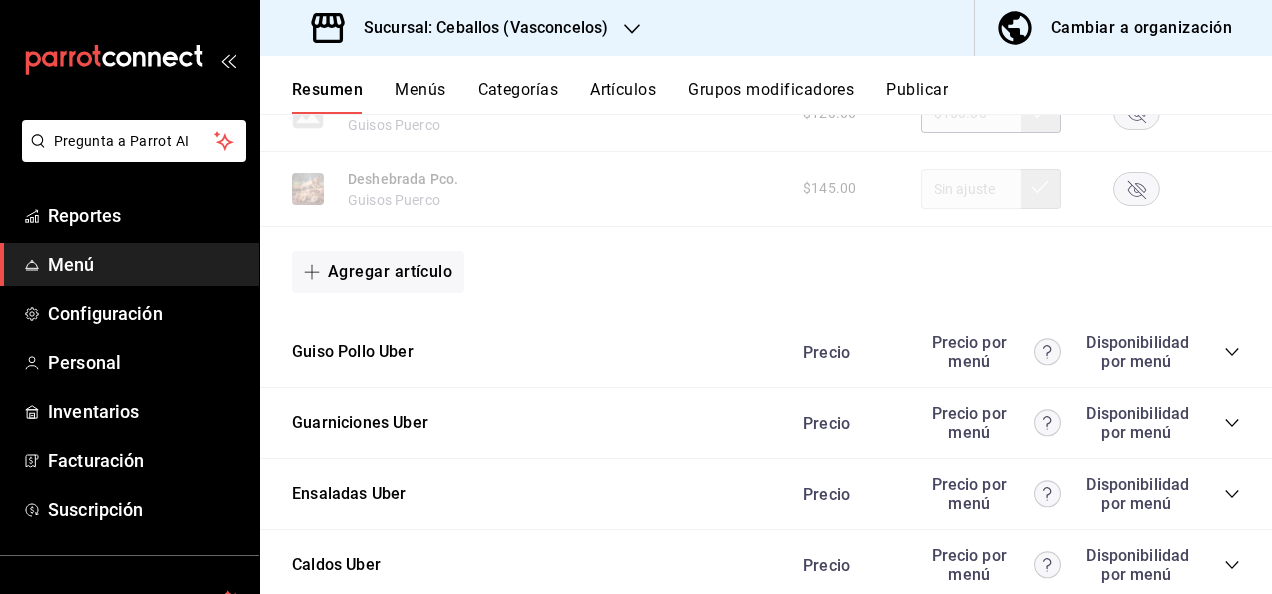click 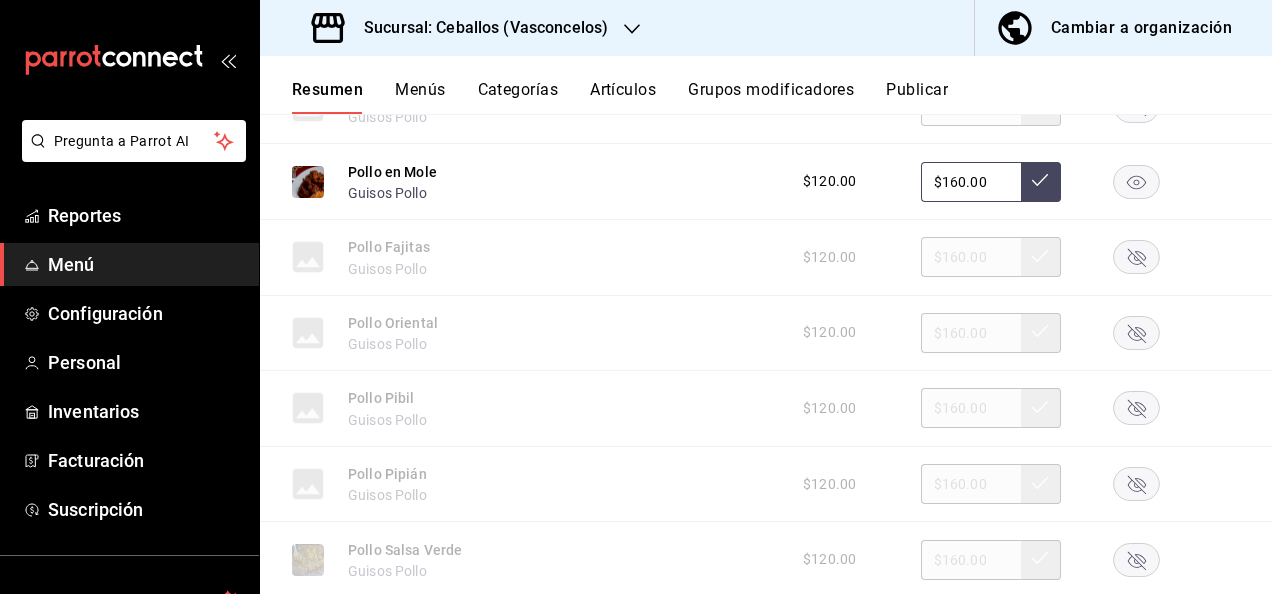 scroll, scrollTop: 4848, scrollLeft: 0, axis: vertical 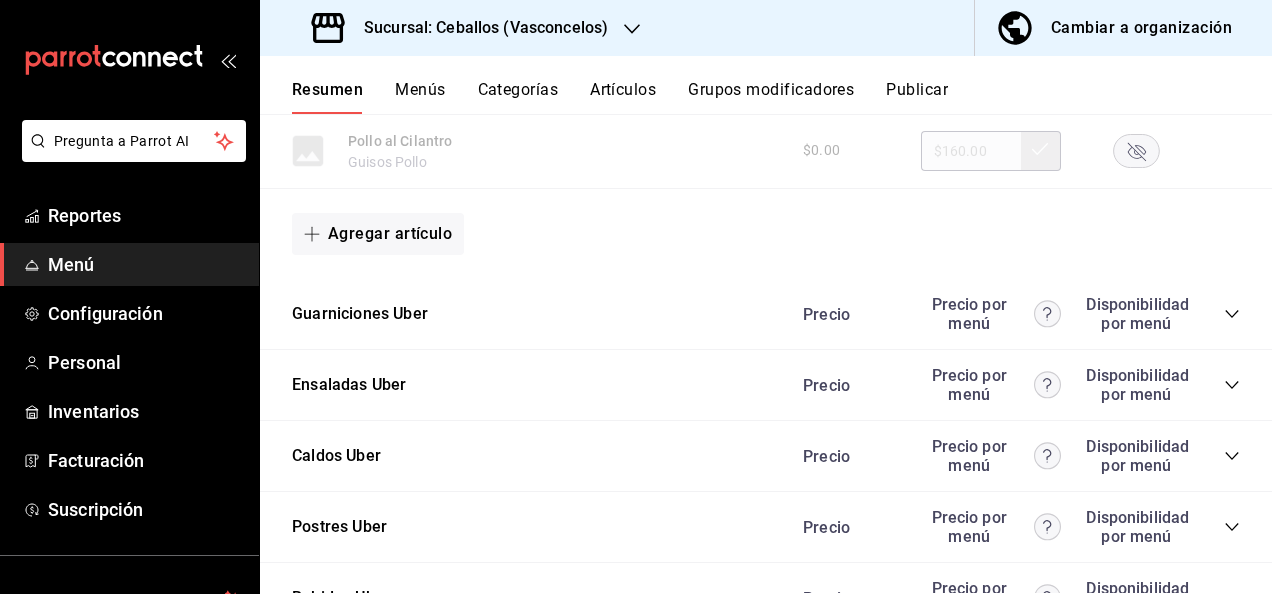click on "Precio Precio por menú   Disponibilidad por menú" at bounding box center (1011, 314) 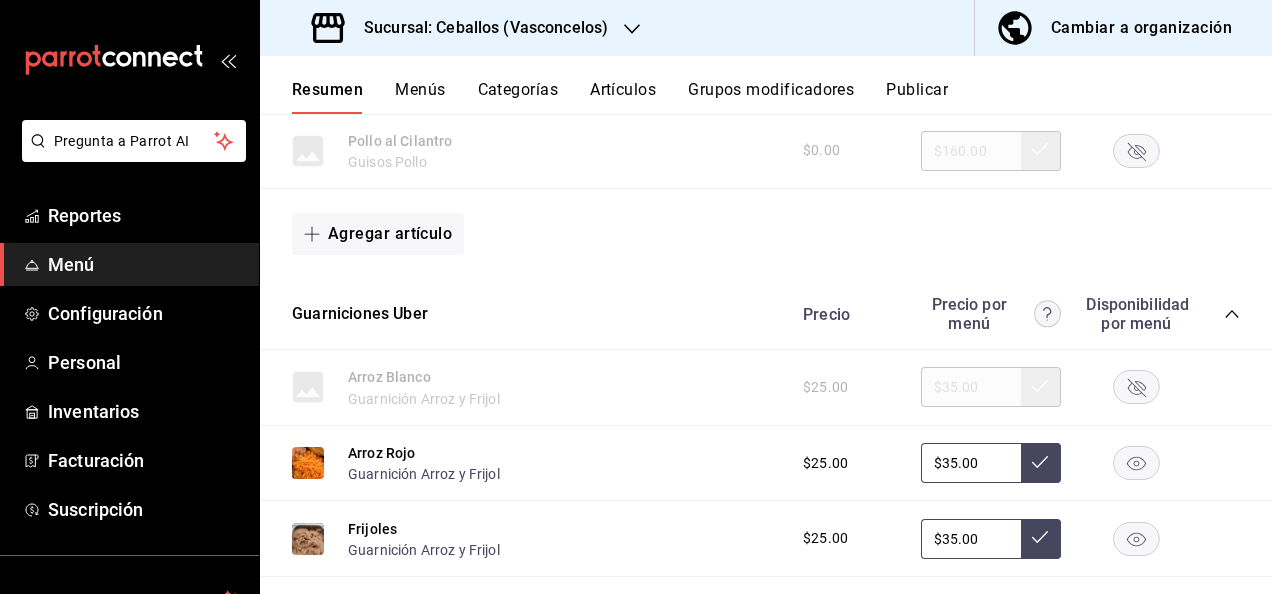 click 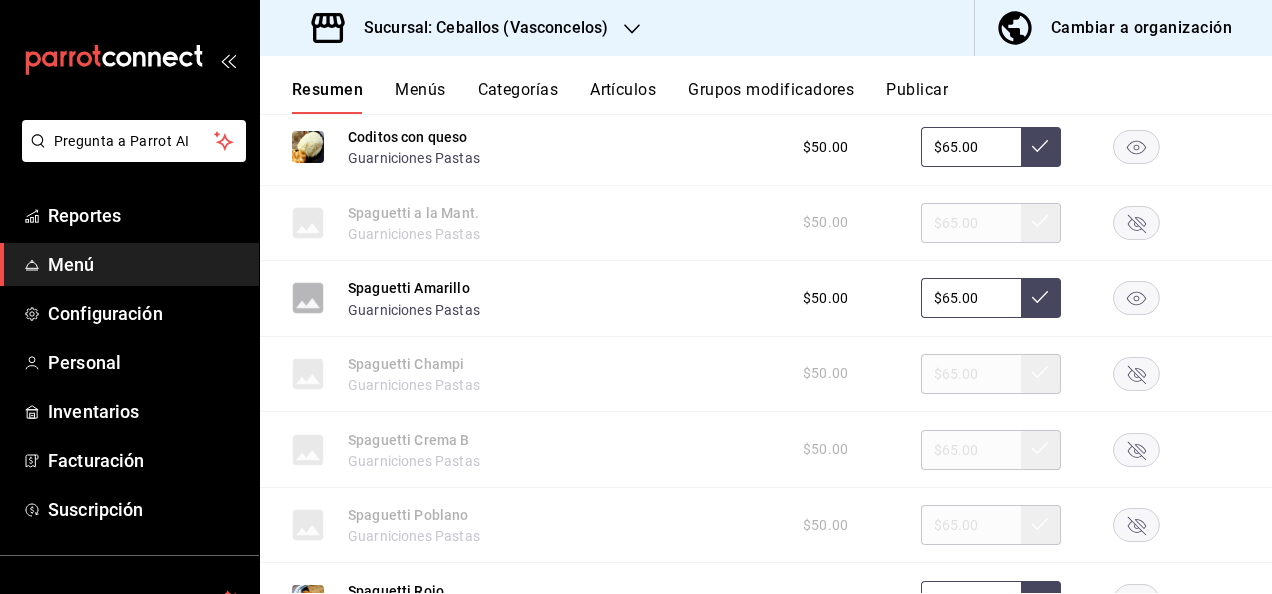 scroll, scrollTop: 5888, scrollLeft: 0, axis: vertical 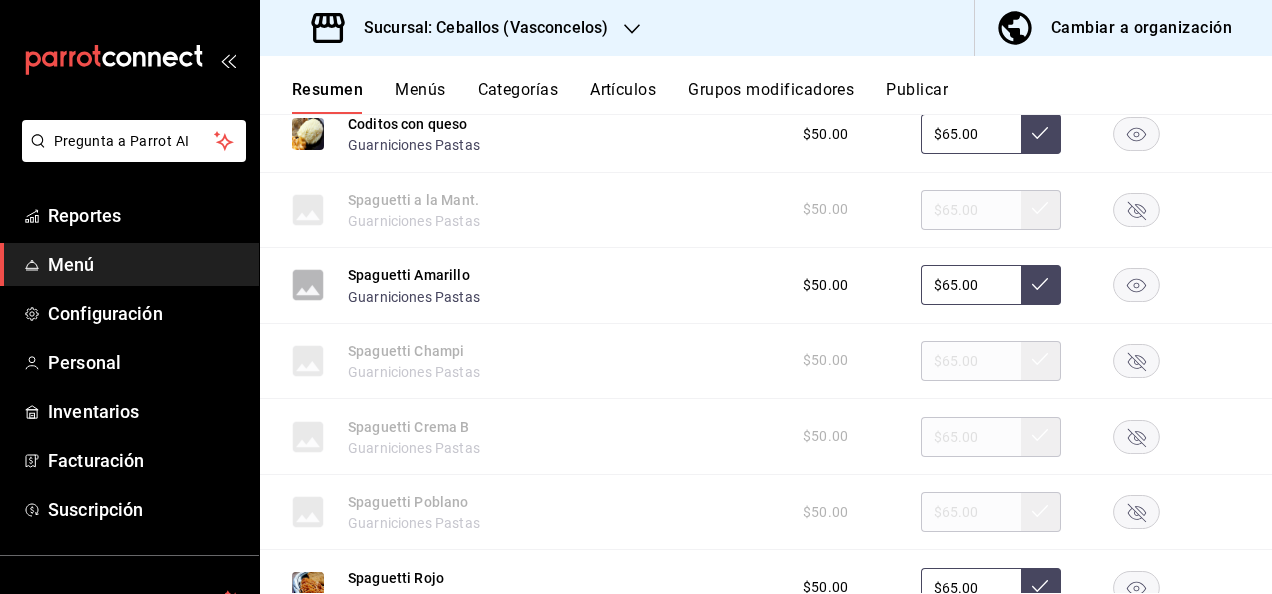 click 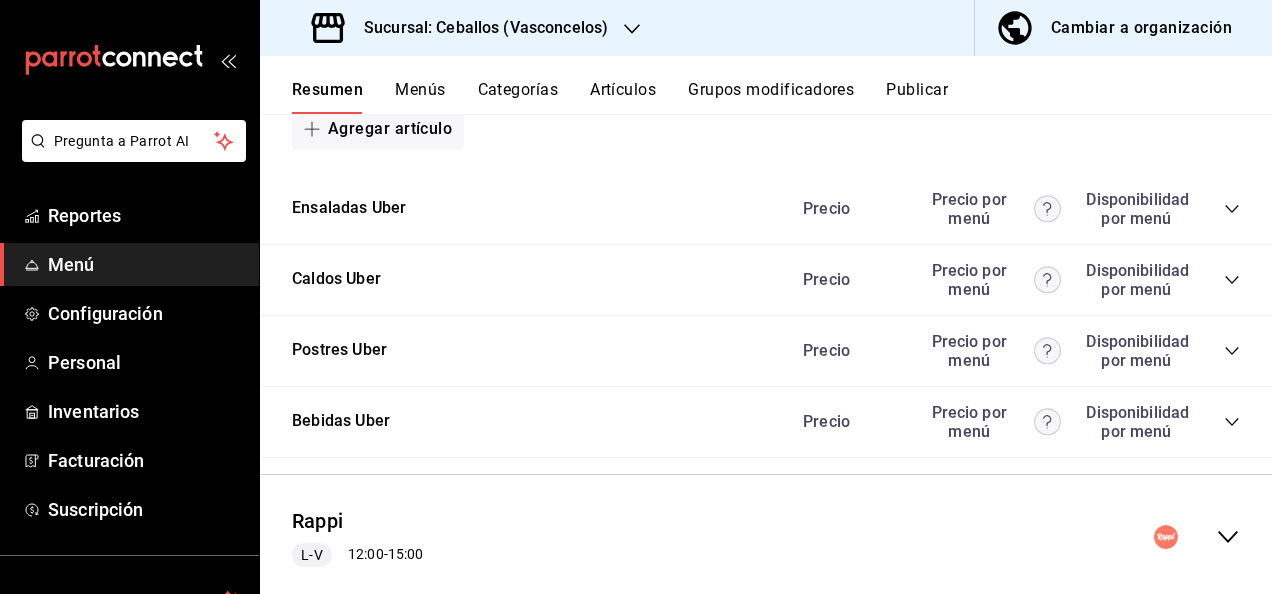 scroll, scrollTop: 7099, scrollLeft: 0, axis: vertical 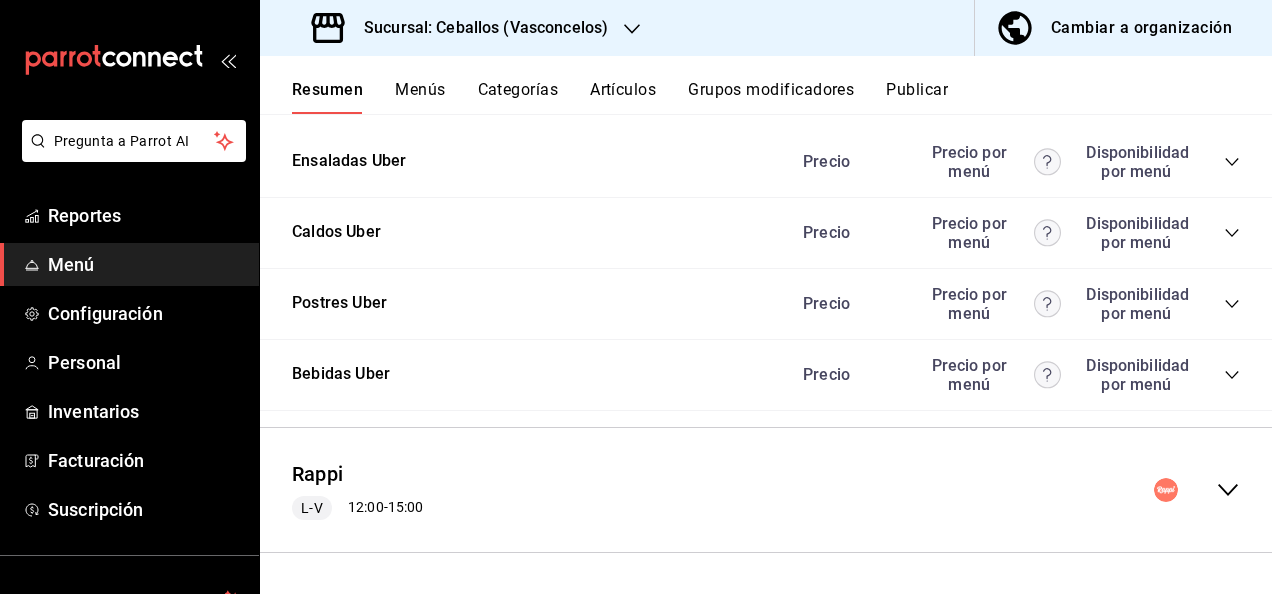 click 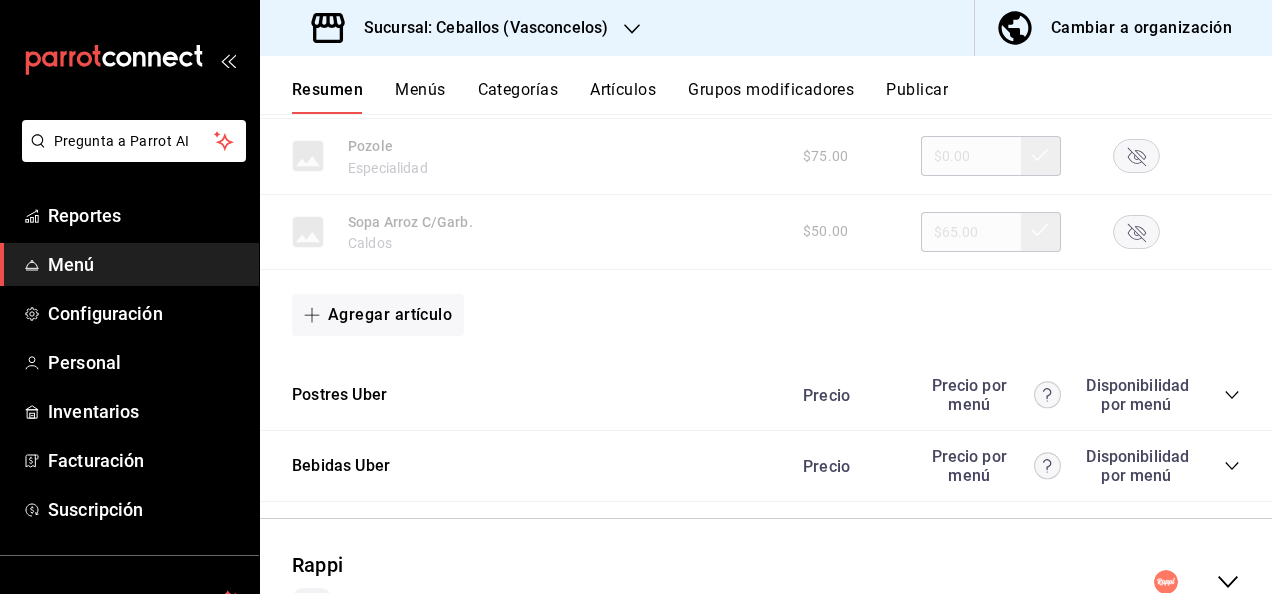 scroll, scrollTop: 9112, scrollLeft: 0, axis: vertical 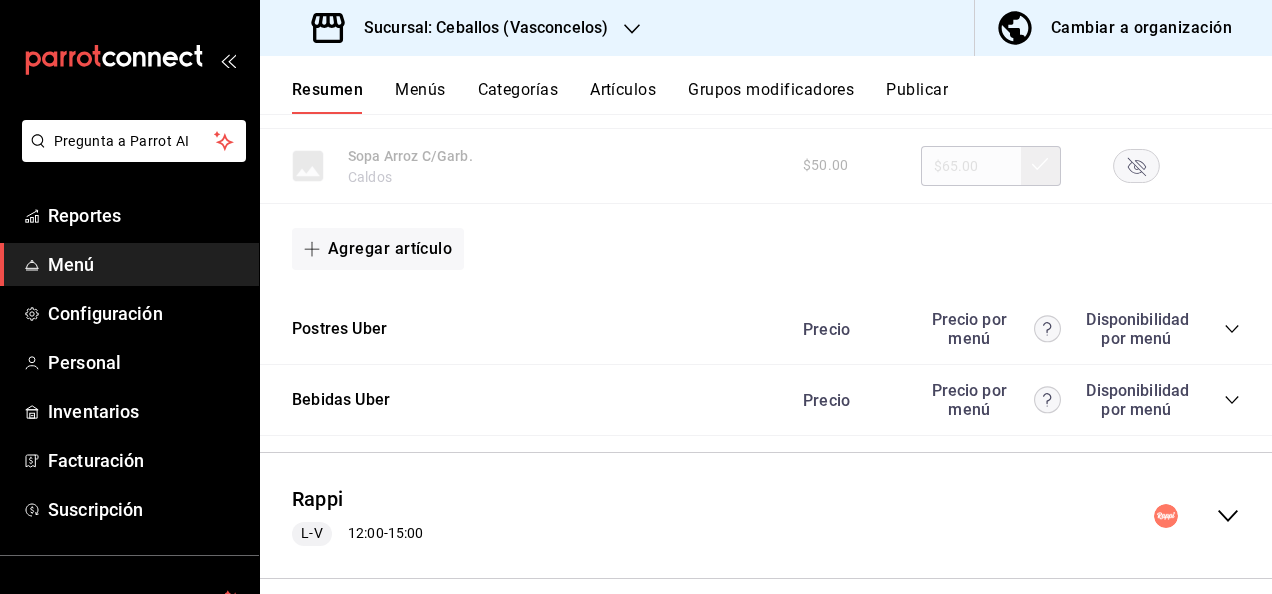 click on "Publicar" at bounding box center [917, 97] 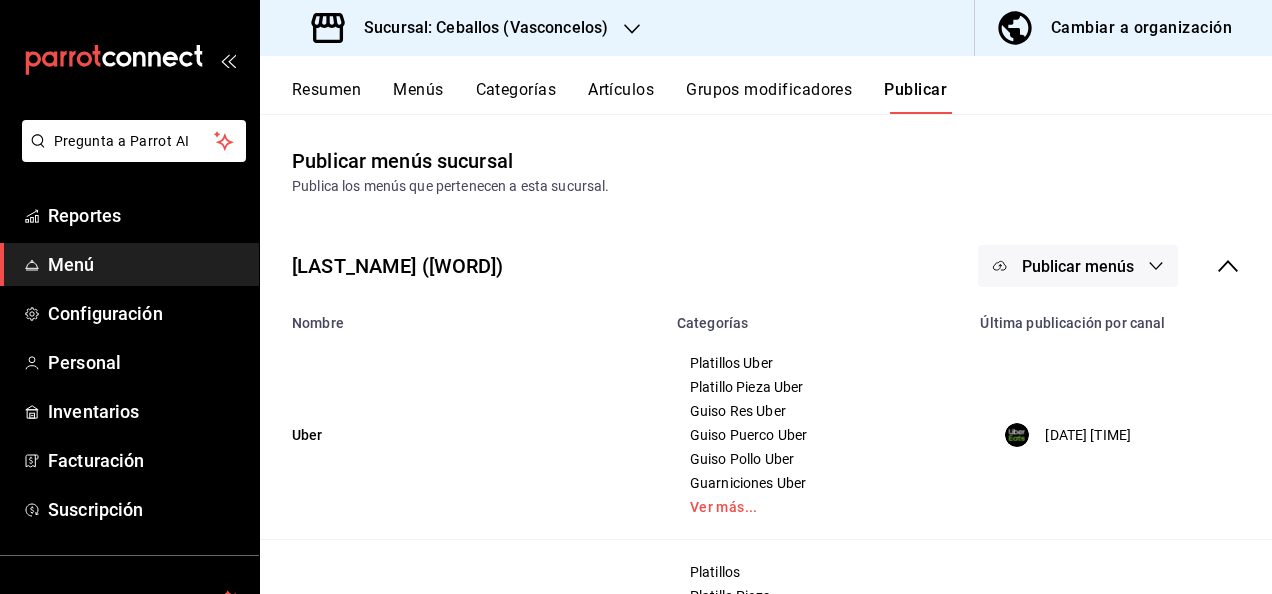click on "Publicar menús" at bounding box center [1078, 266] 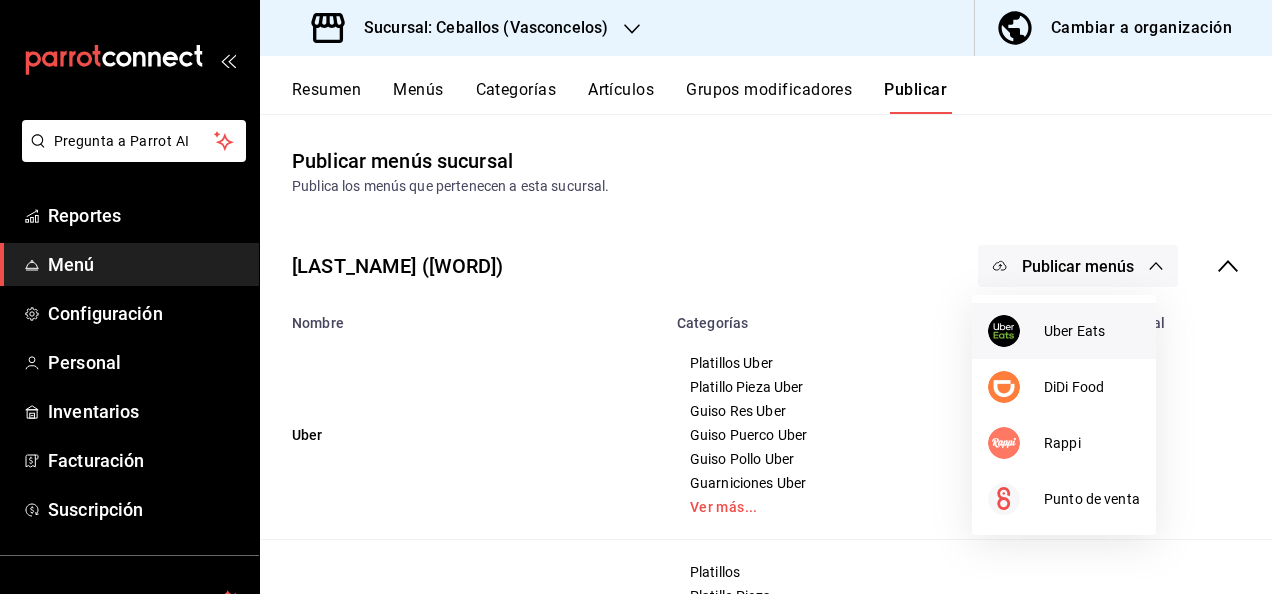 click on "Uber Eats" at bounding box center [1064, 331] 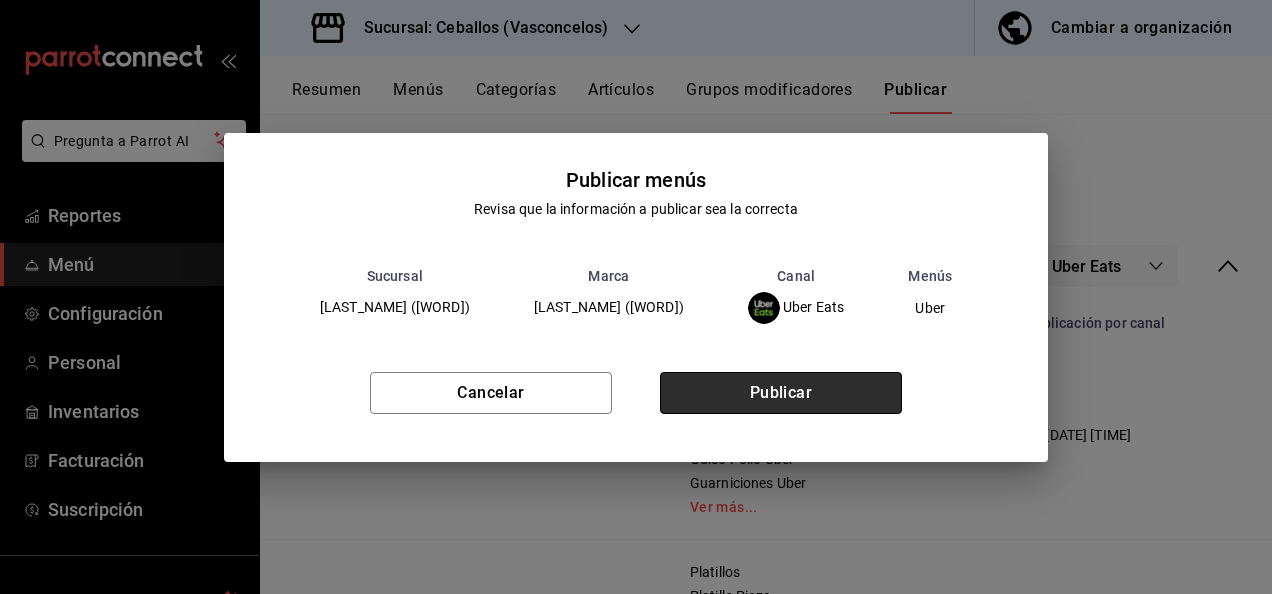 click on "Publicar" at bounding box center (781, 393) 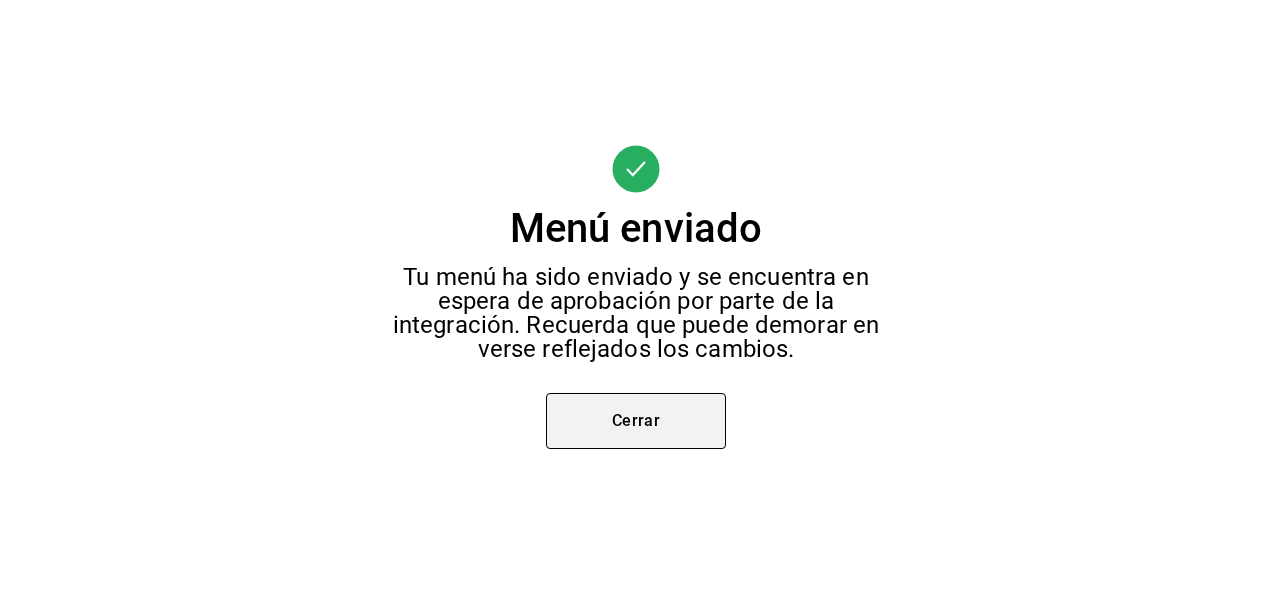 click on "Cerrar" at bounding box center [636, 421] 